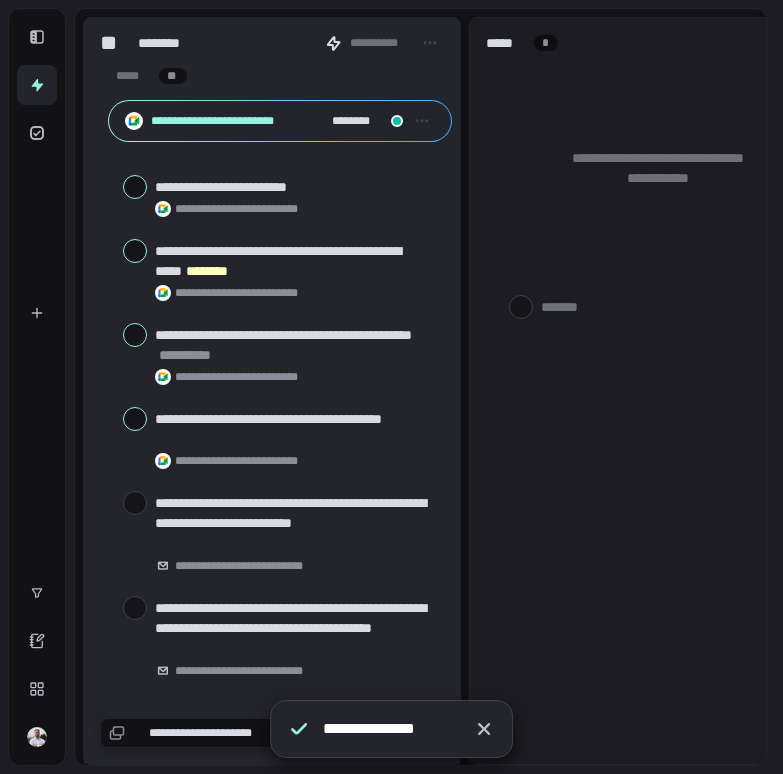 scroll, scrollTop: 0, scrollLeft: 0, axis: both 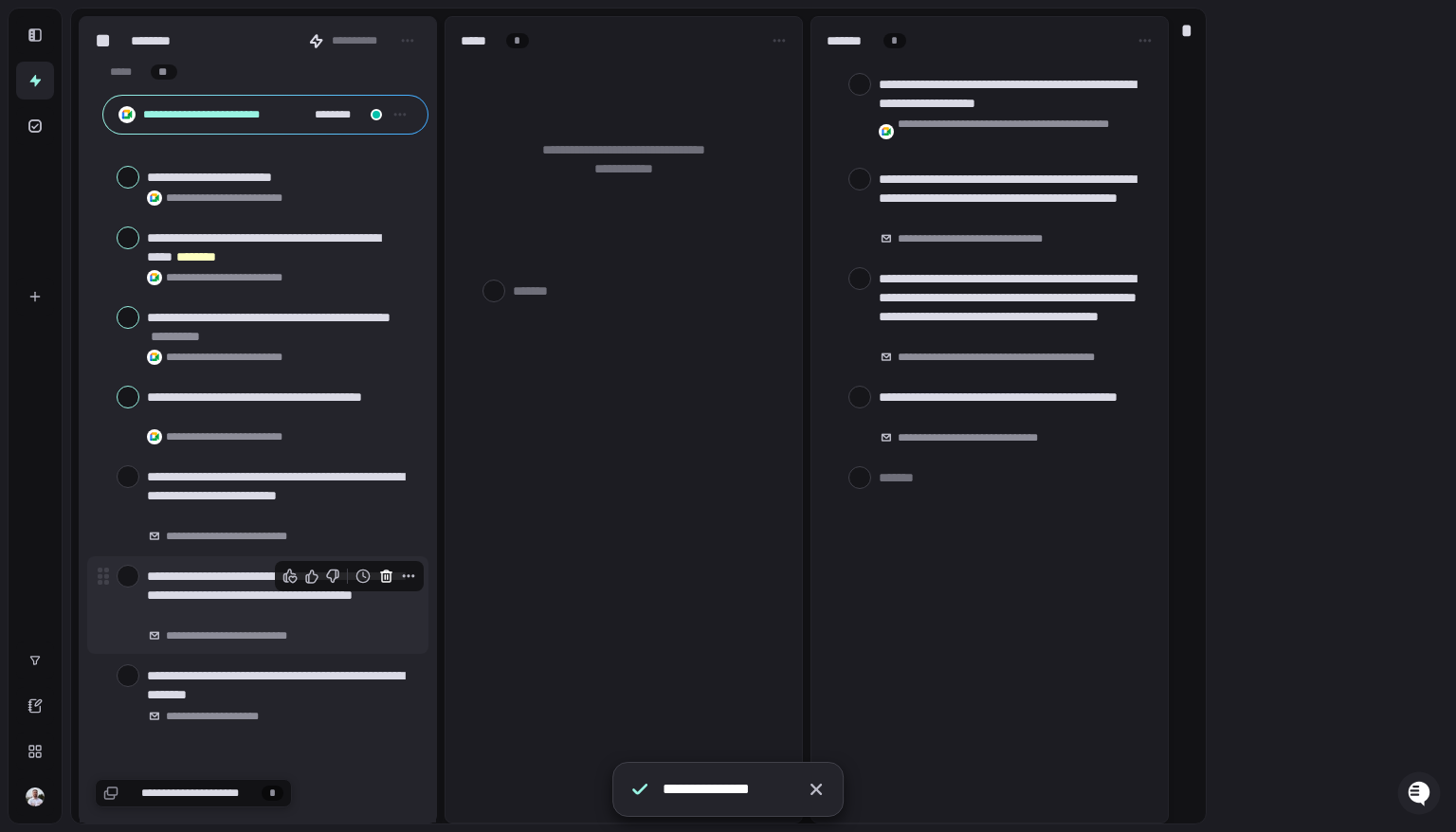 click 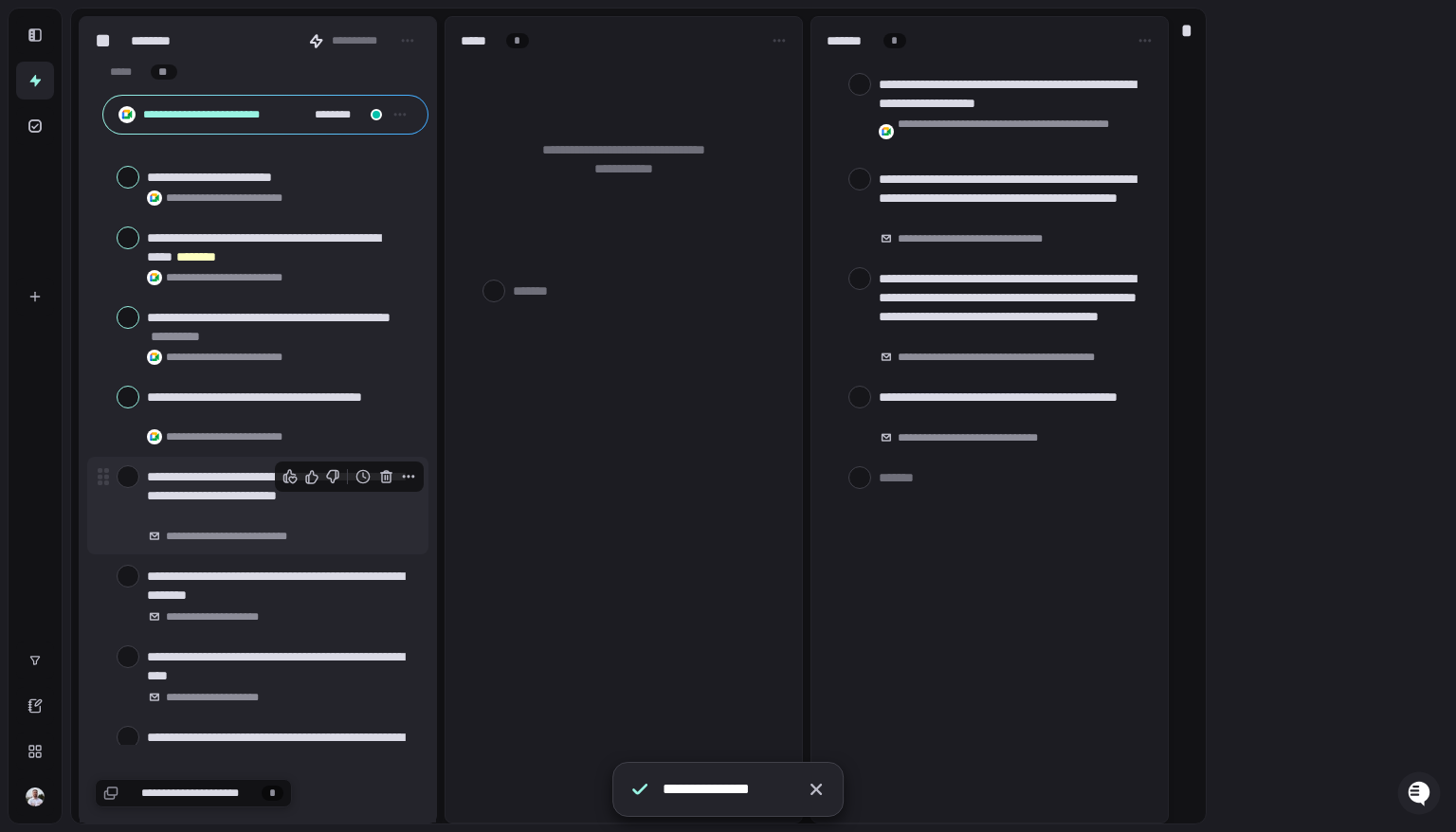 click at bounding box center [350, 477] 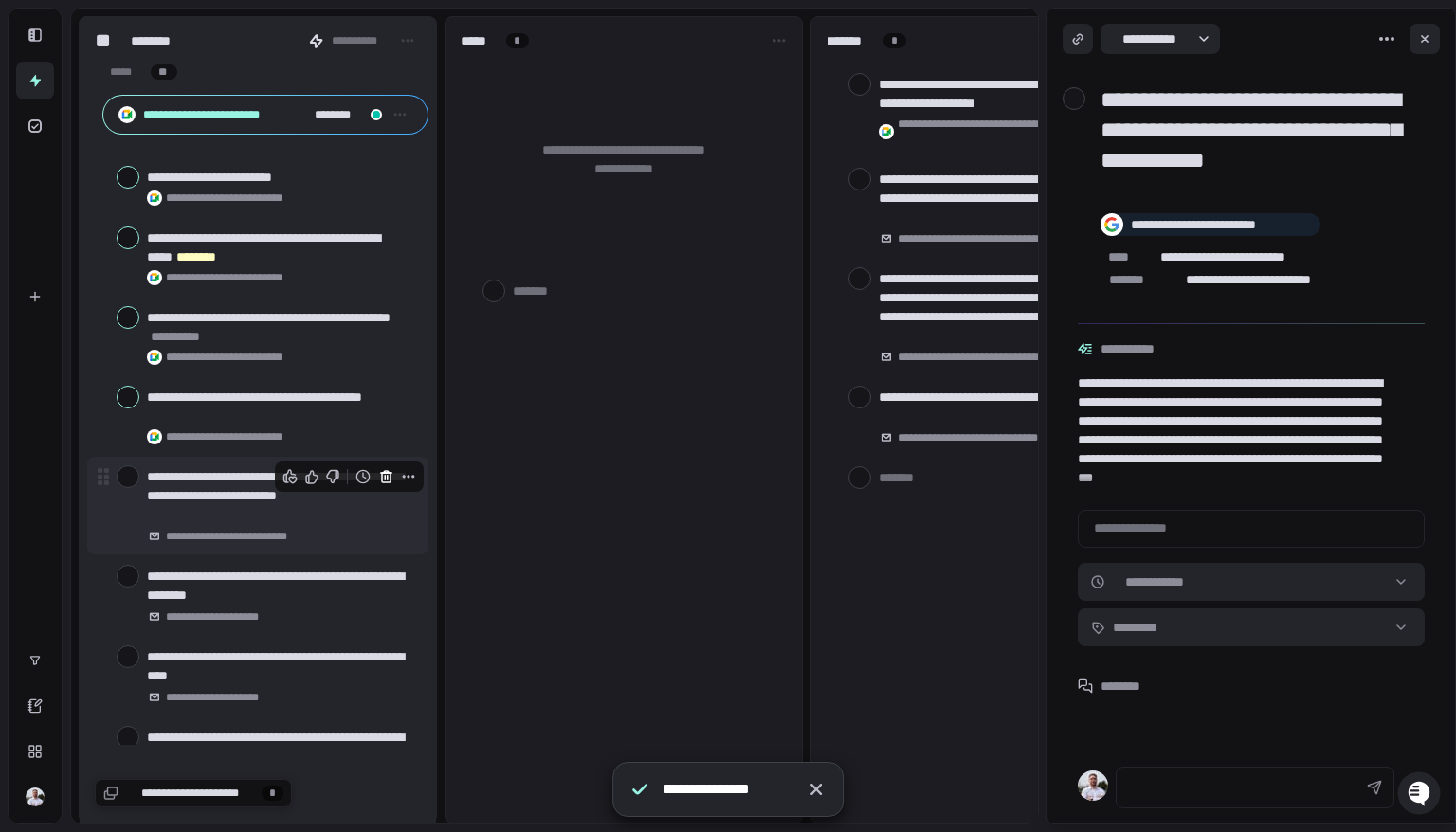 click 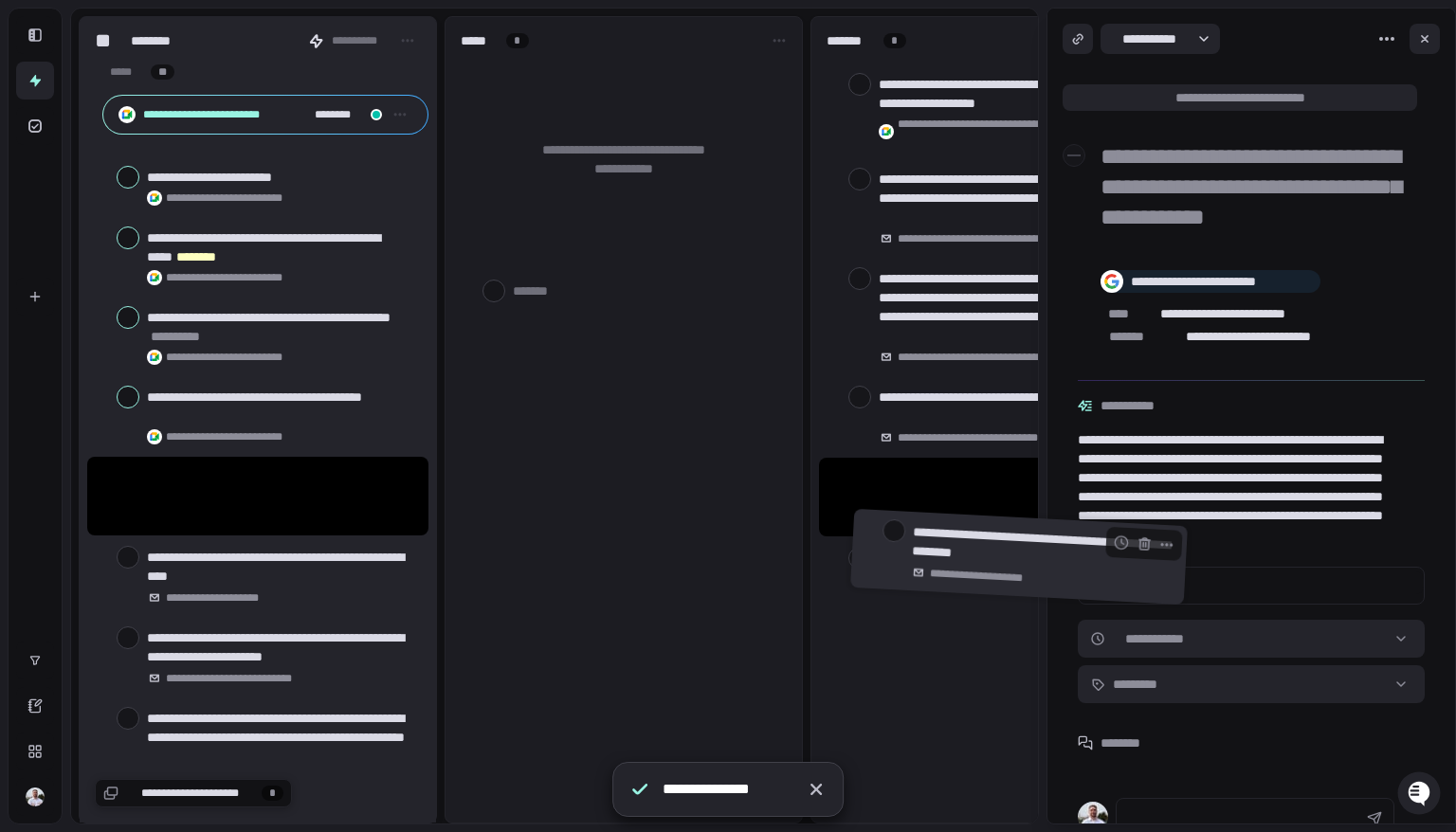 scroll, scrollTop: 0, scrollLeft: 167, axis: horizontal 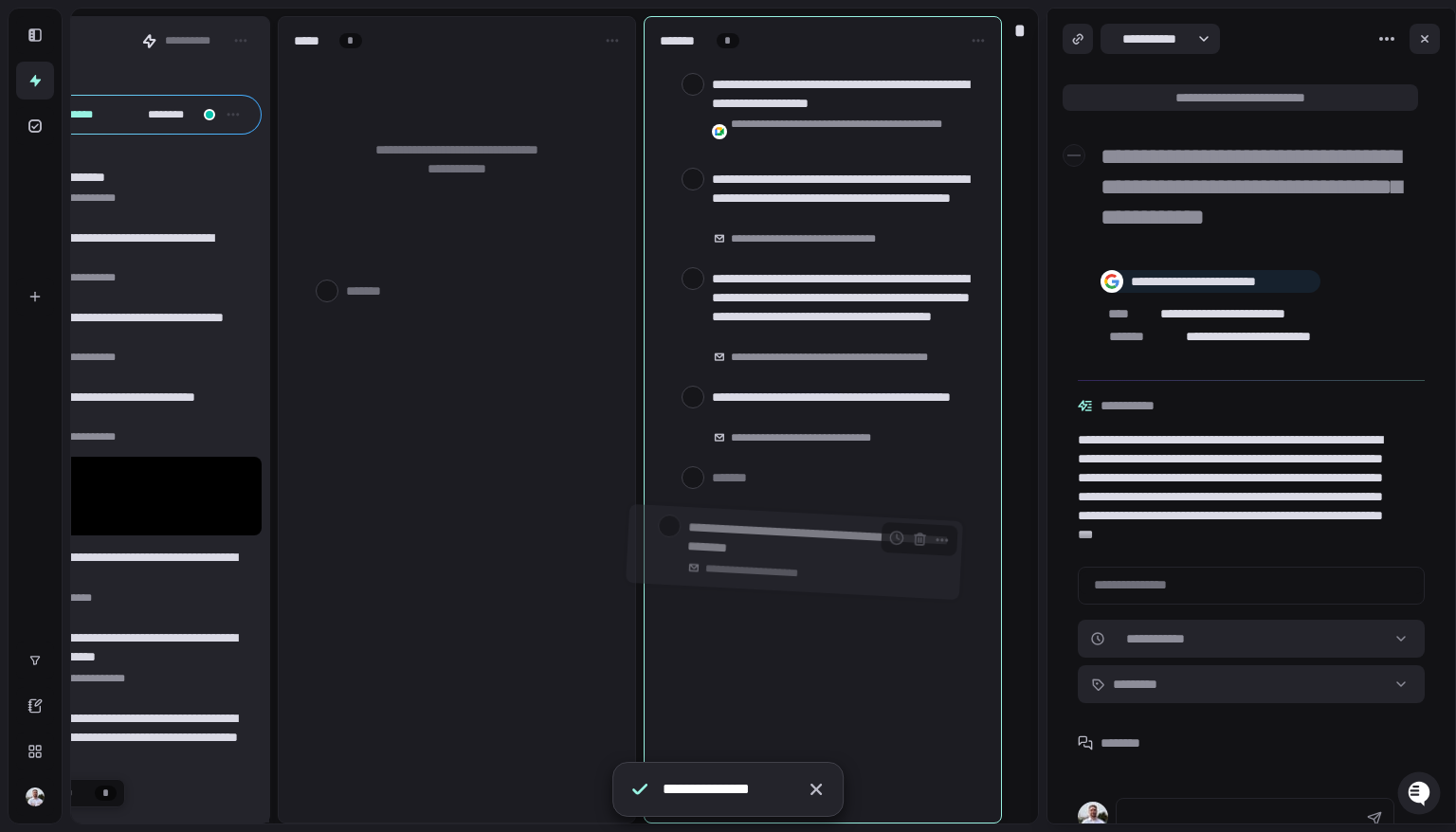 drag, startPoint x: 294, startPoint y: 506, endPoint x: 835, endPoint y: 564, distance: 544.1002 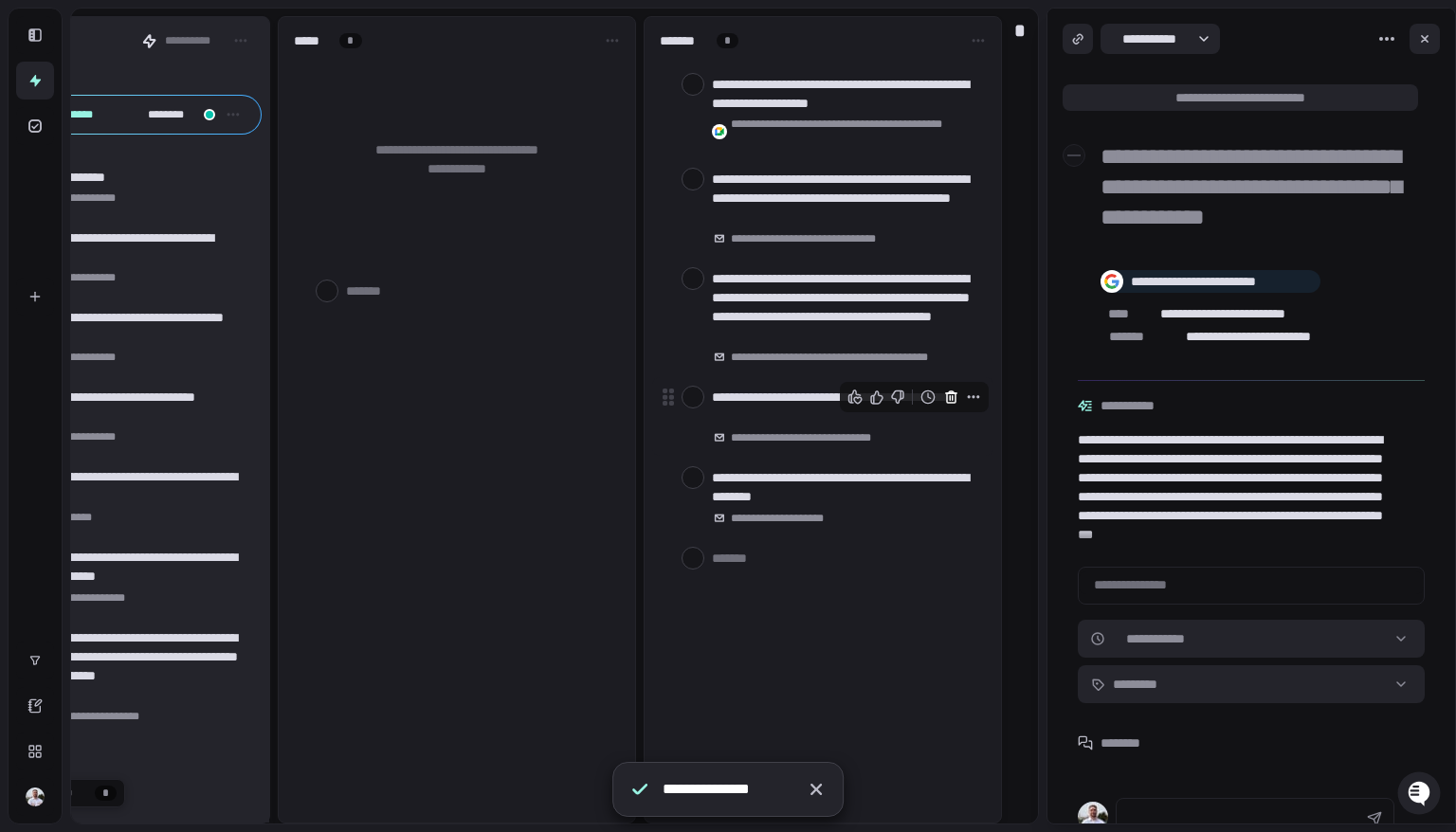 click 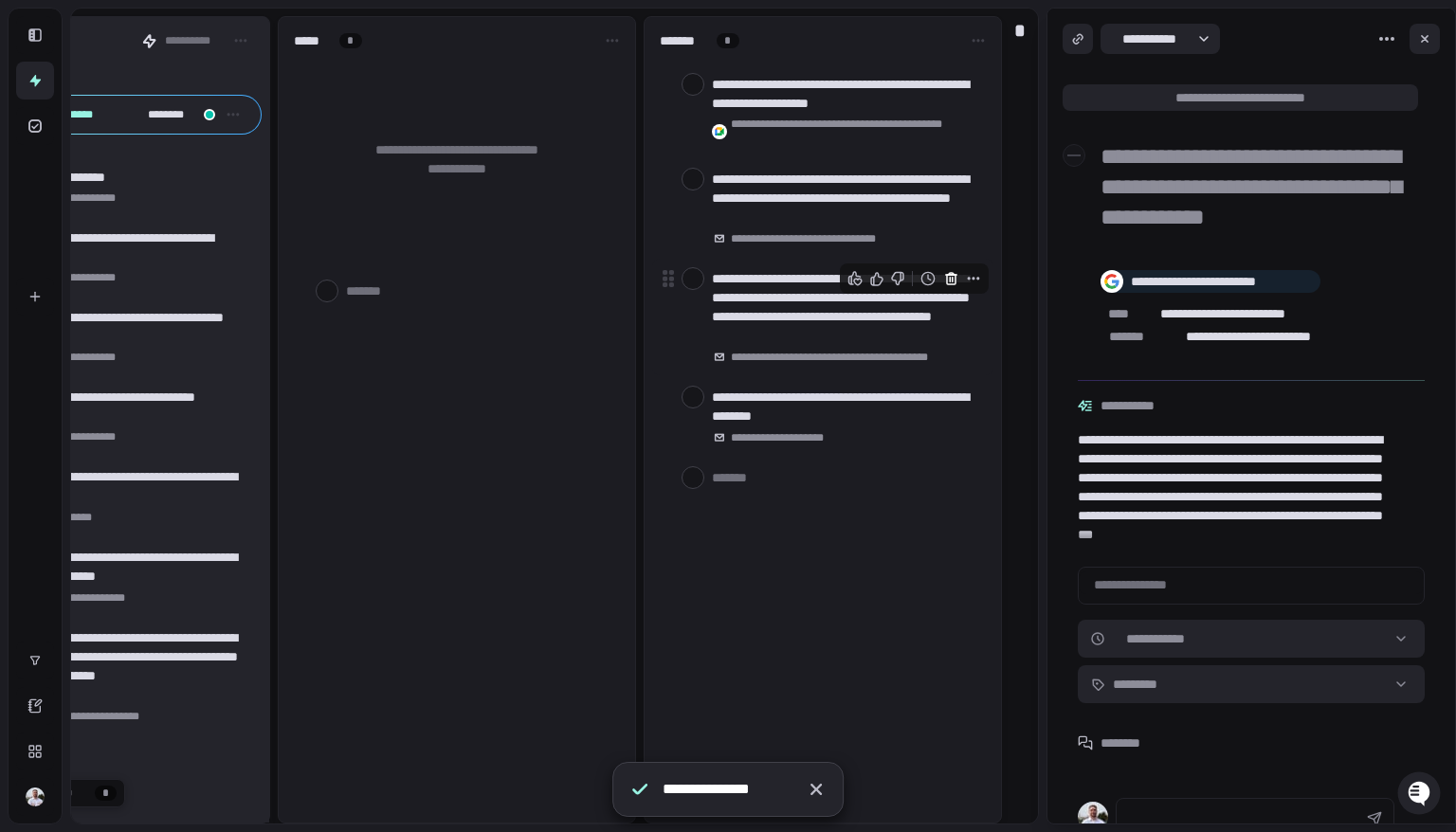 click at bounding box center [951, 279] 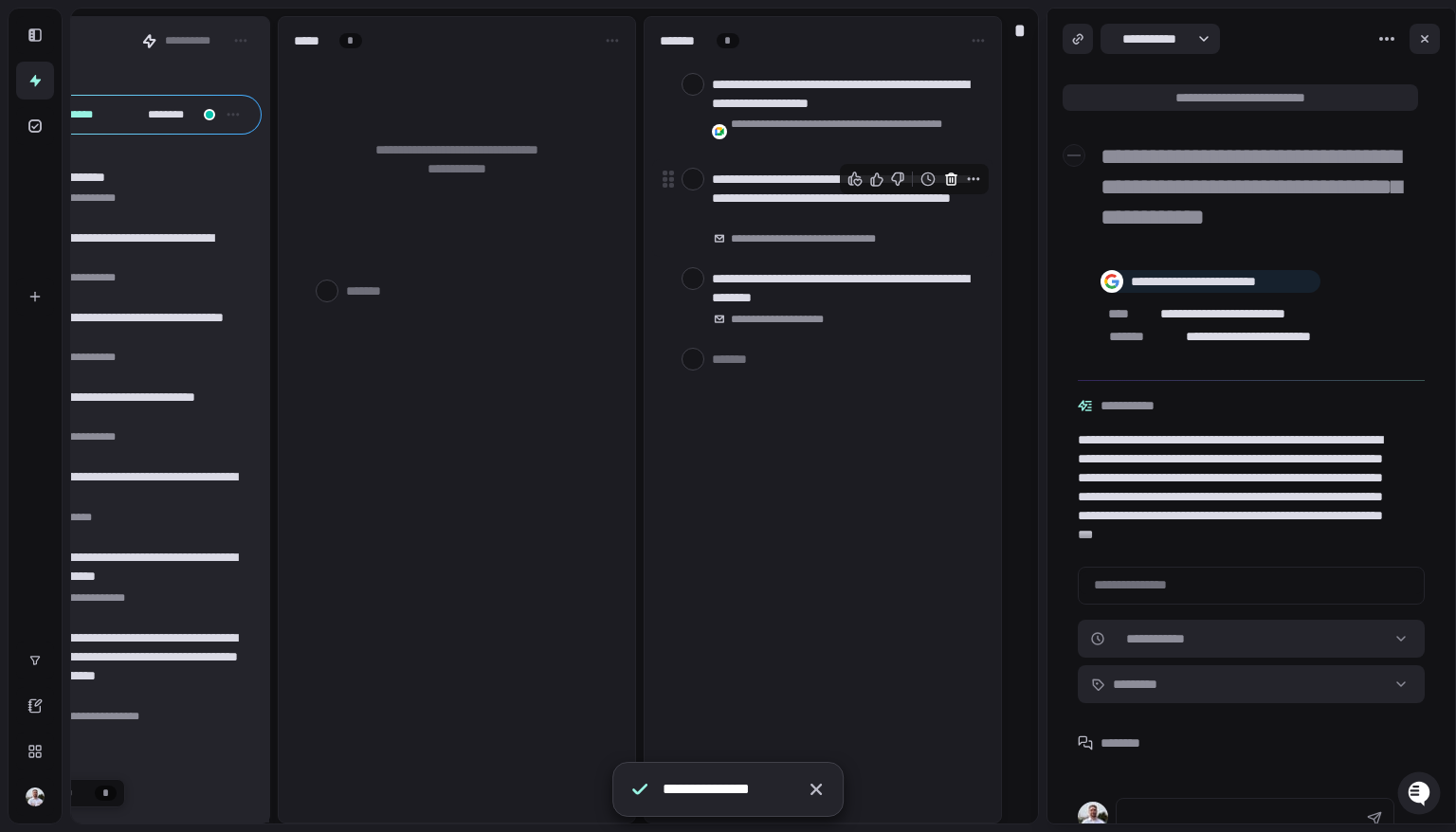 click at bounding box center (951, 179) 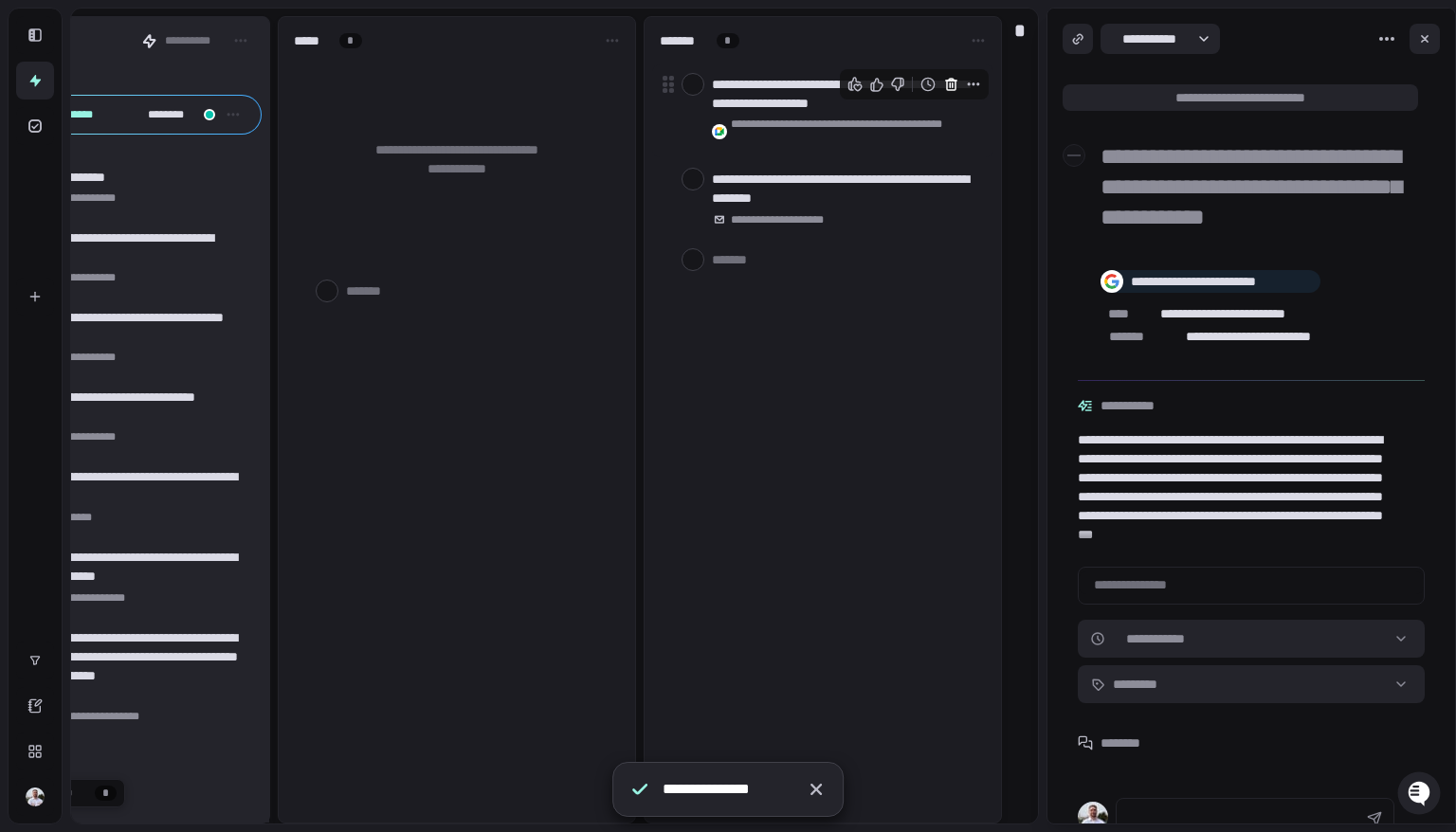 click 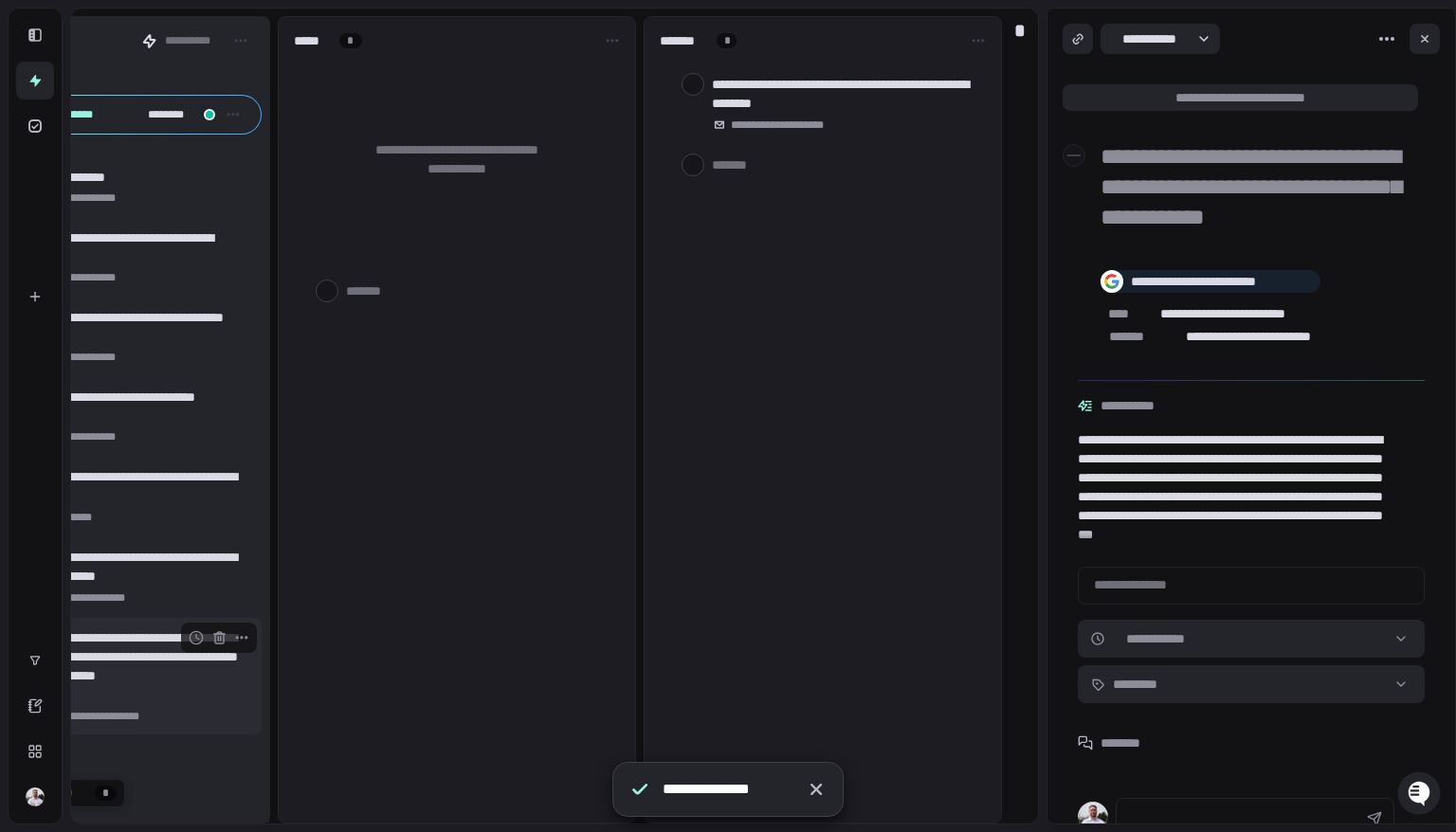 scroll, scrollTop: 0, scrollLeft: 0, axis: both 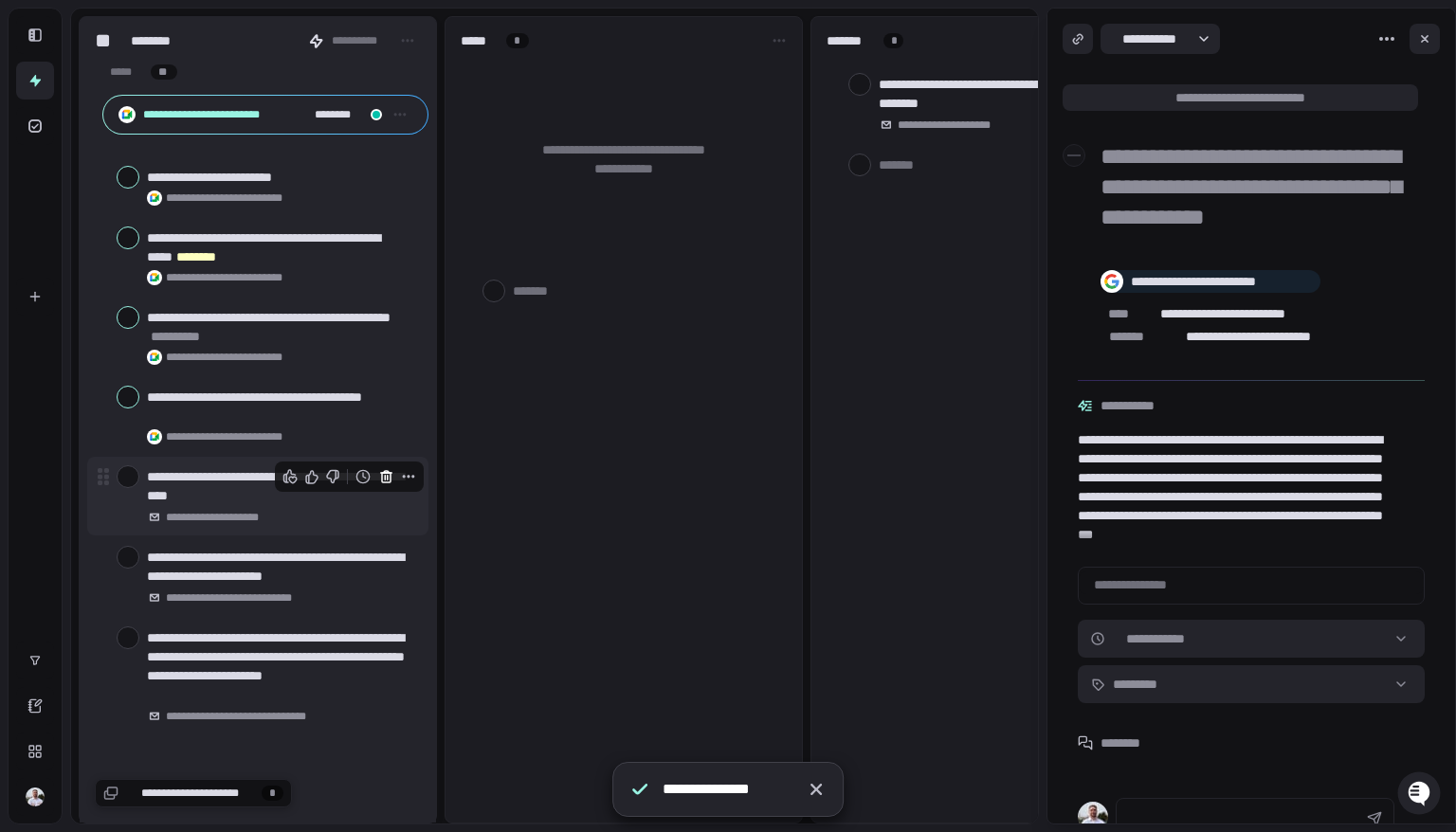 click 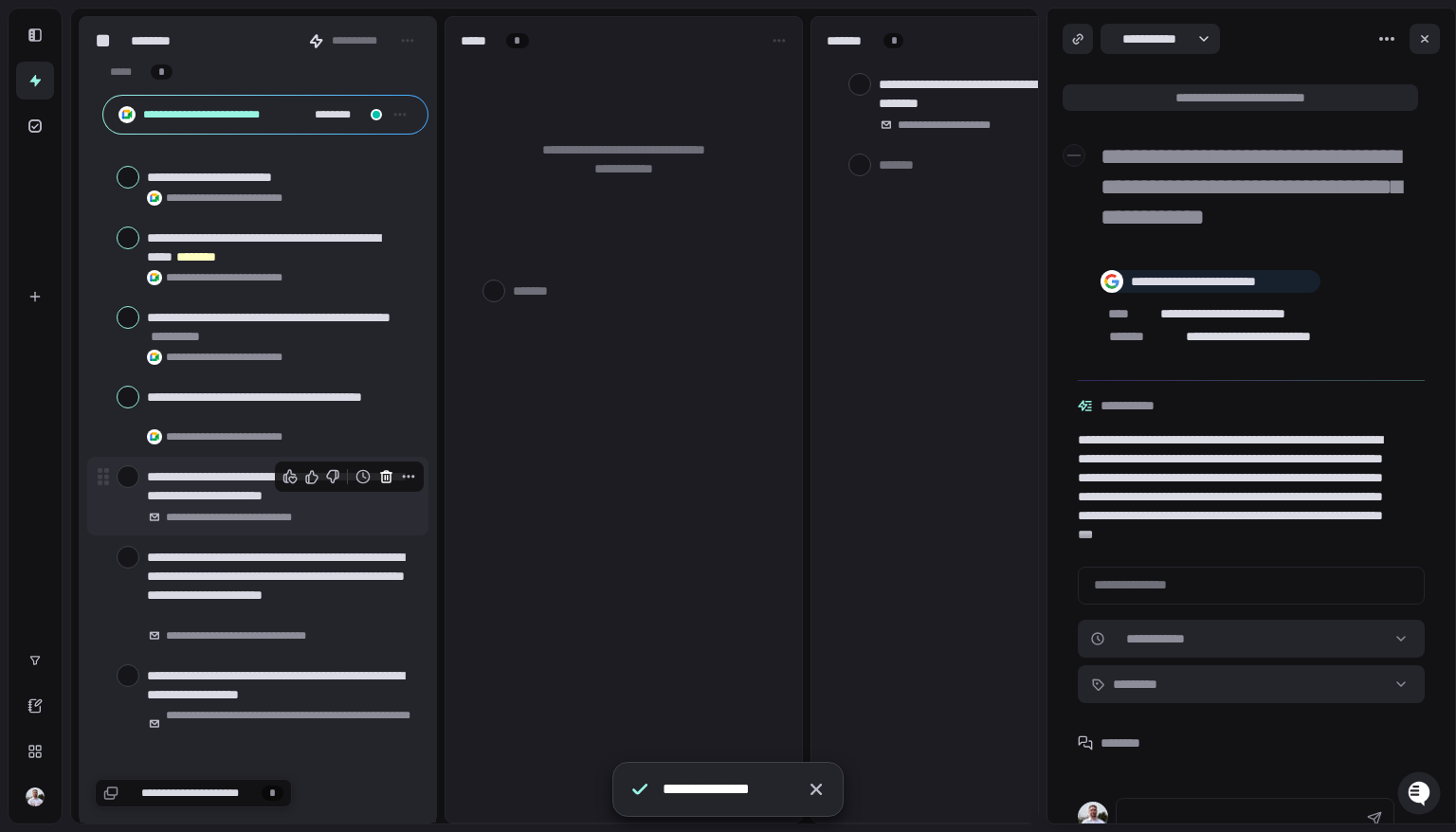 click 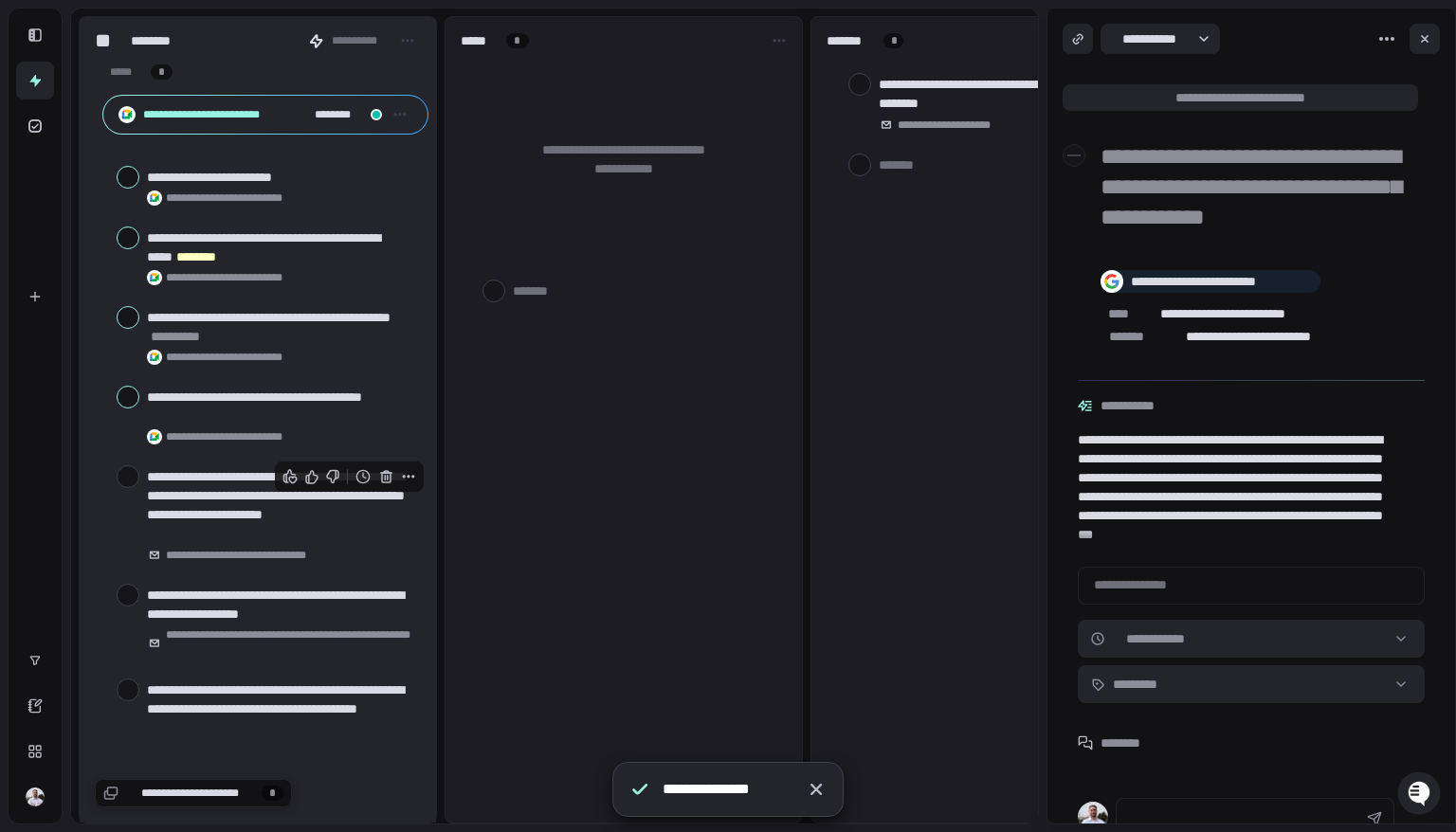 click 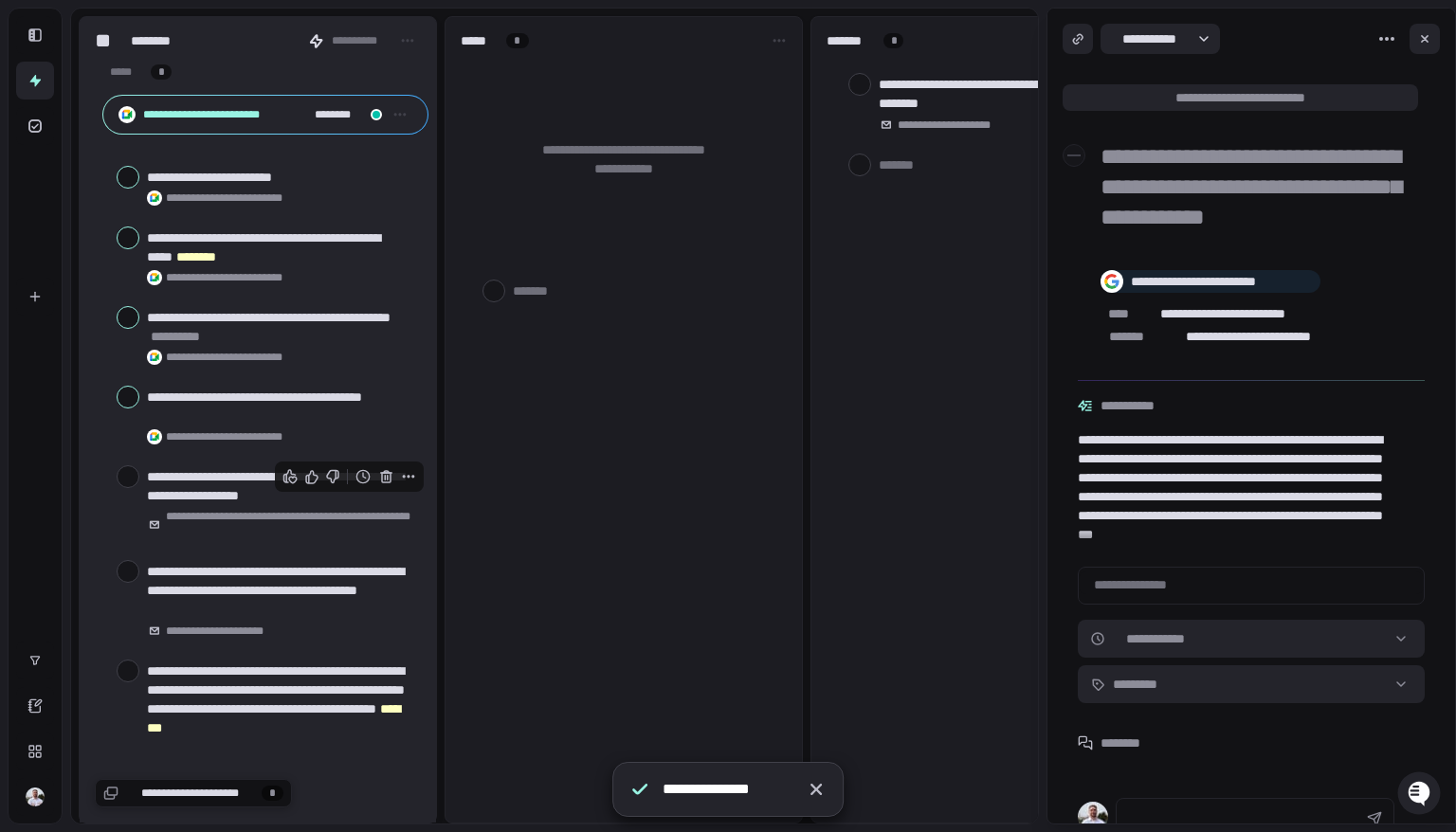 click 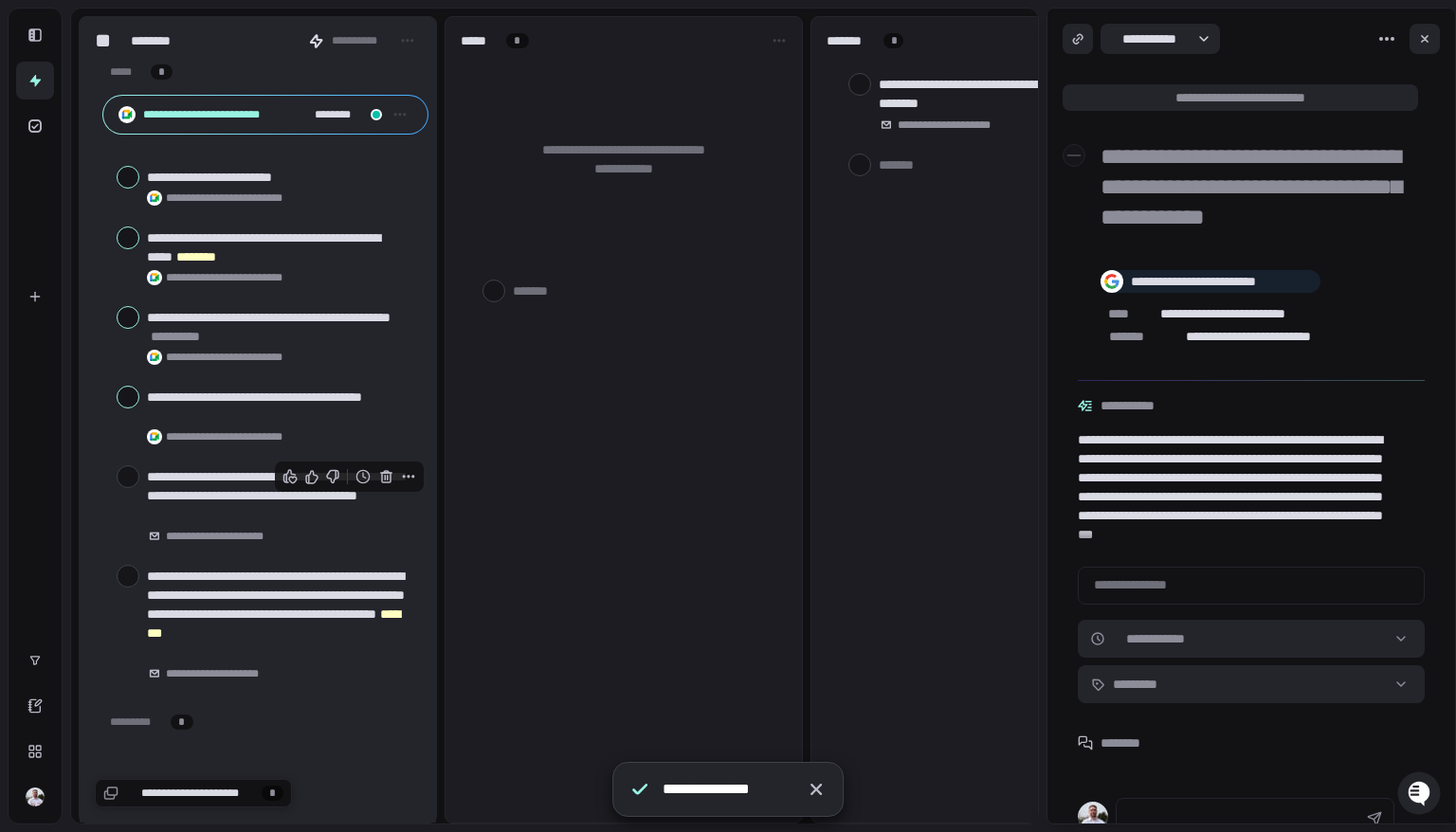 click 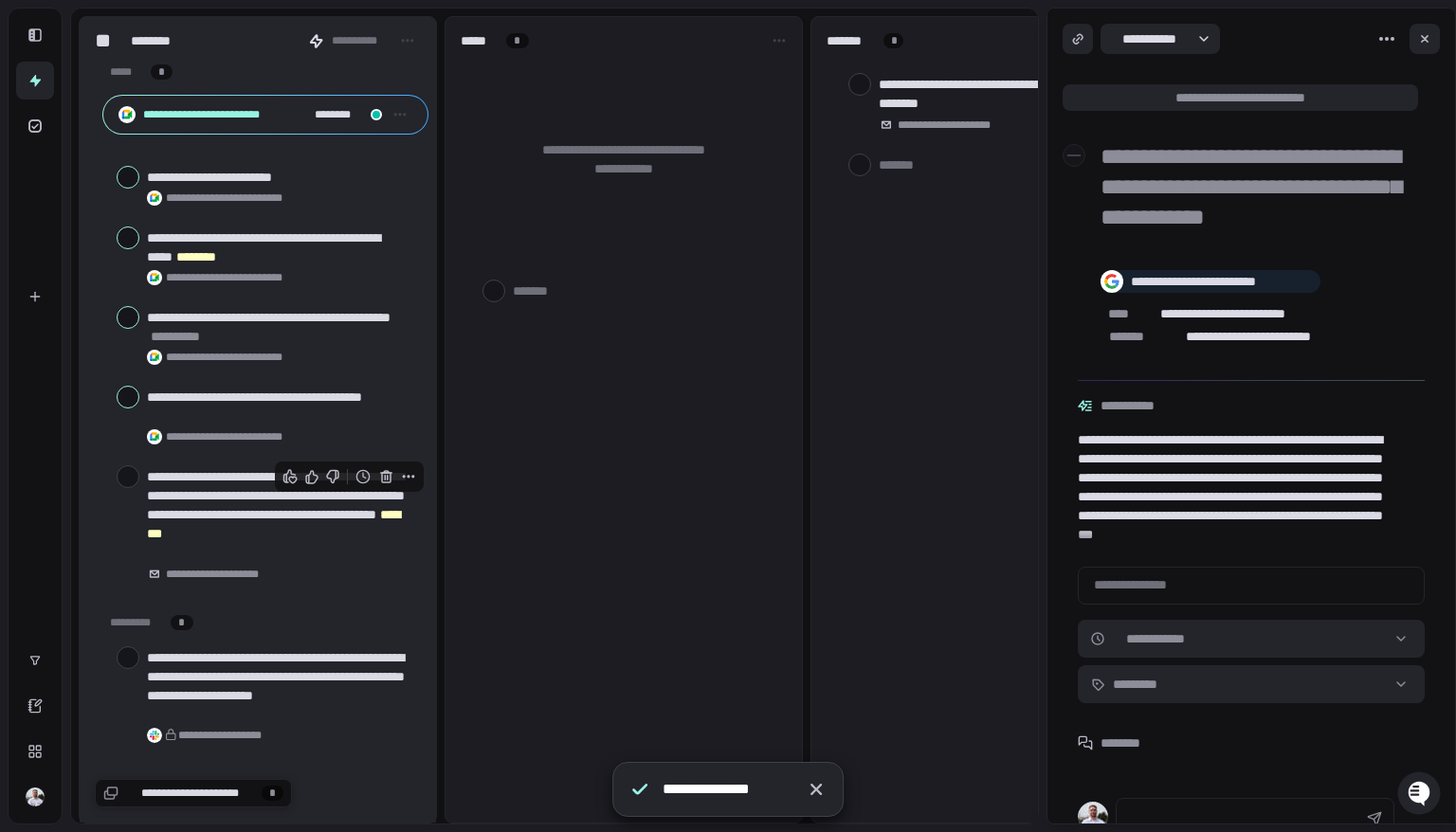click 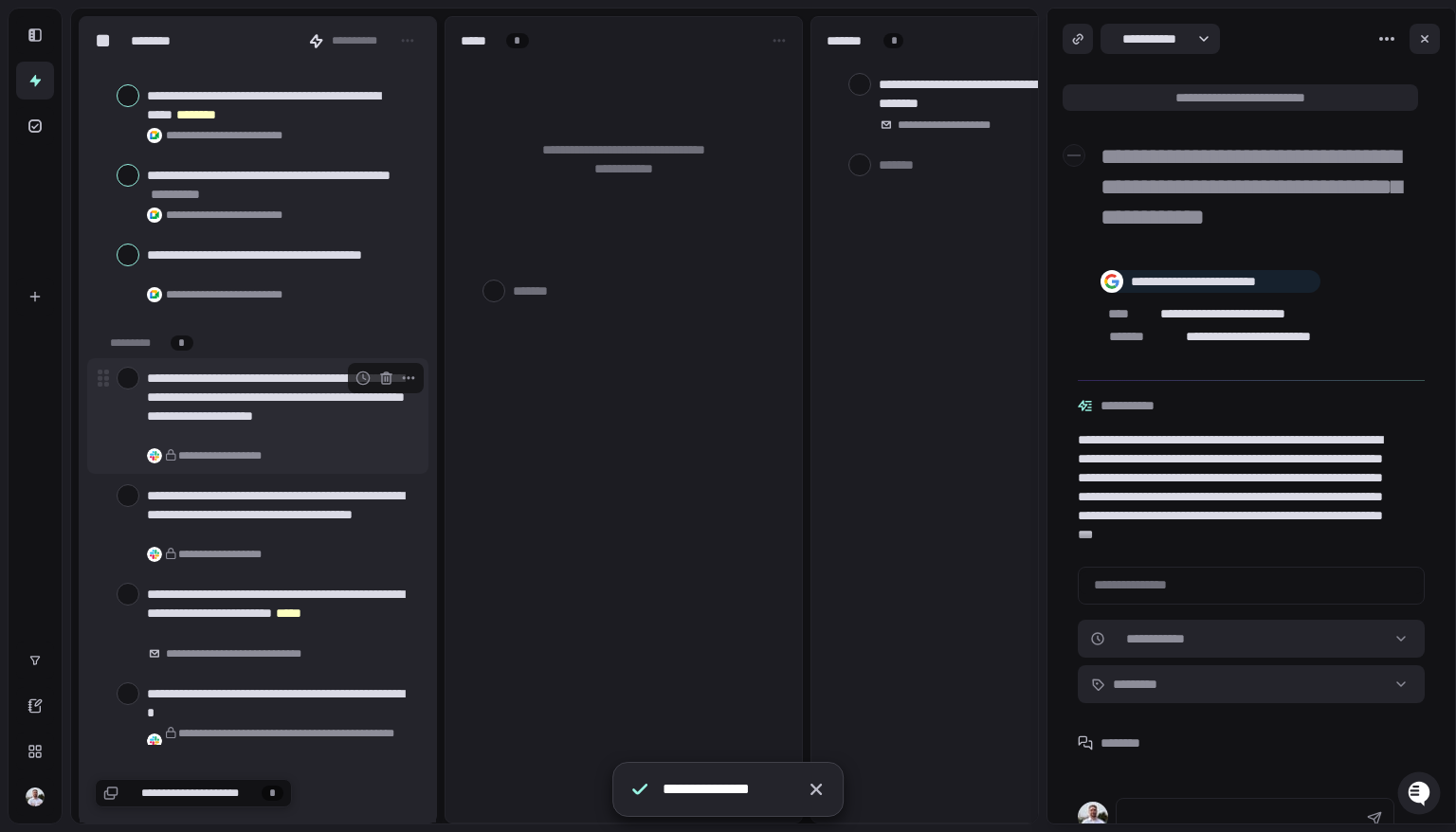 scroll, scrollTop: 190, scrollLeft: 0, axis: vertical 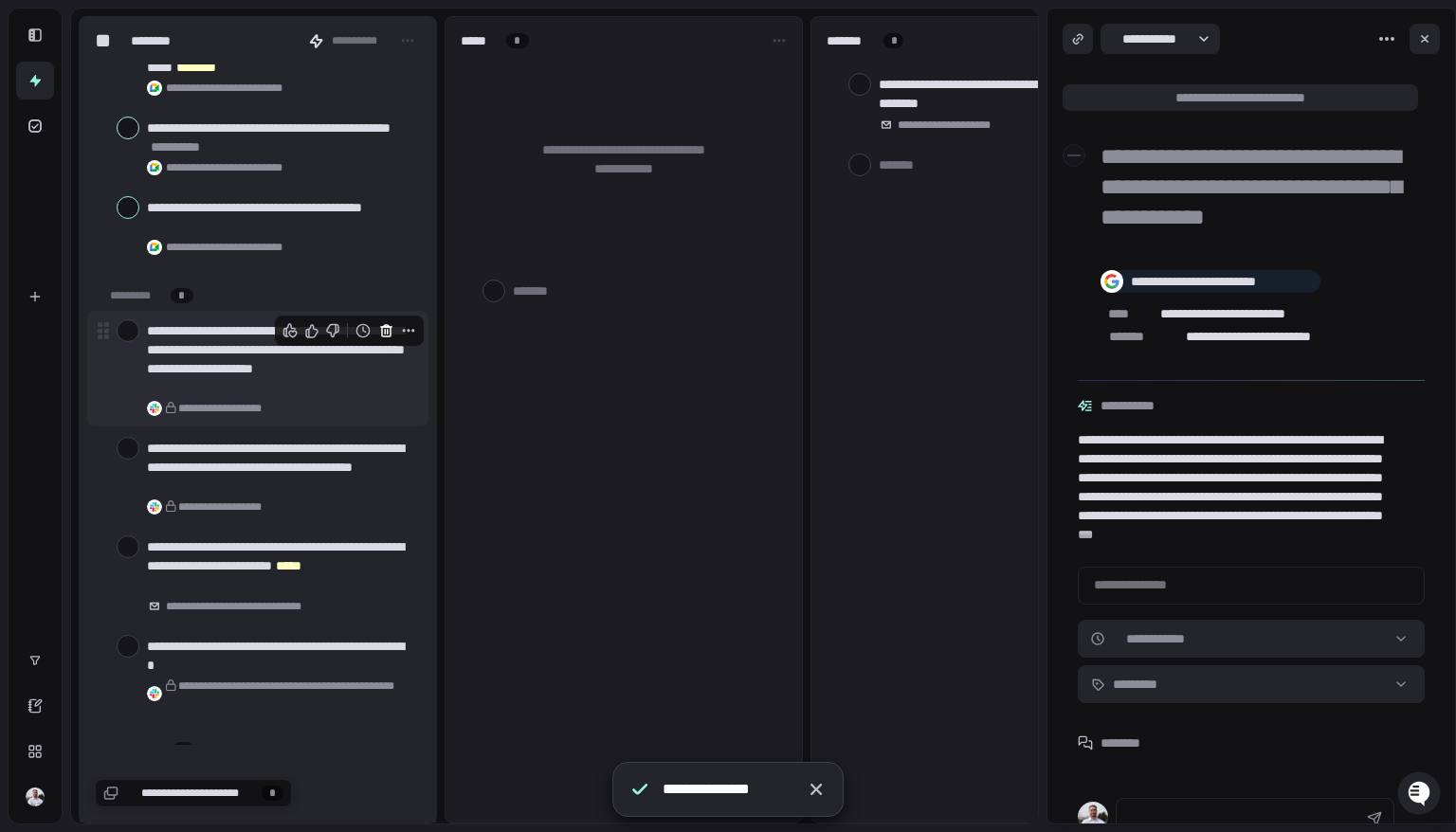 click 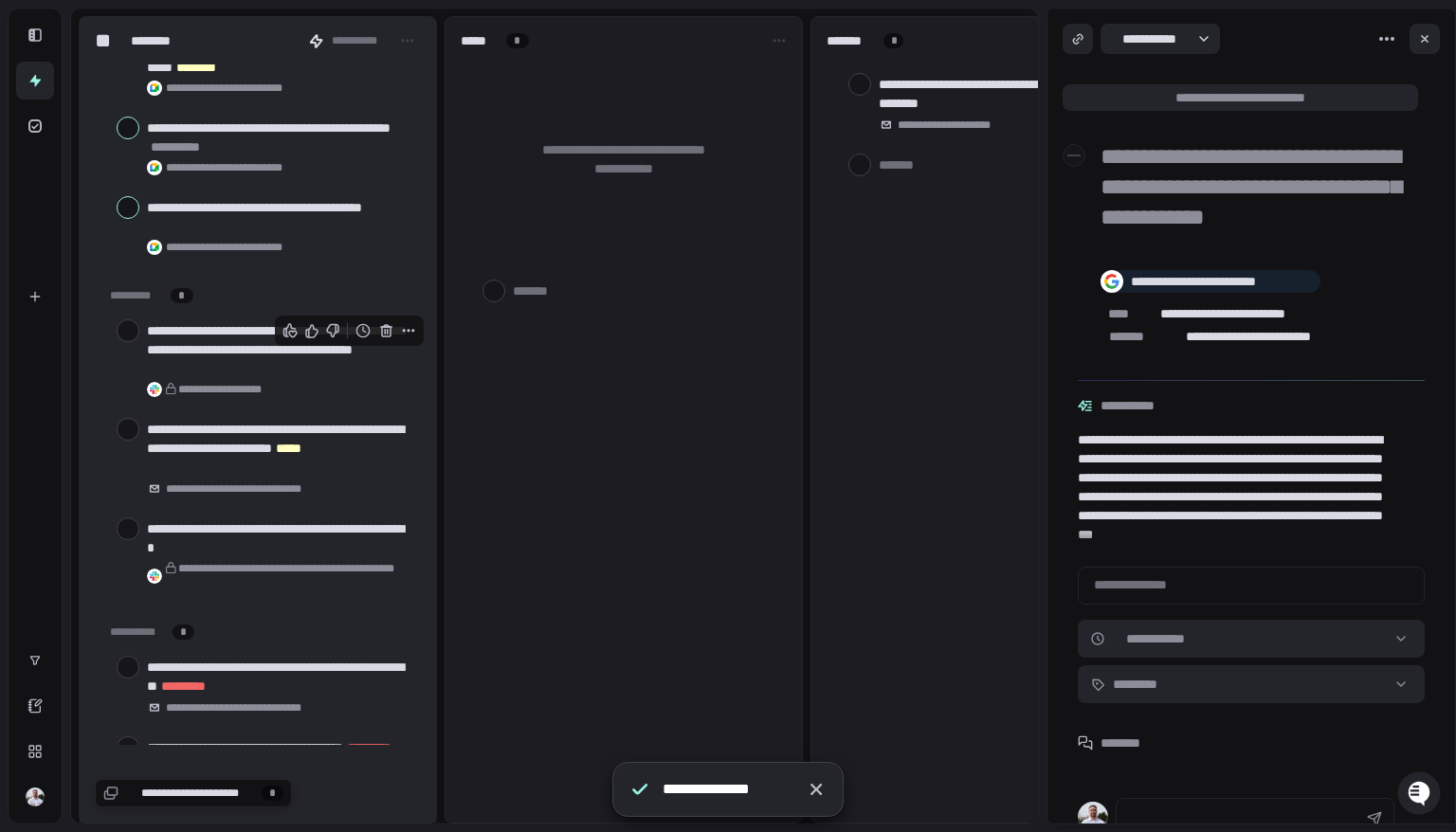 click 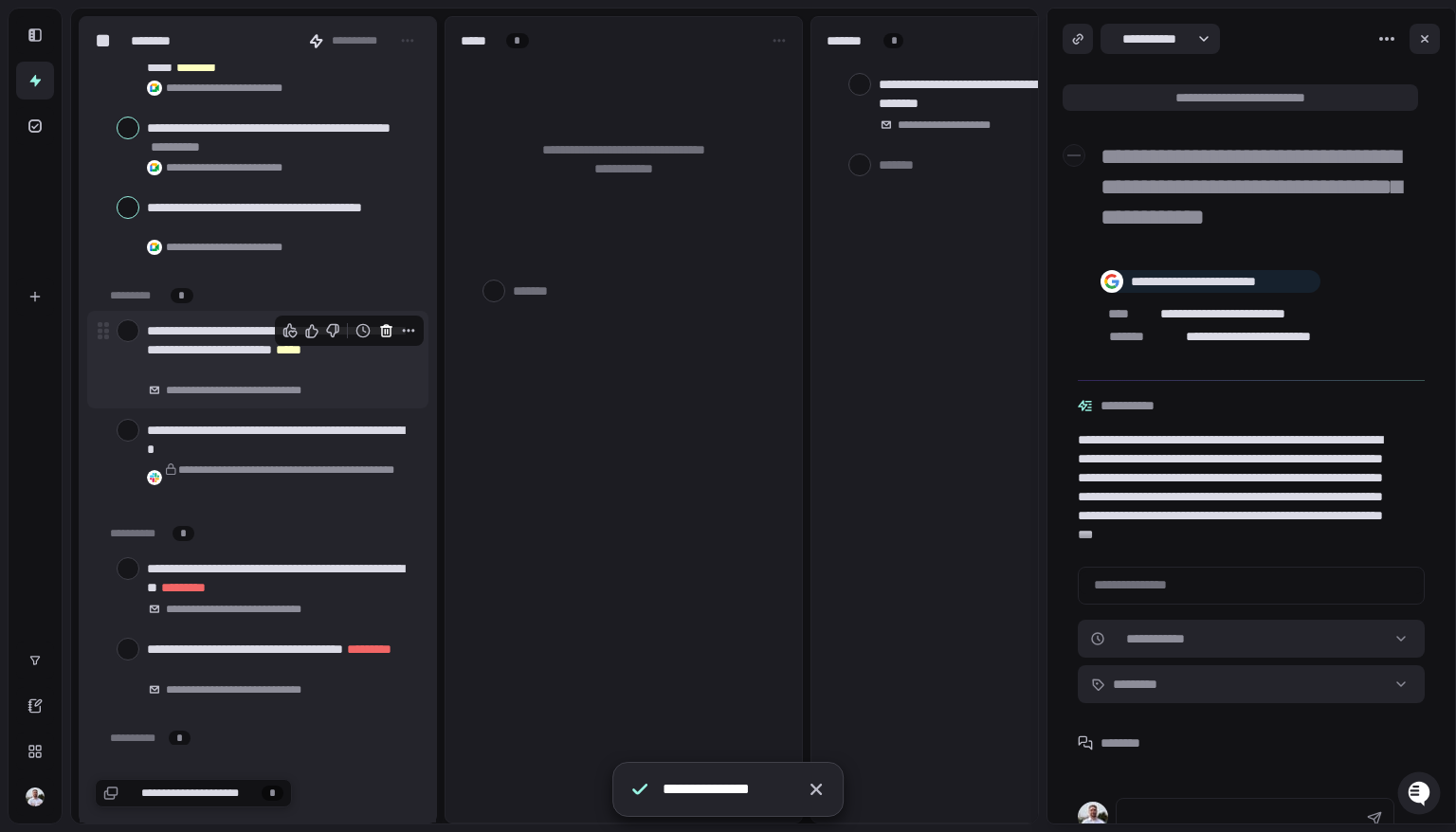 click 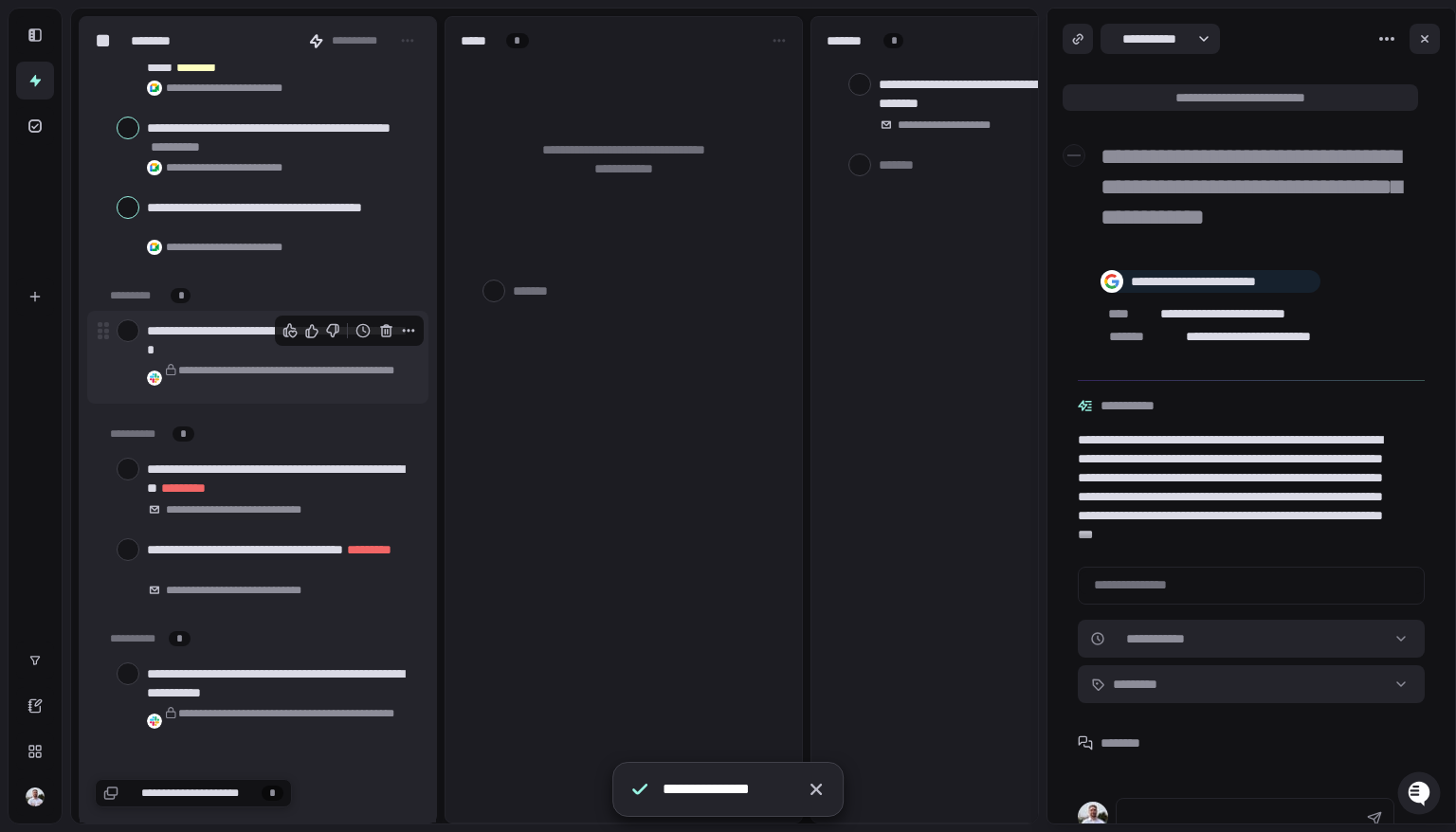click at bounding box center [350, 331] 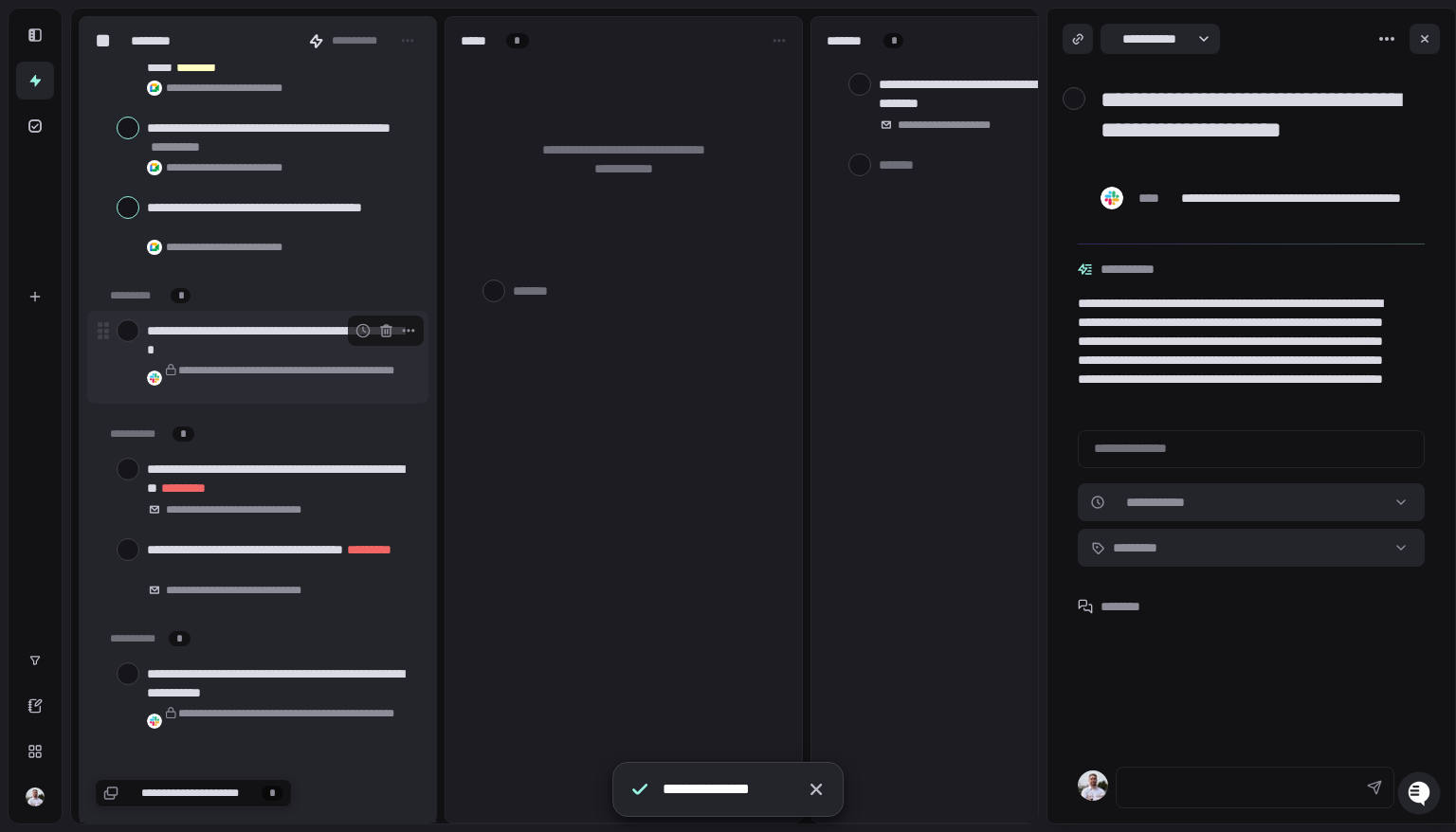 click on "**********" at bounding box center [280, 340] 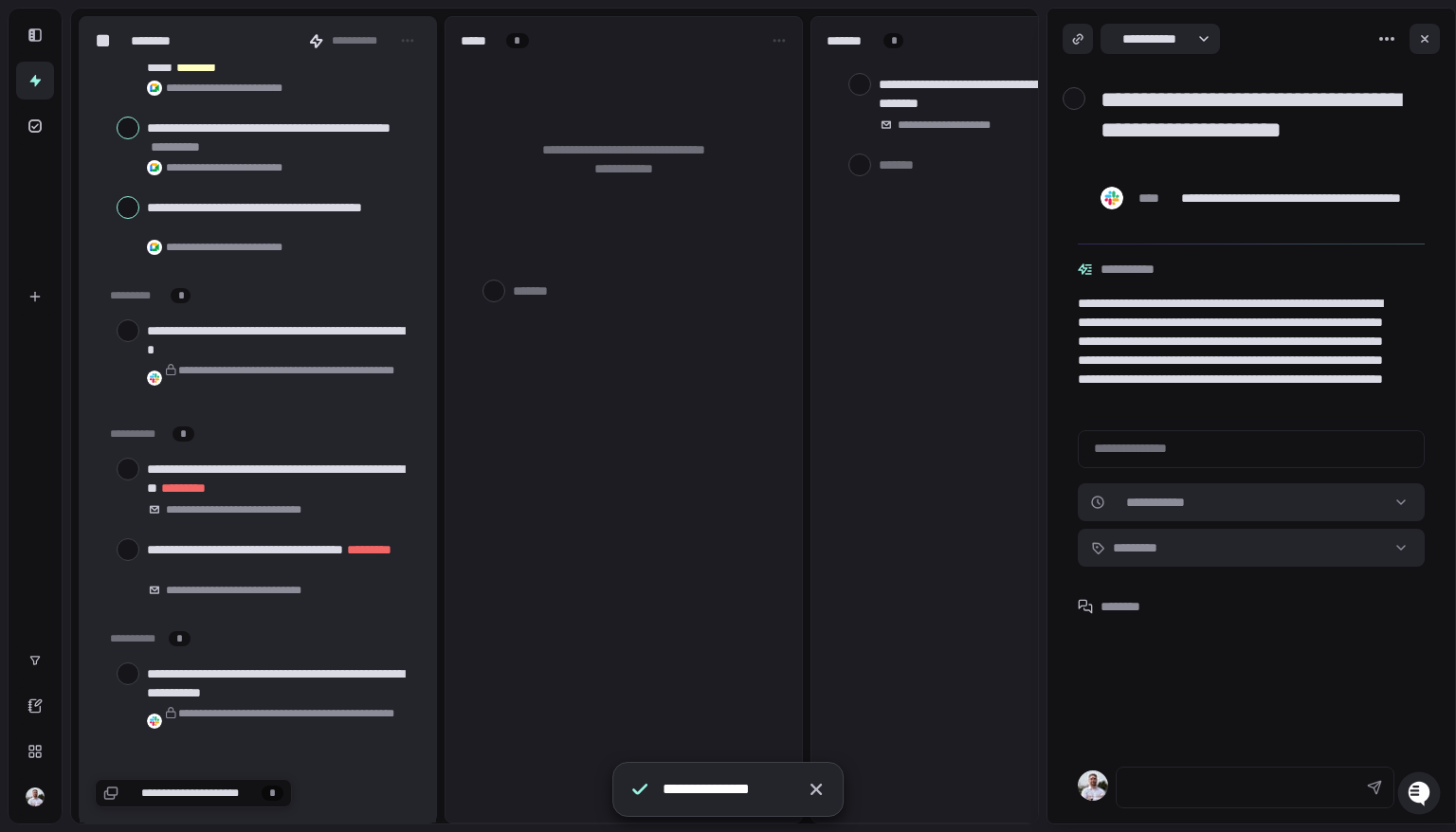 scroll, scrollTop: 11, scrollLeft: 0, axis: vertical 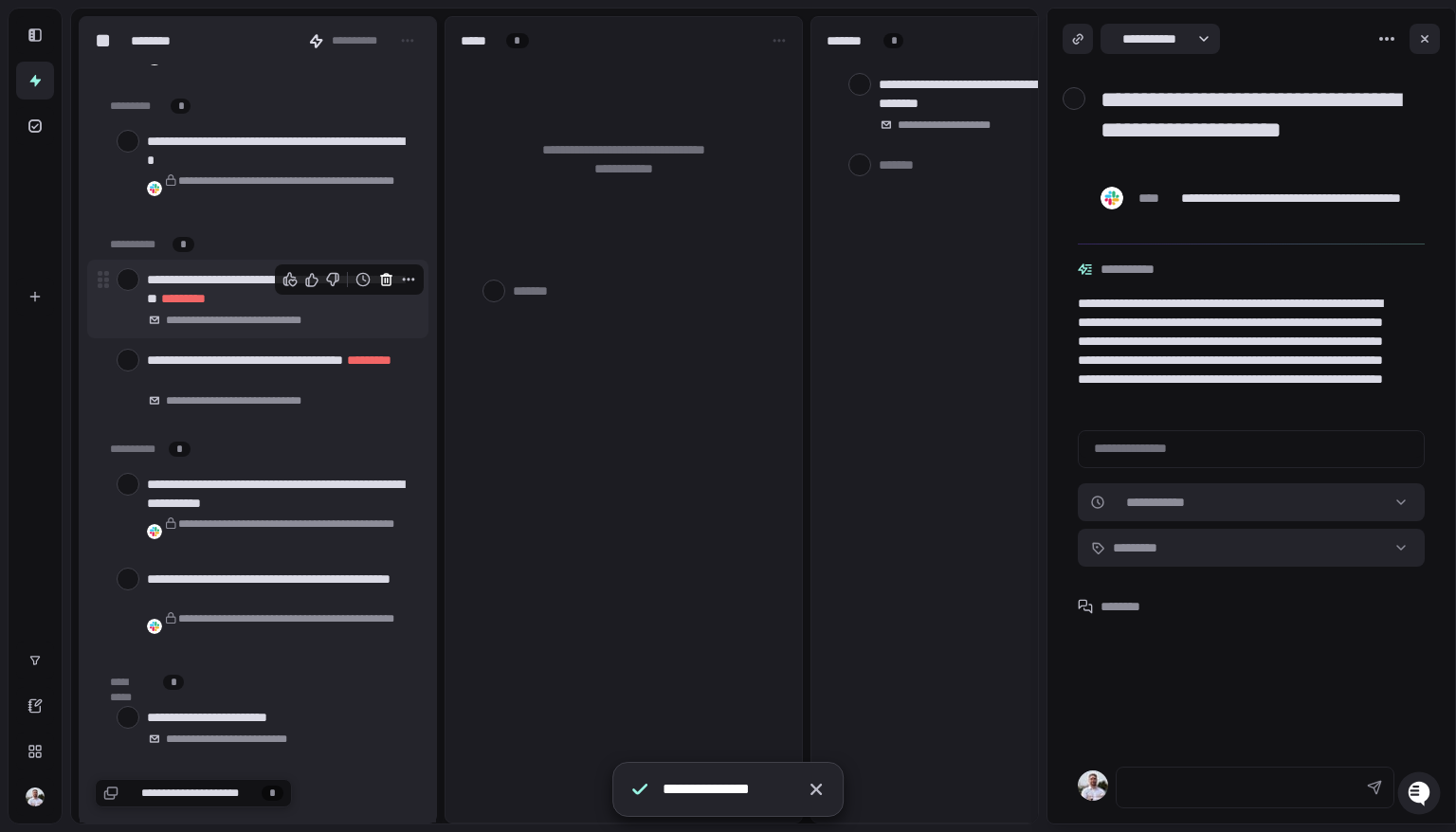 click 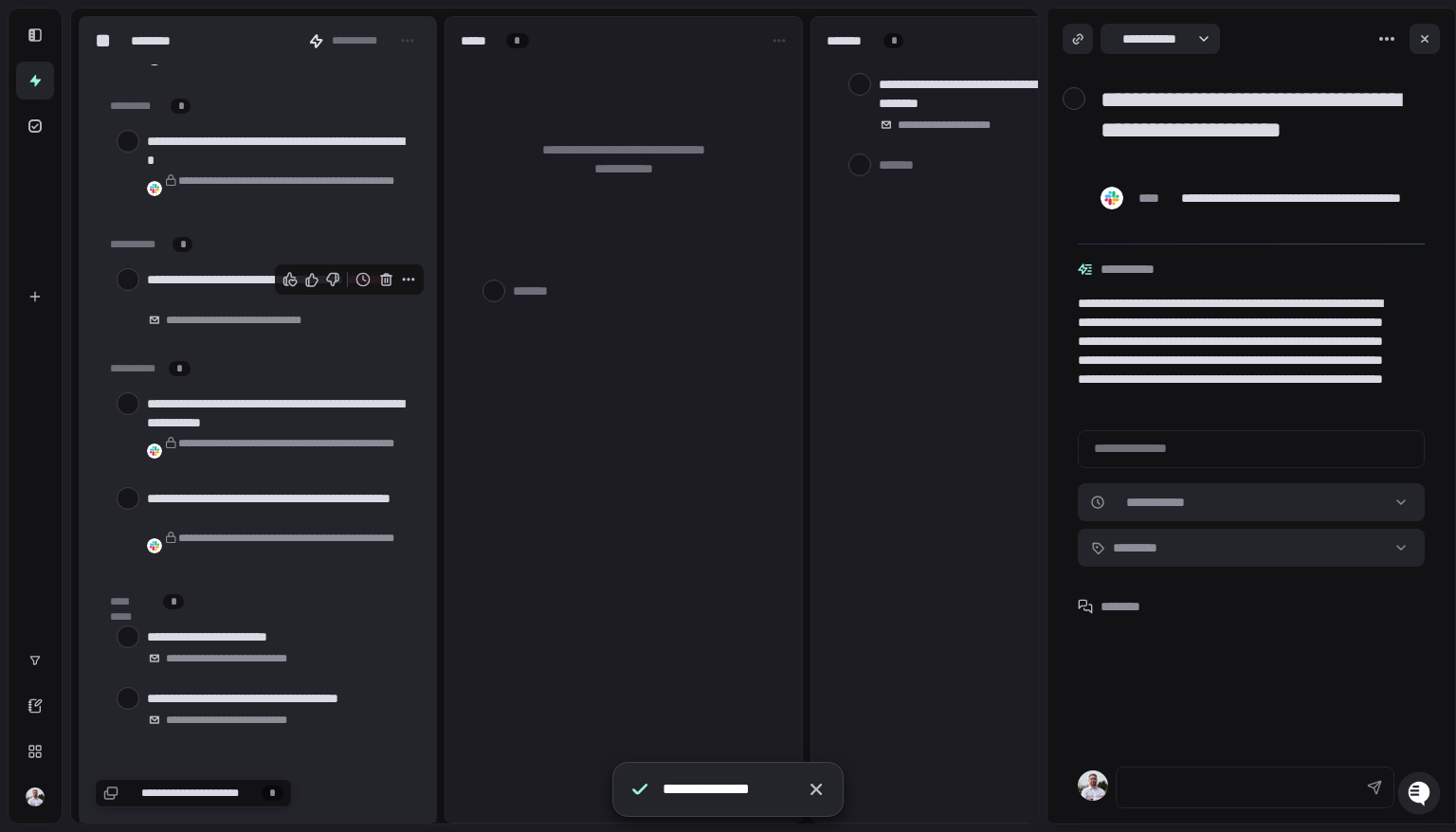 click 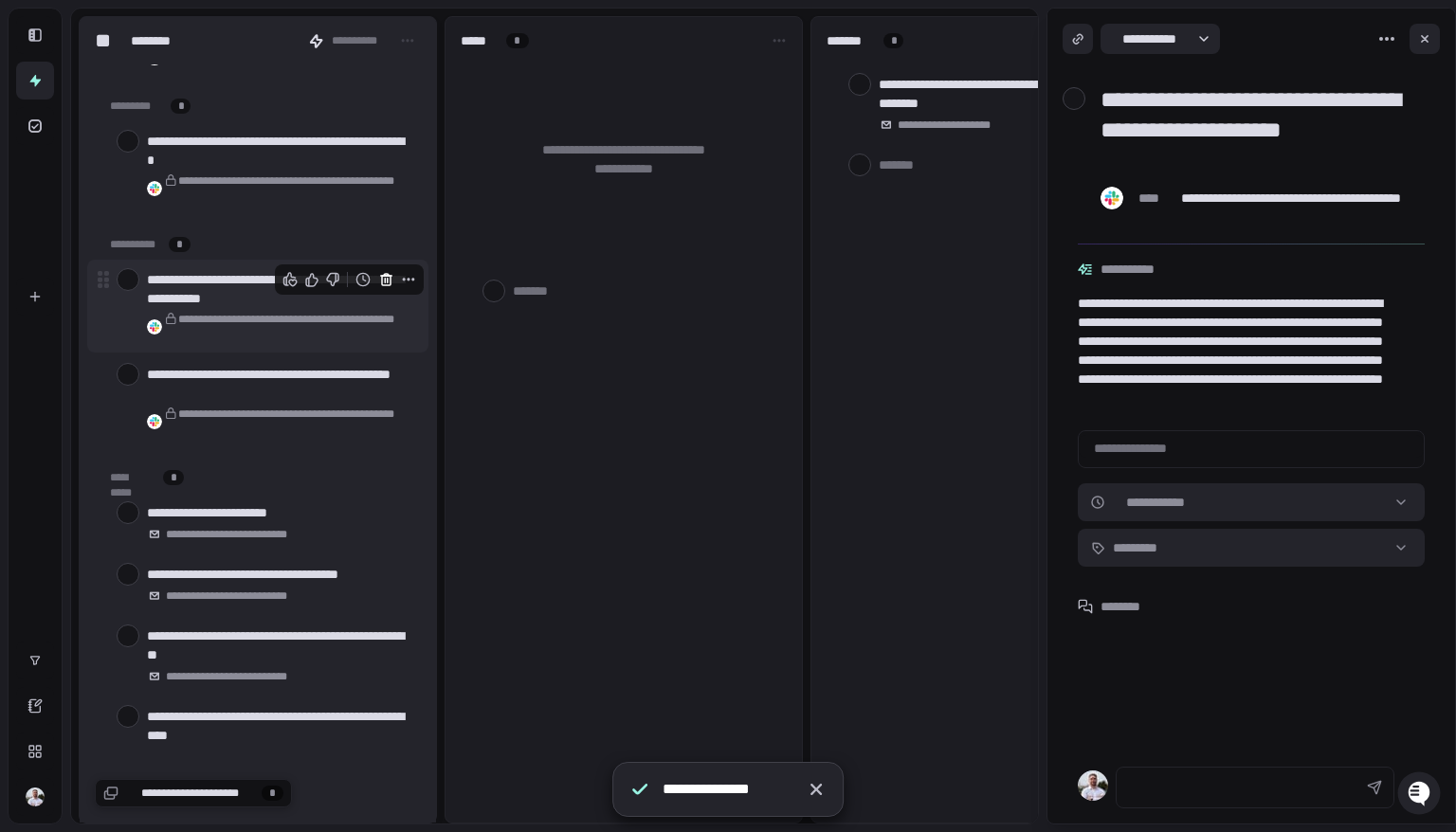 click 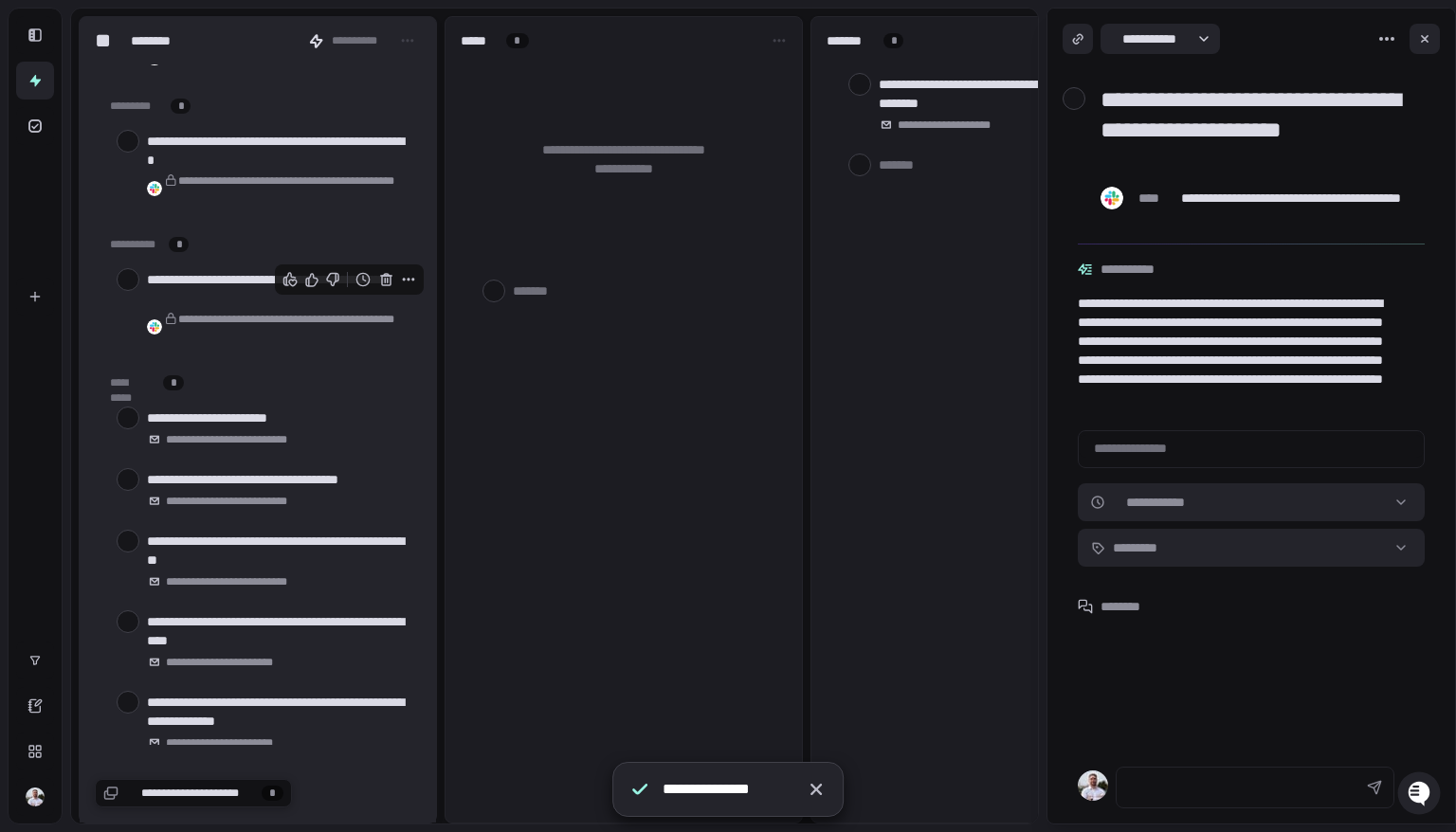 click 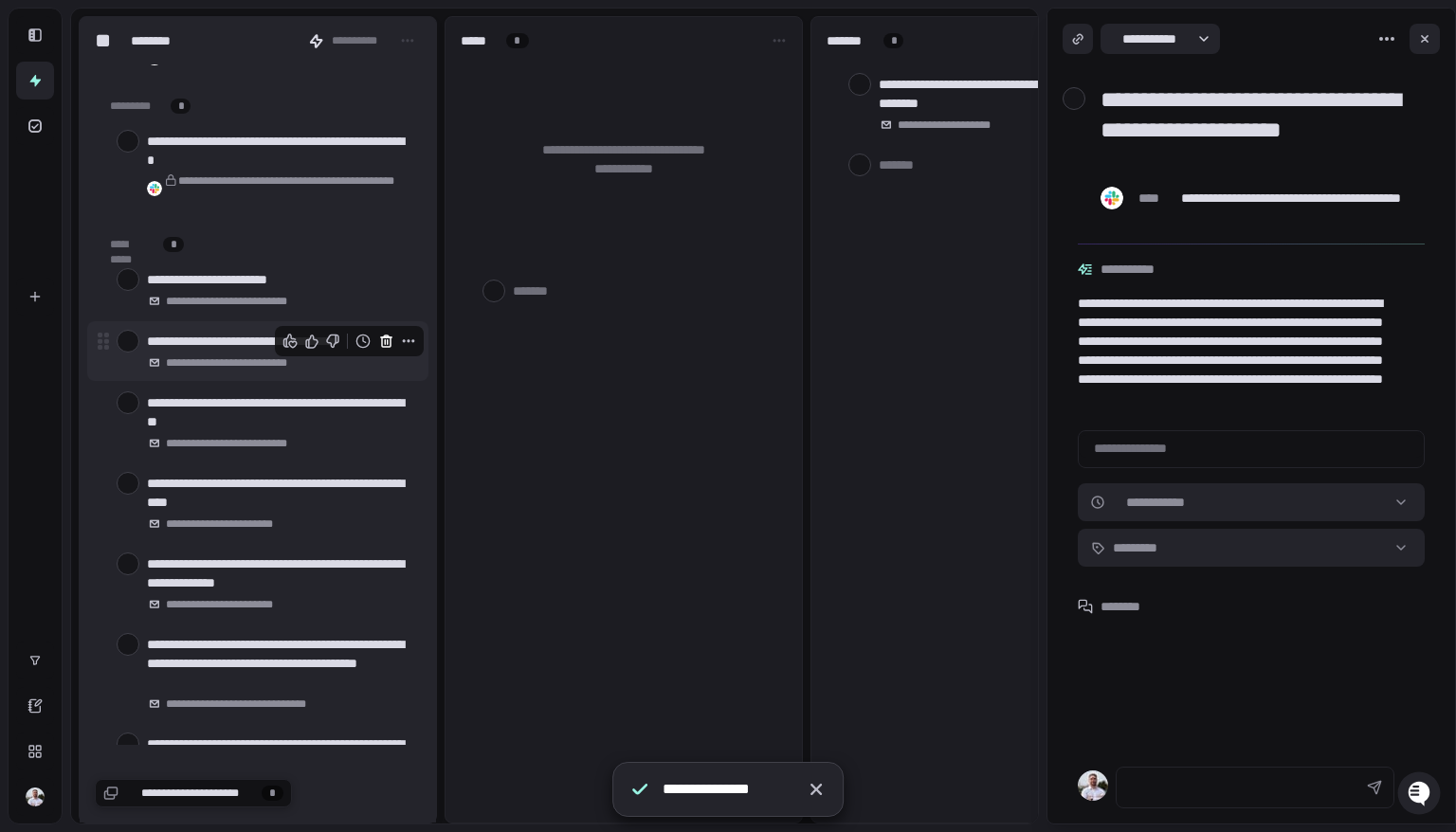 click 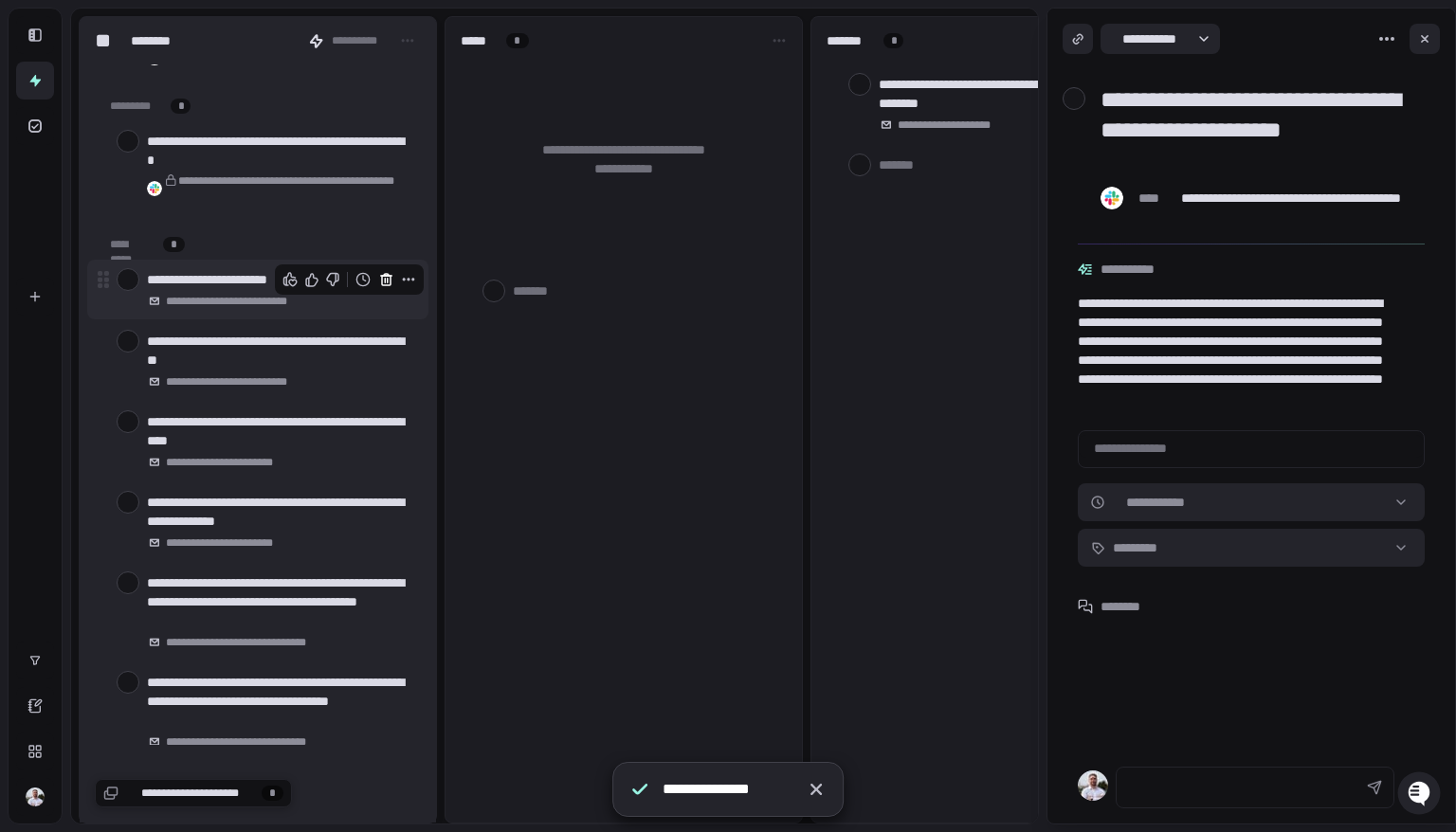 click at bounding box center [386, 280] 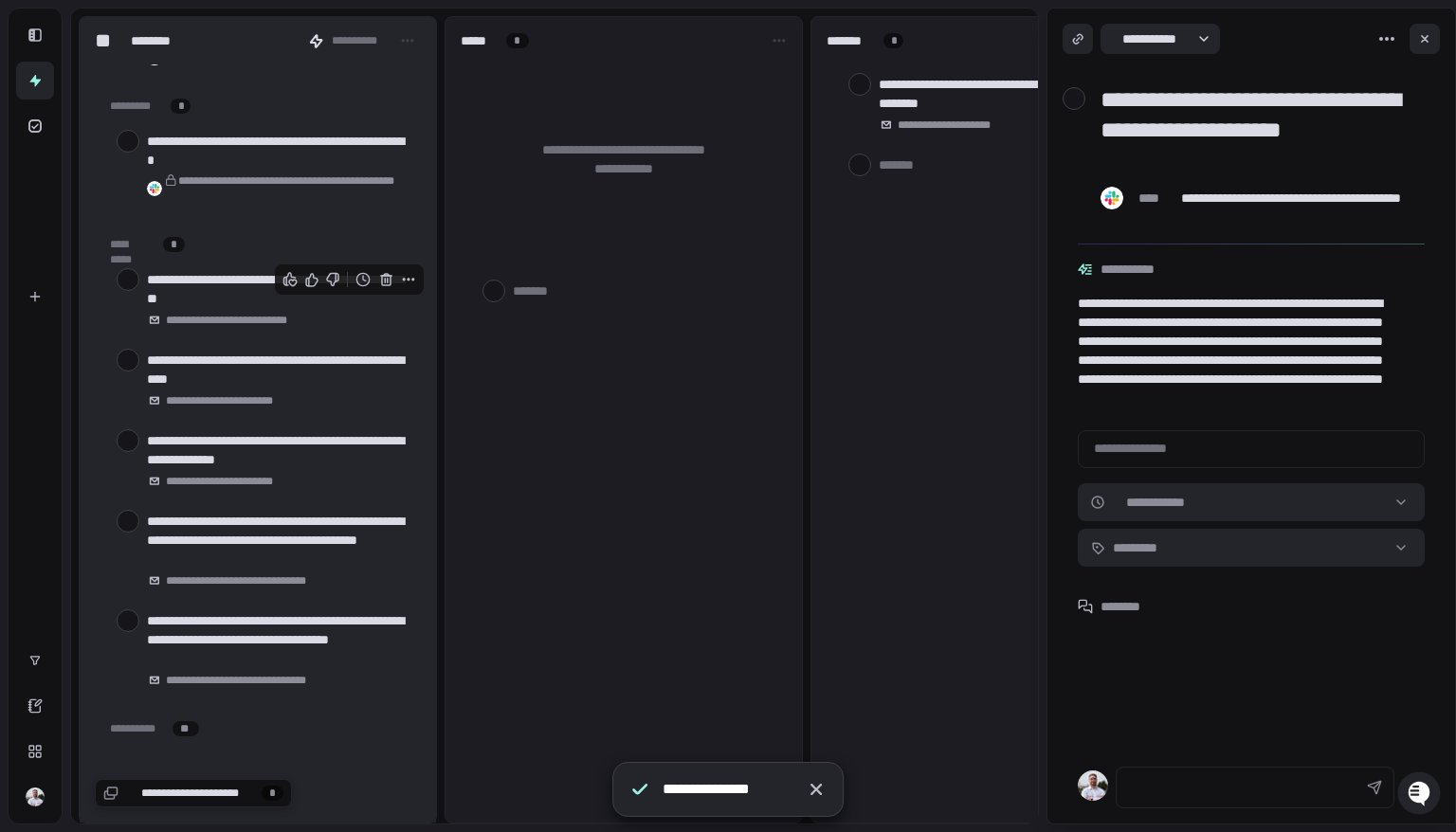 click at bounding box center (386, 280) 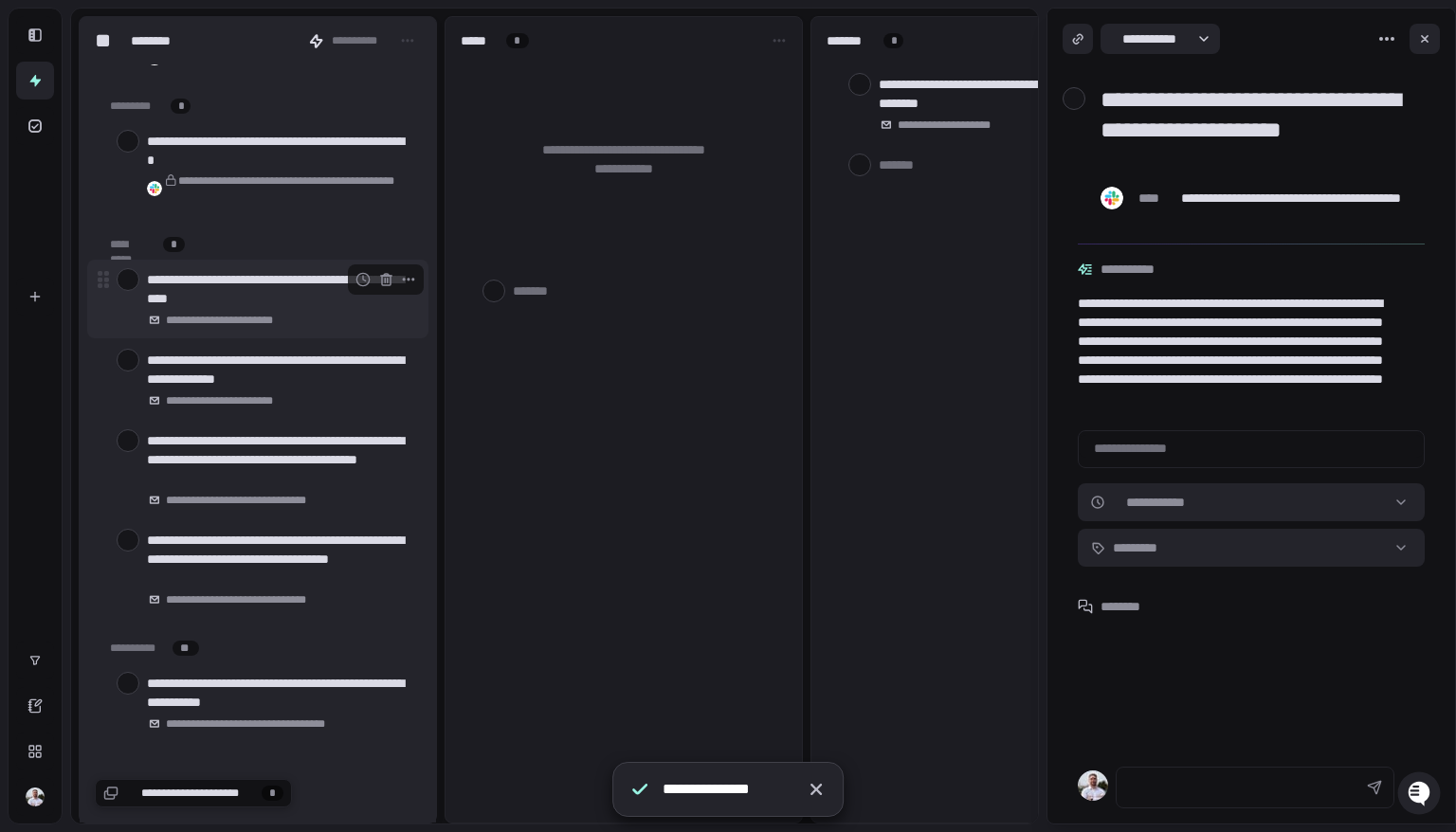 click on "**********" at bounding box center [280, 289] 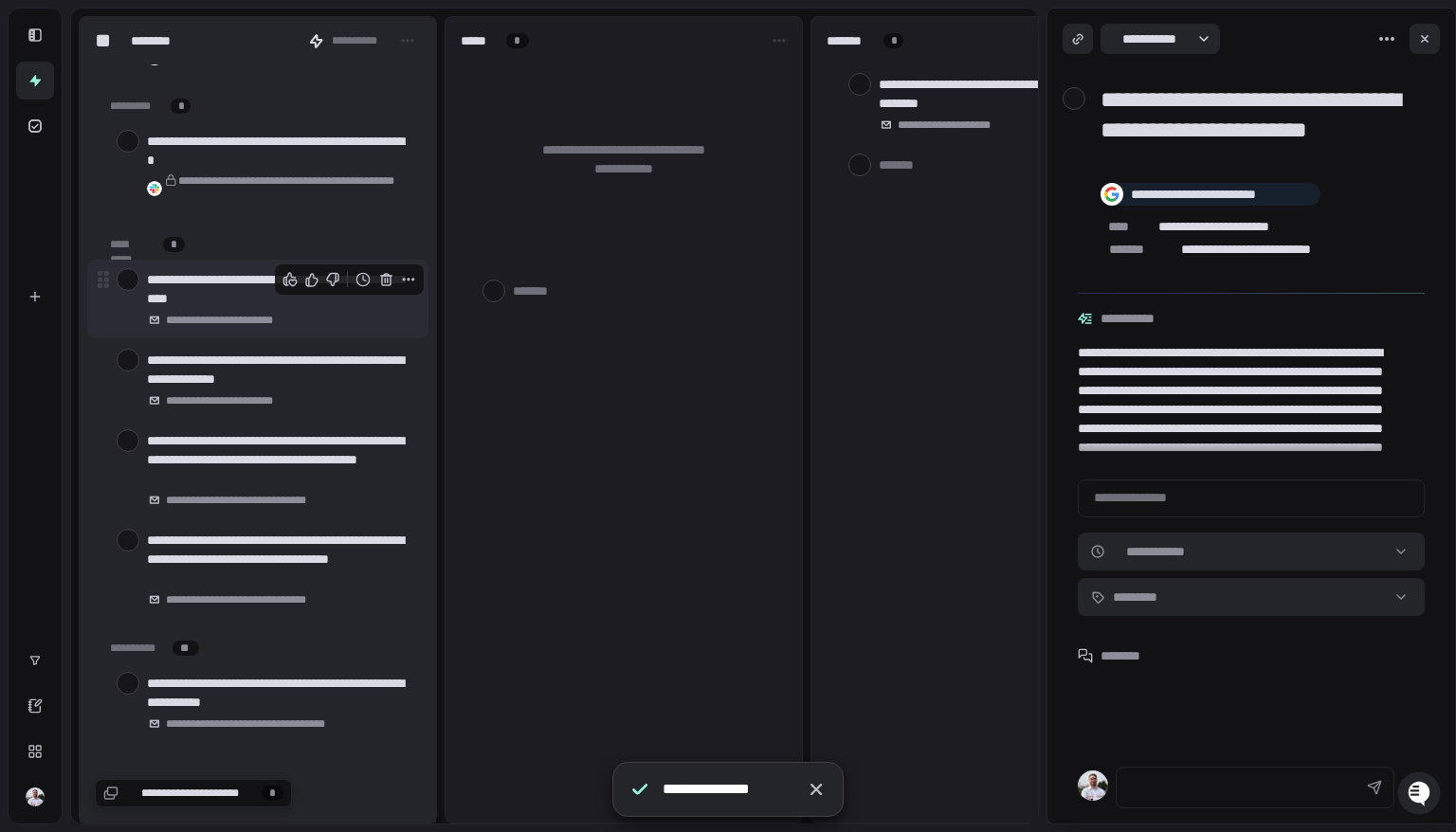 click at bounding box center (350, 280) 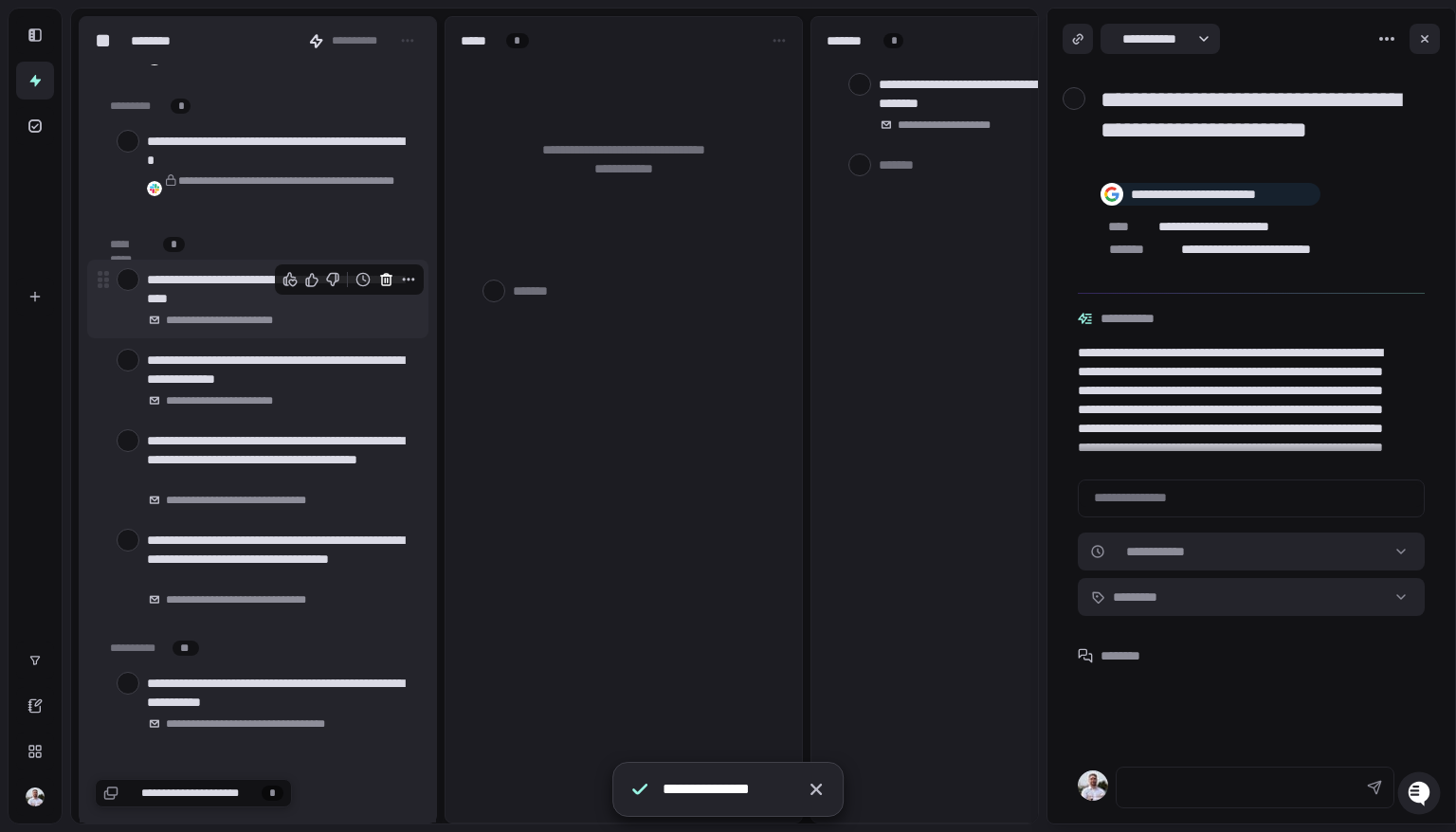 click 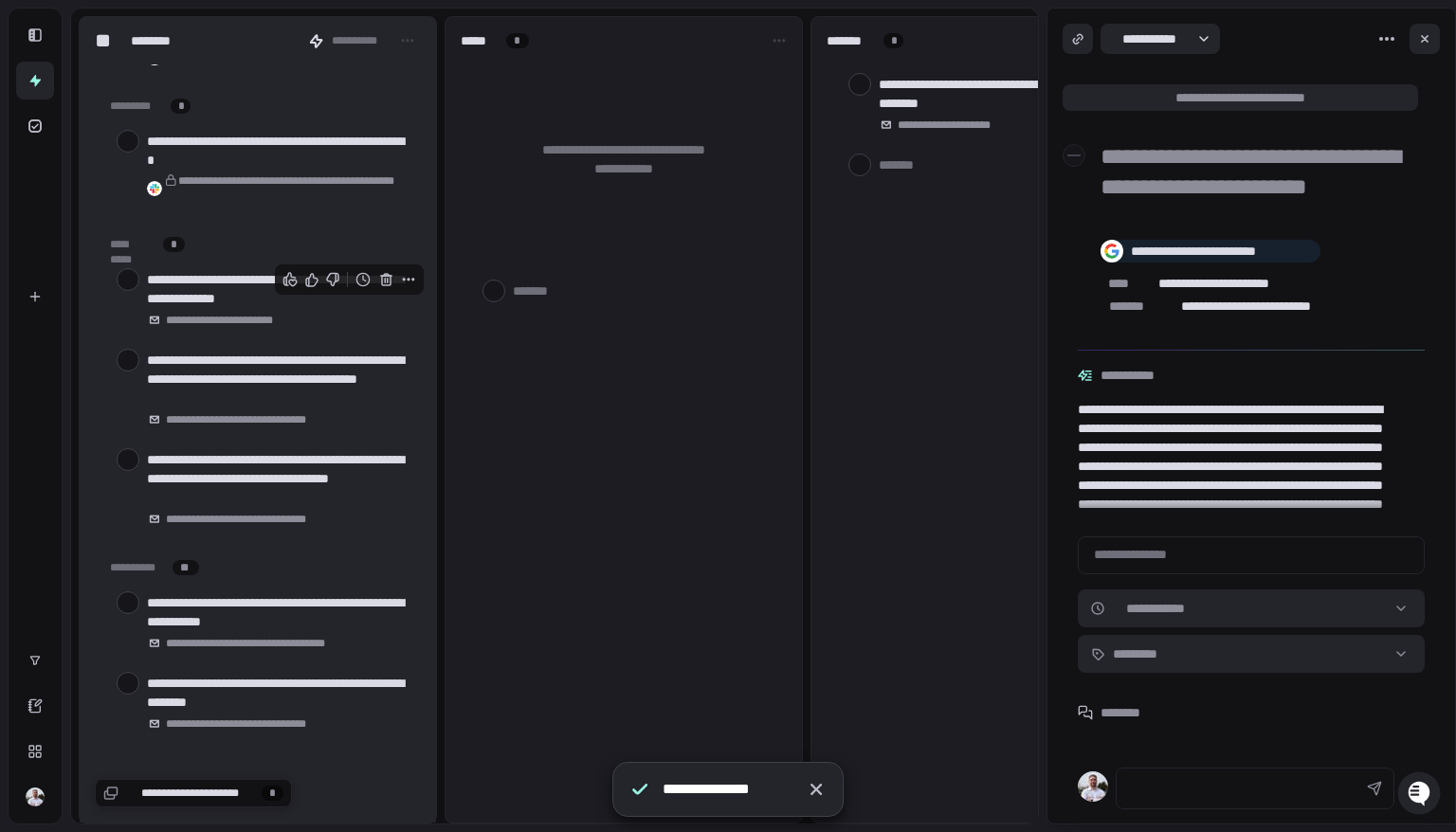 click 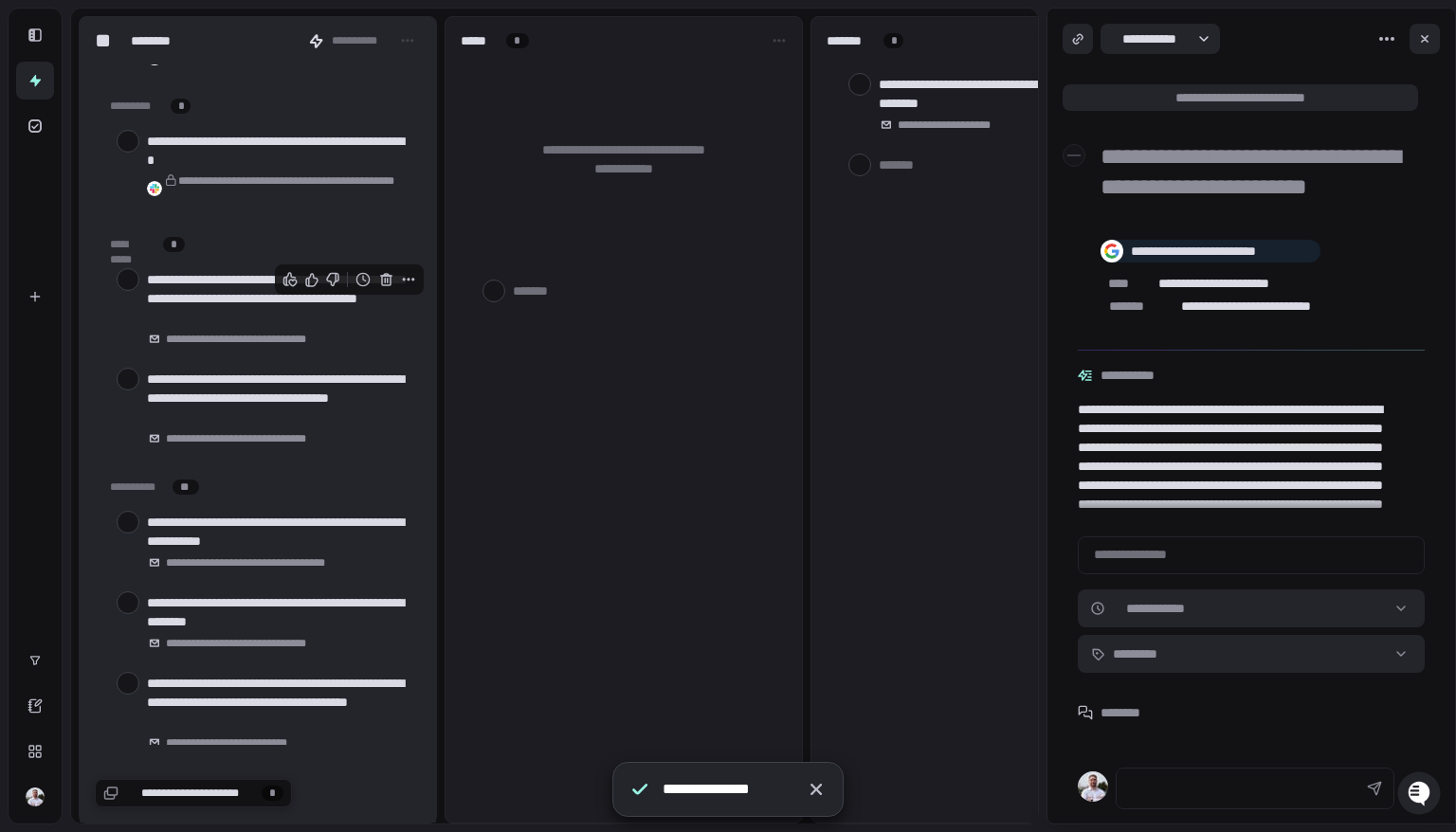 click 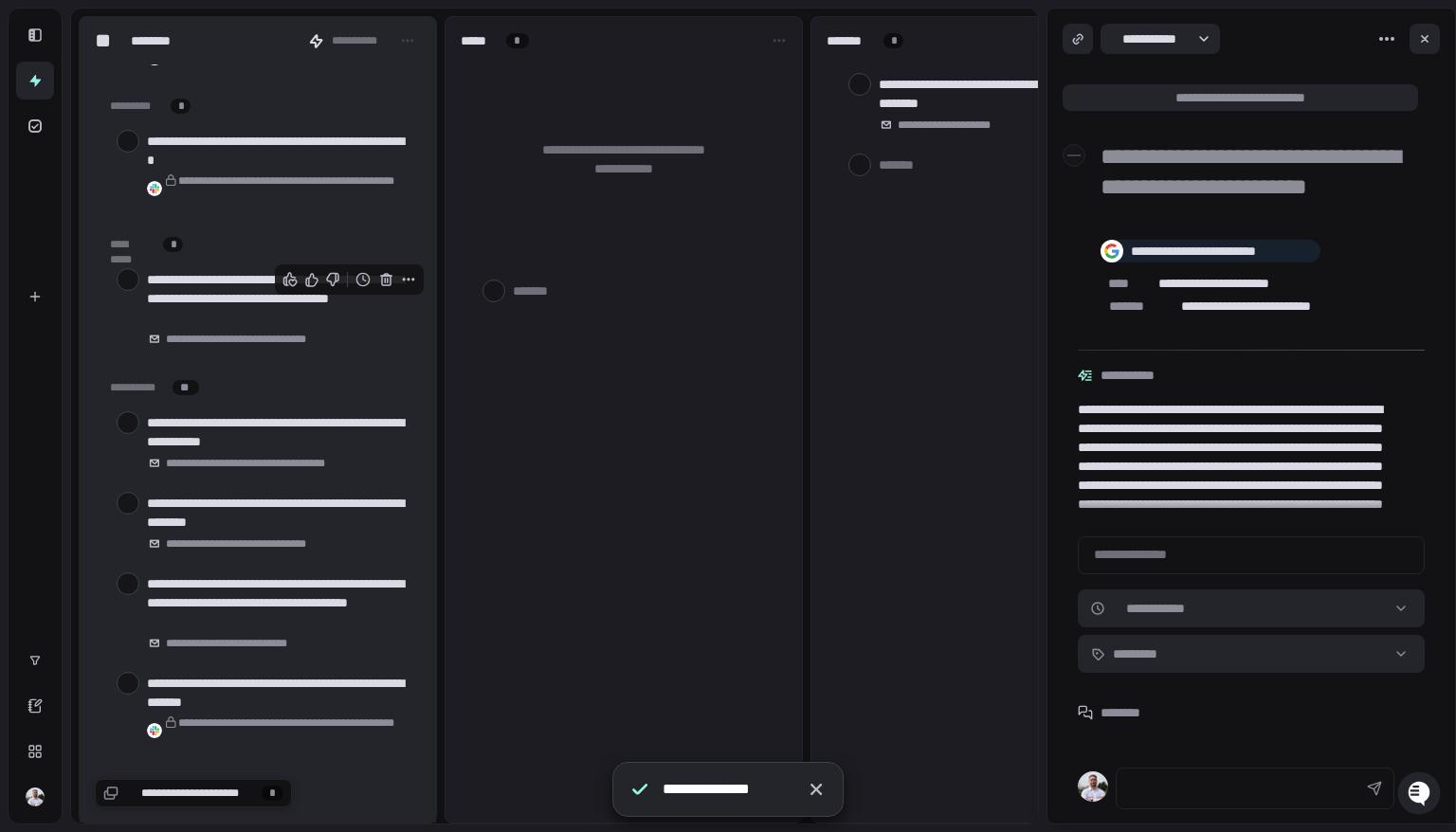 click 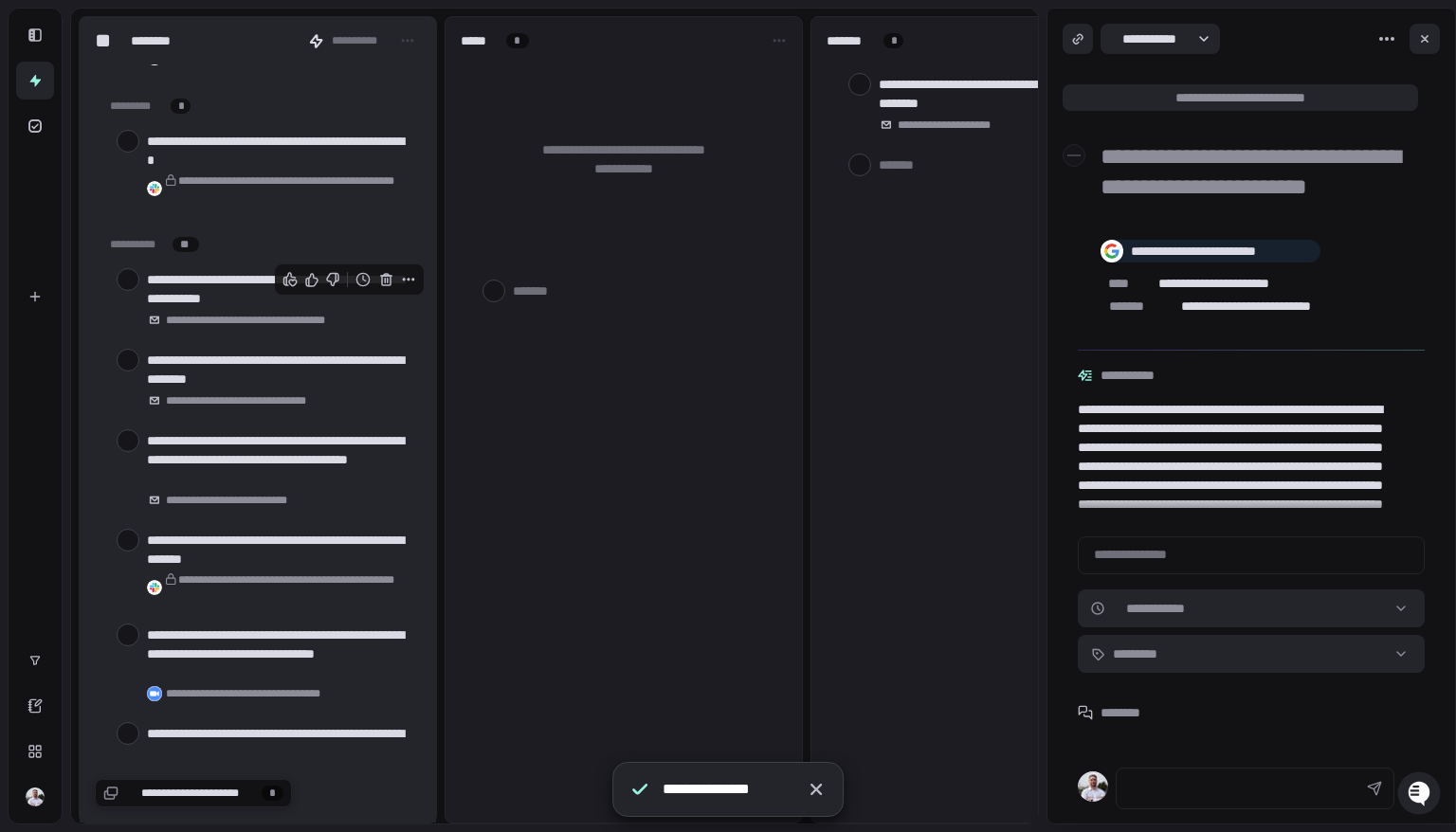 click 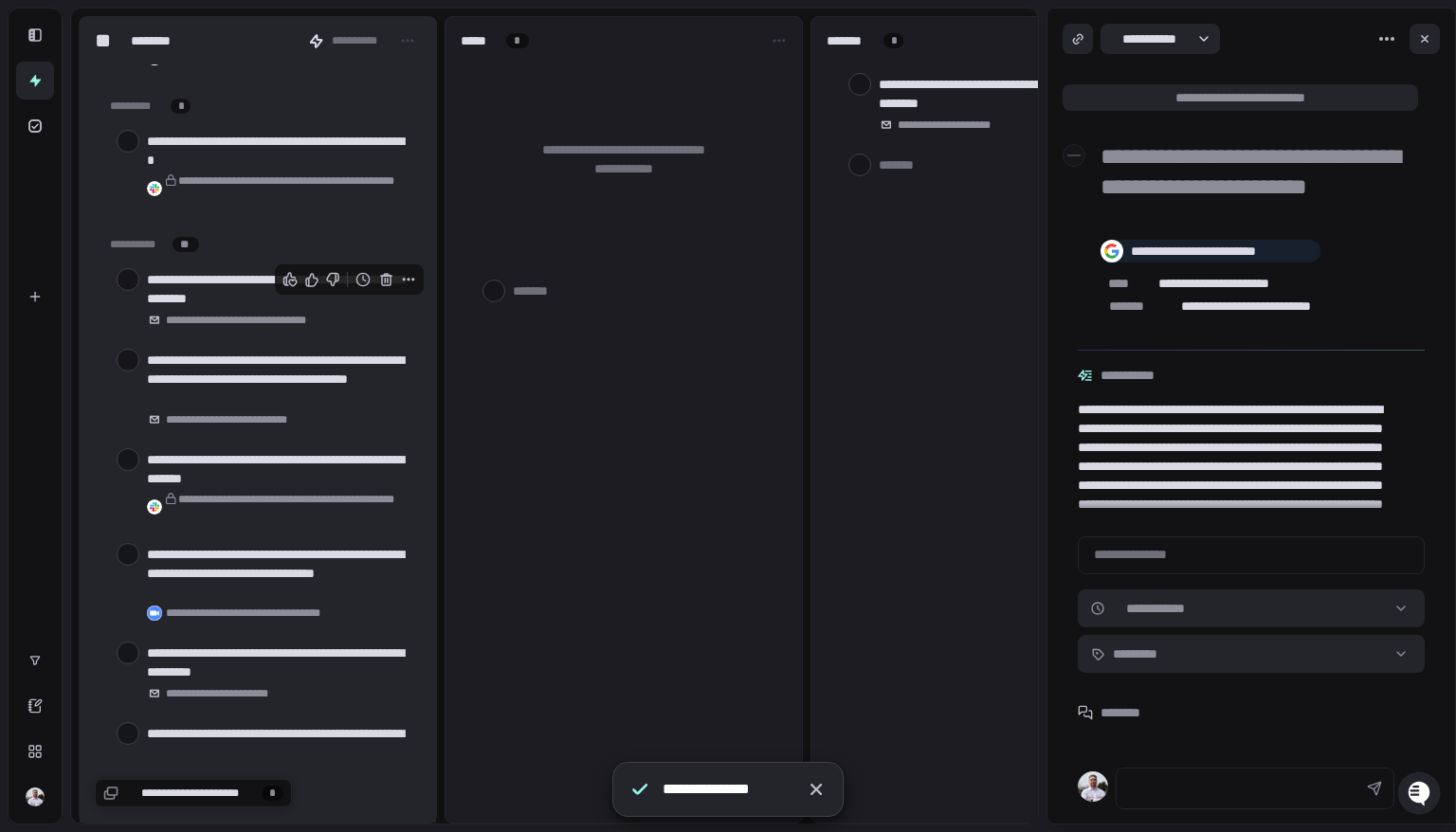 click 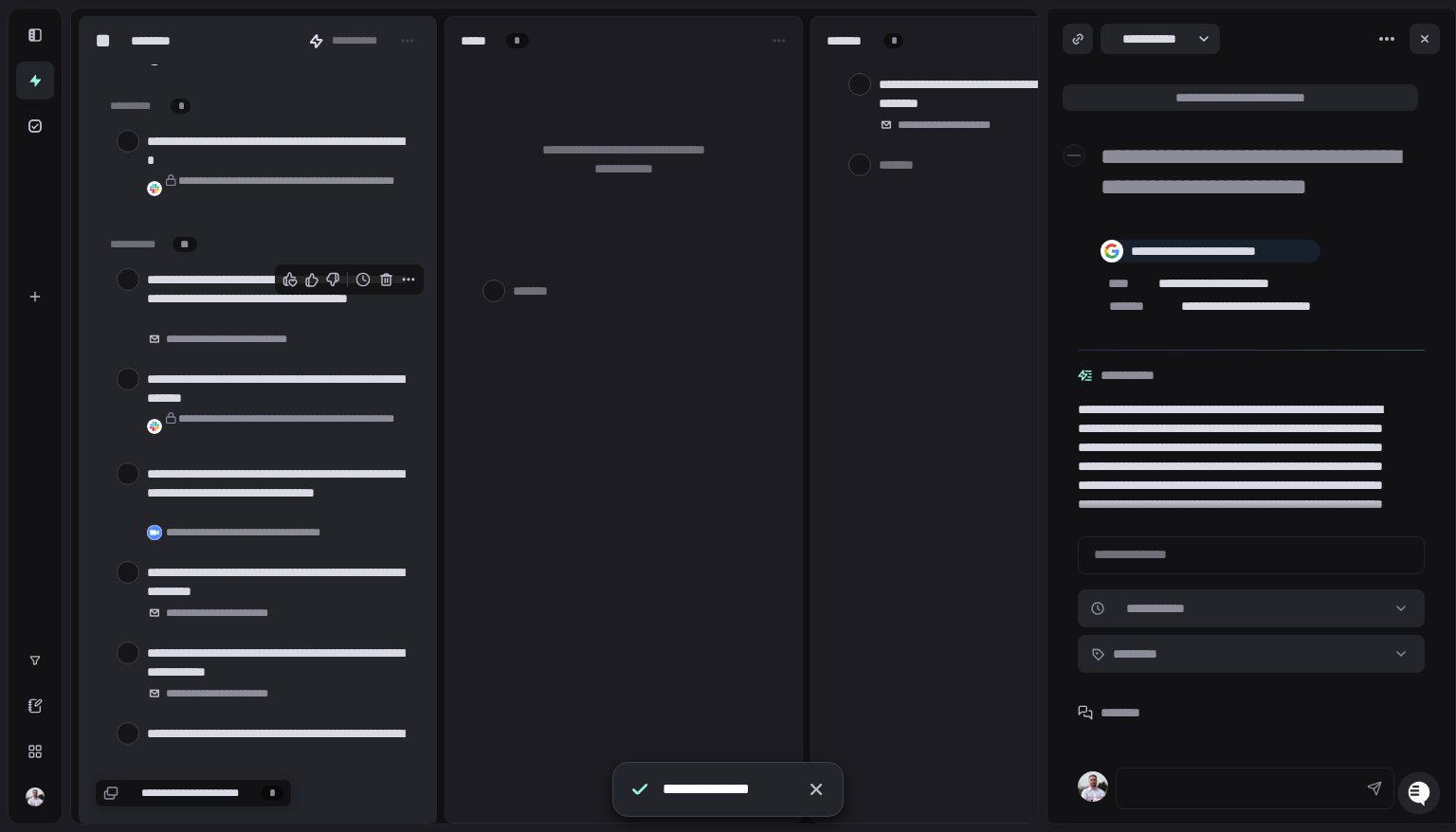 click 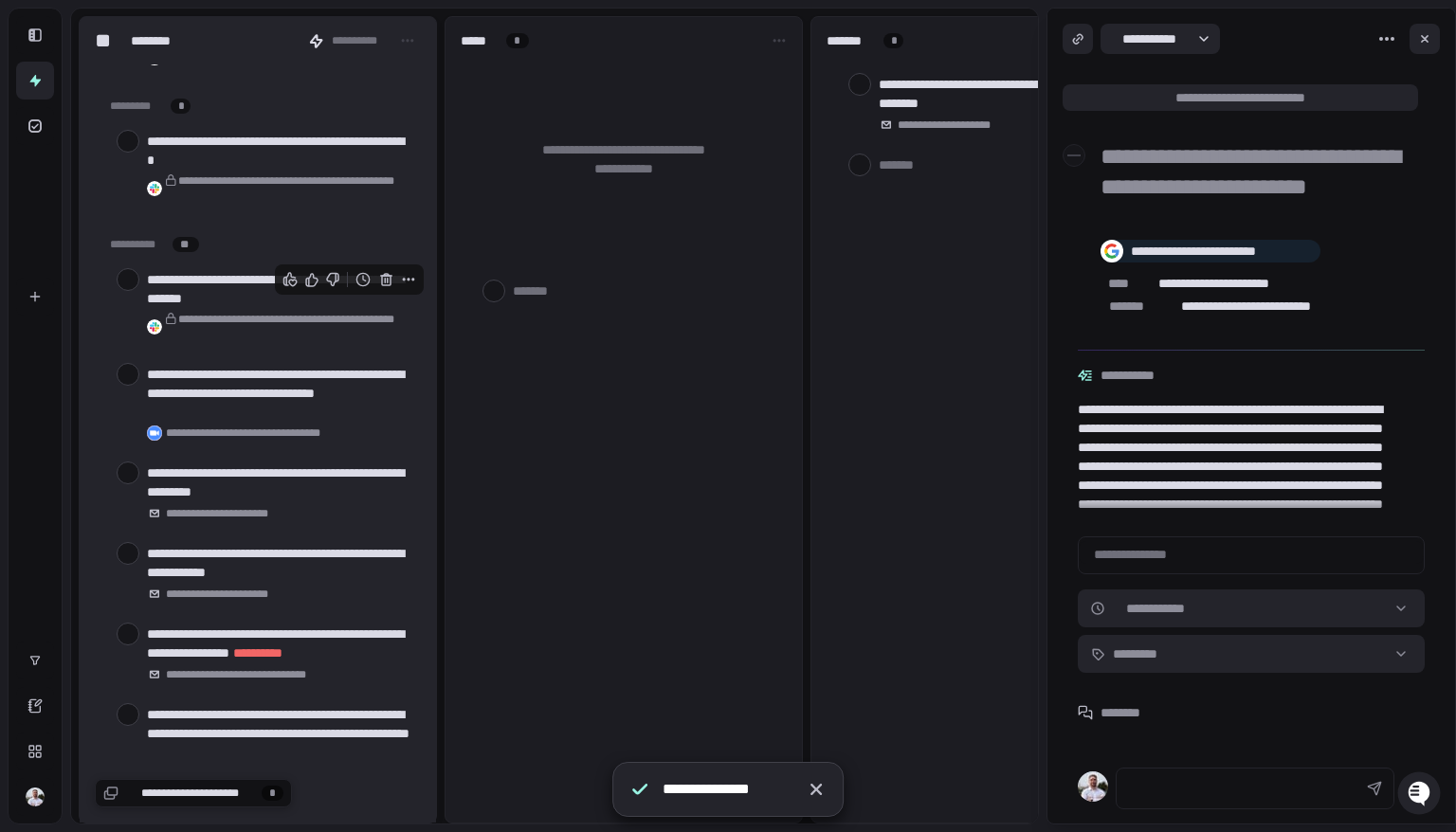 click 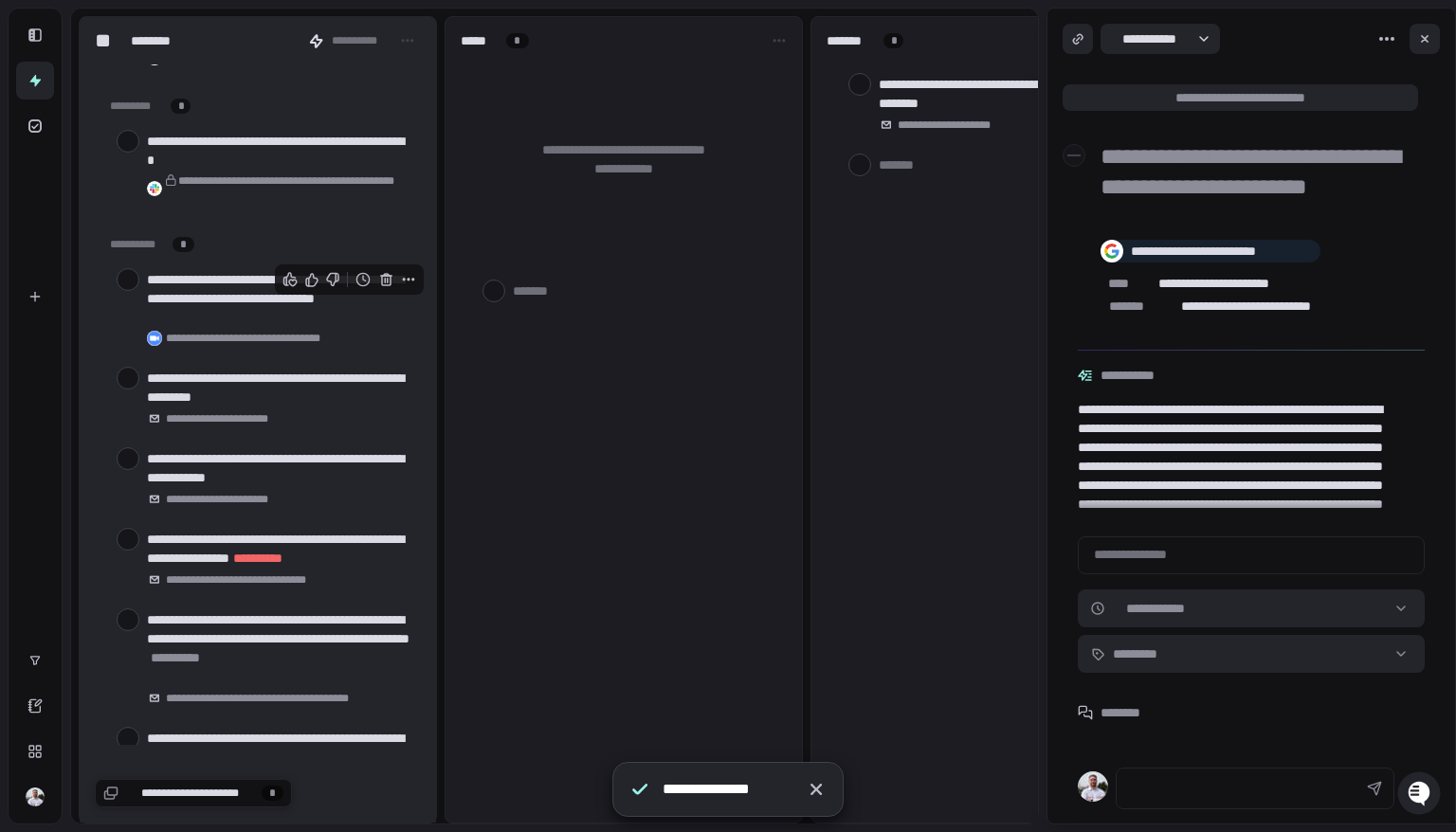 click 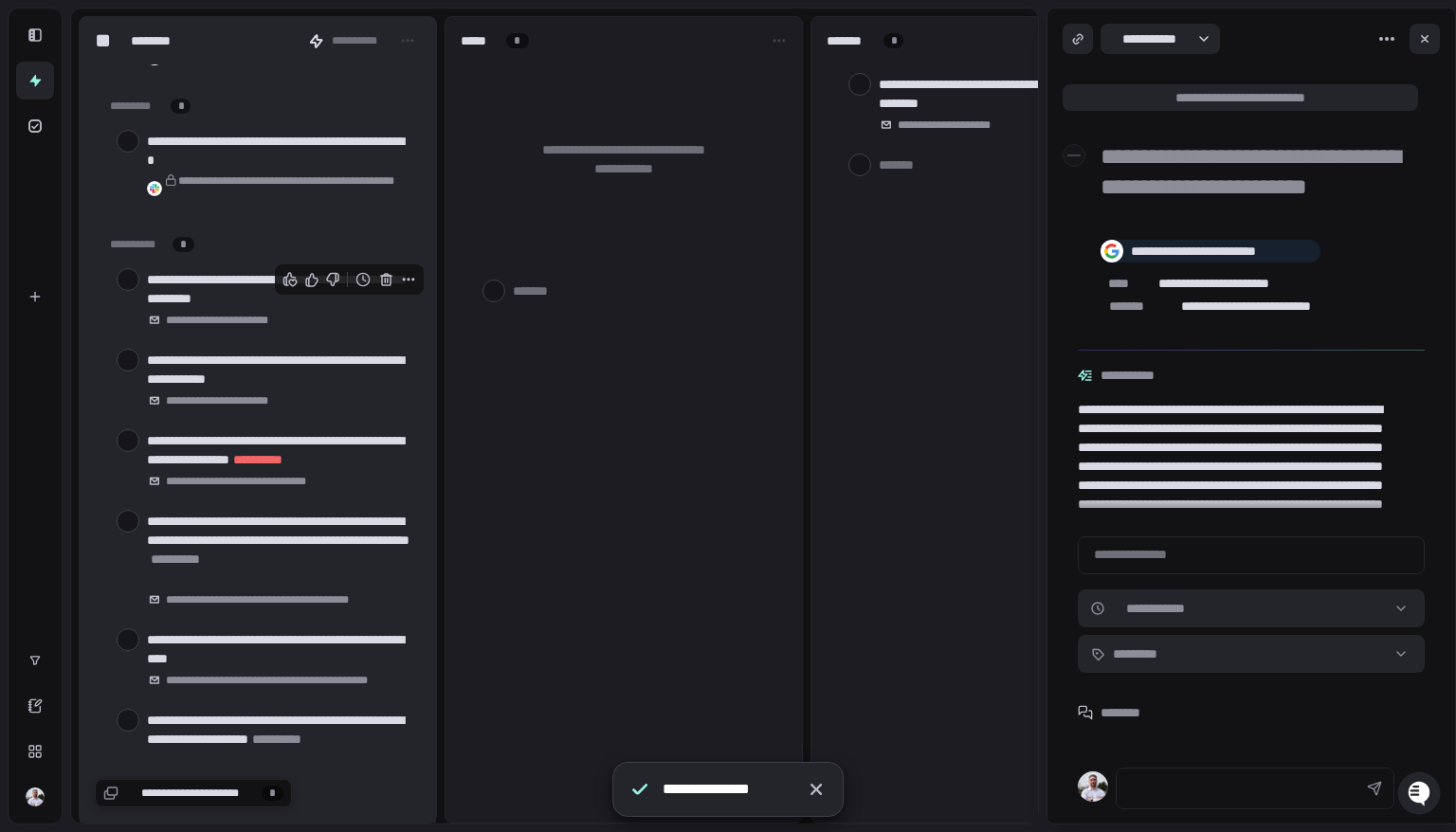 click 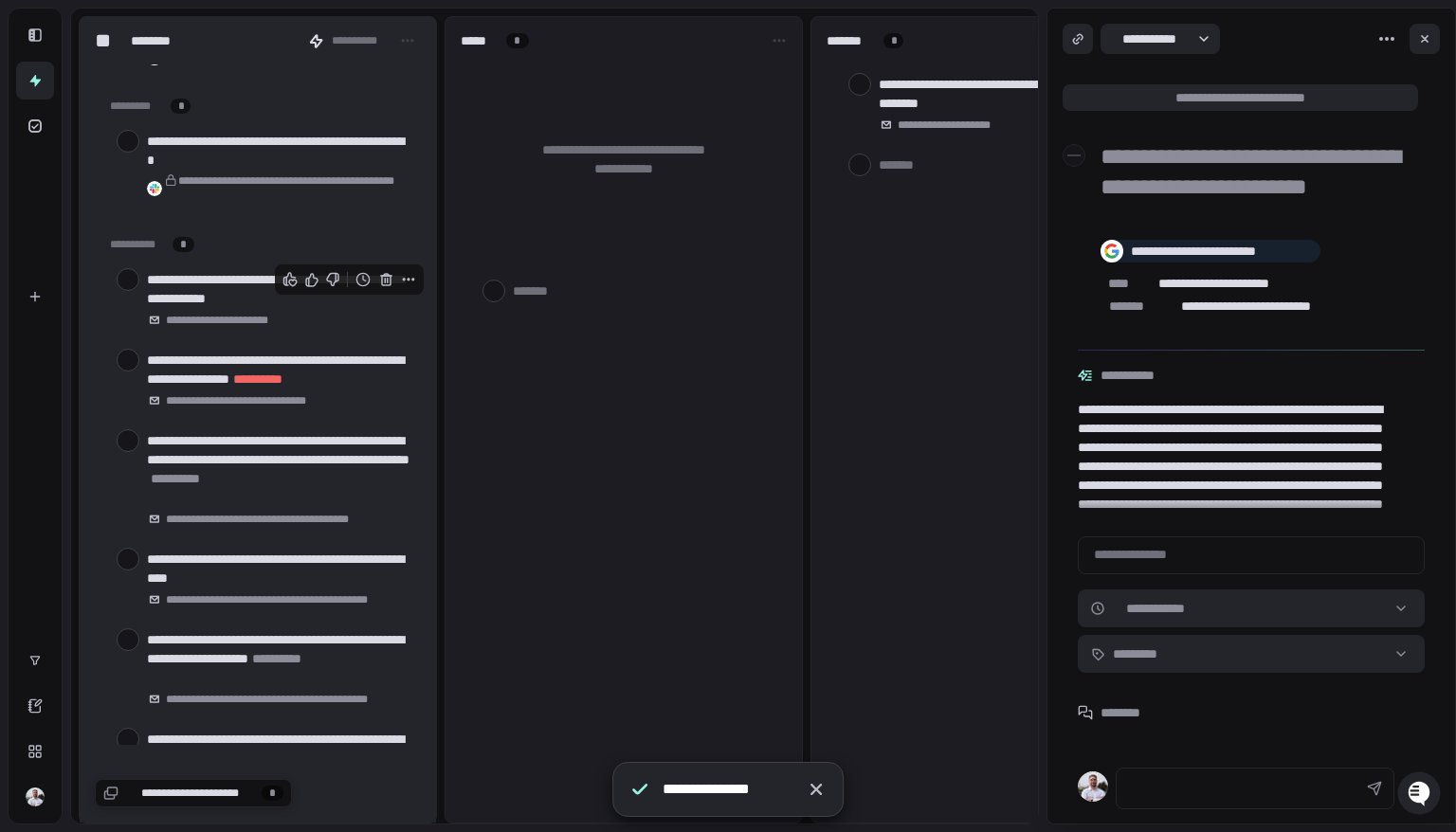 click 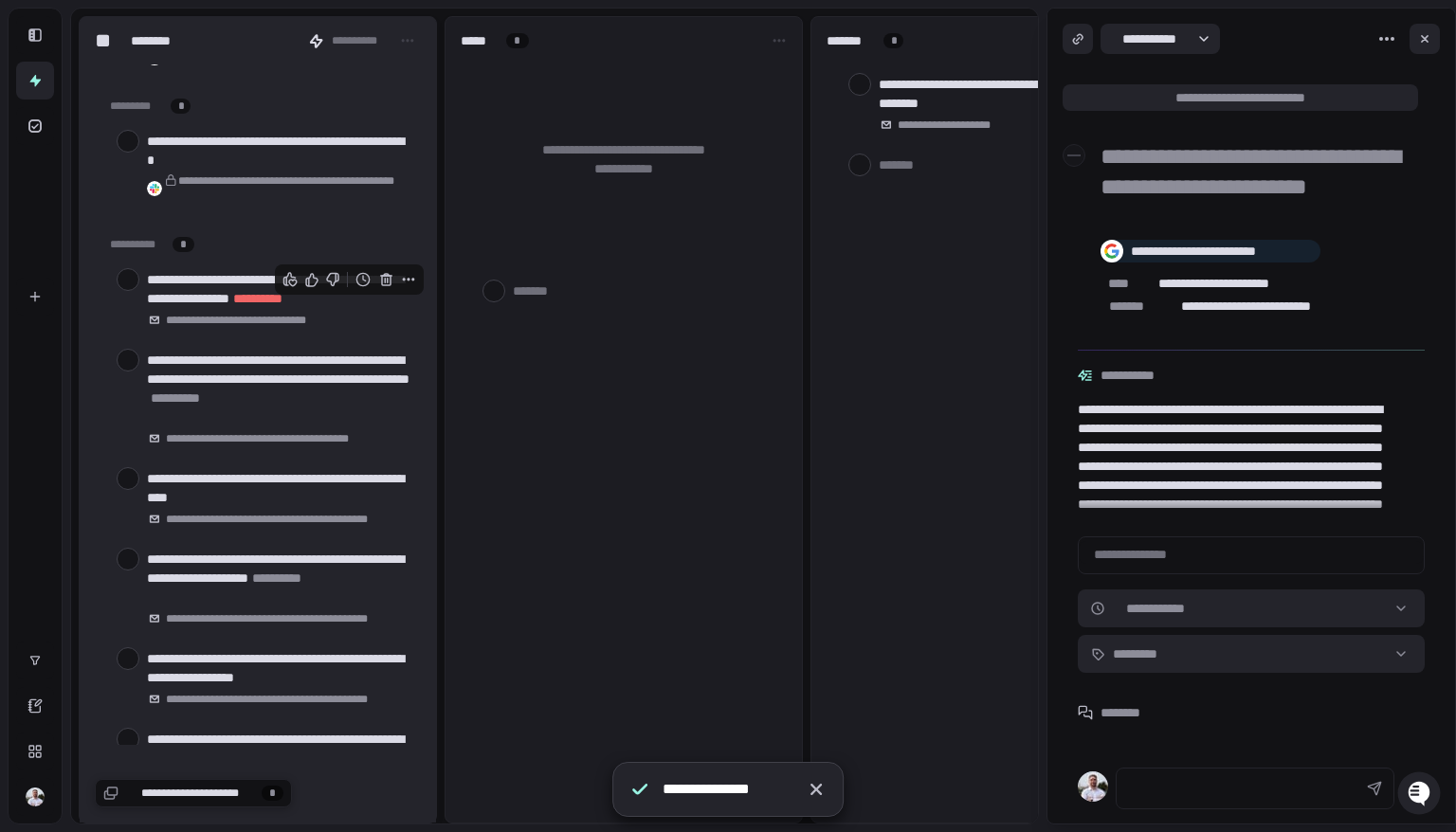 click 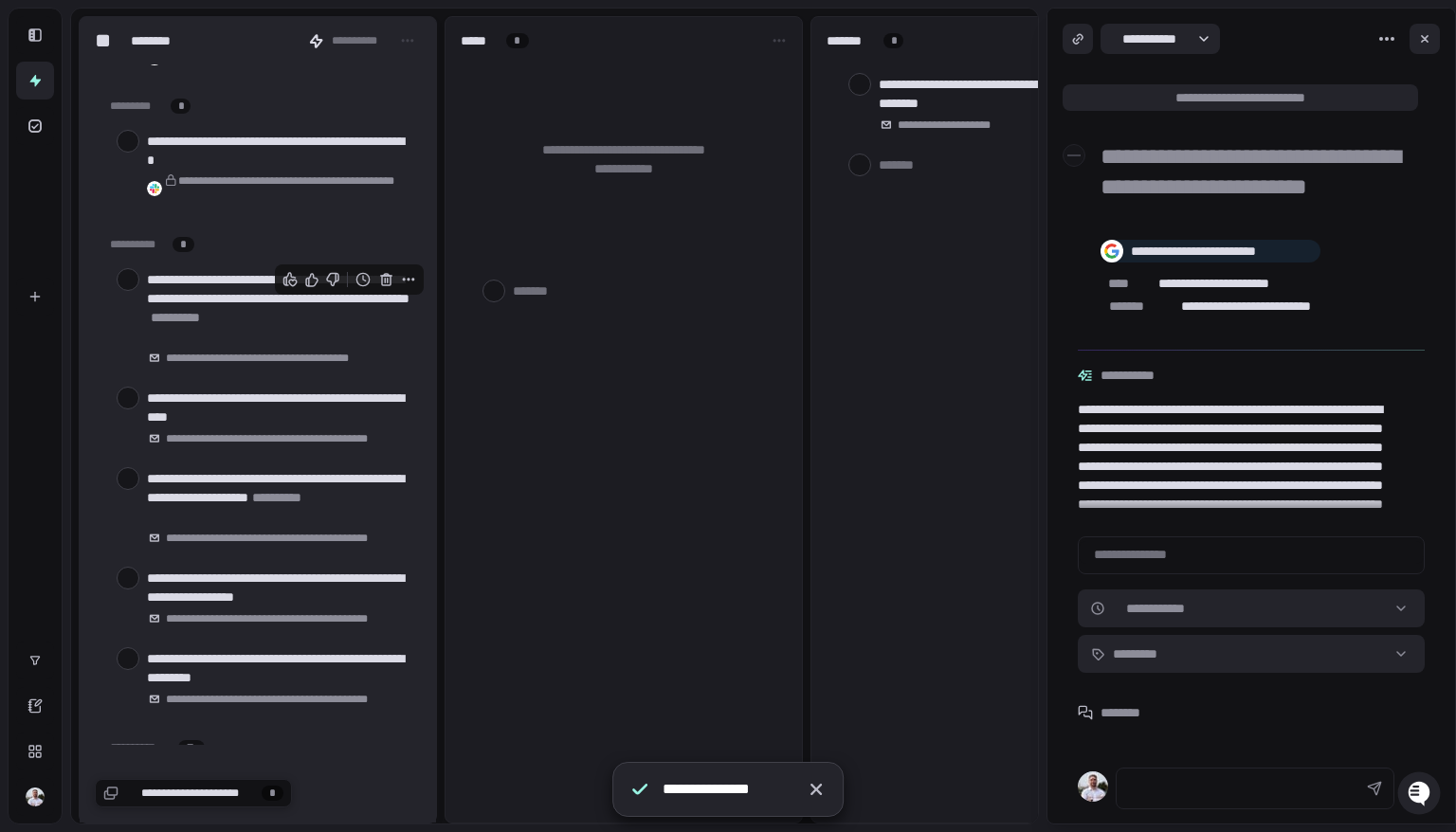 click 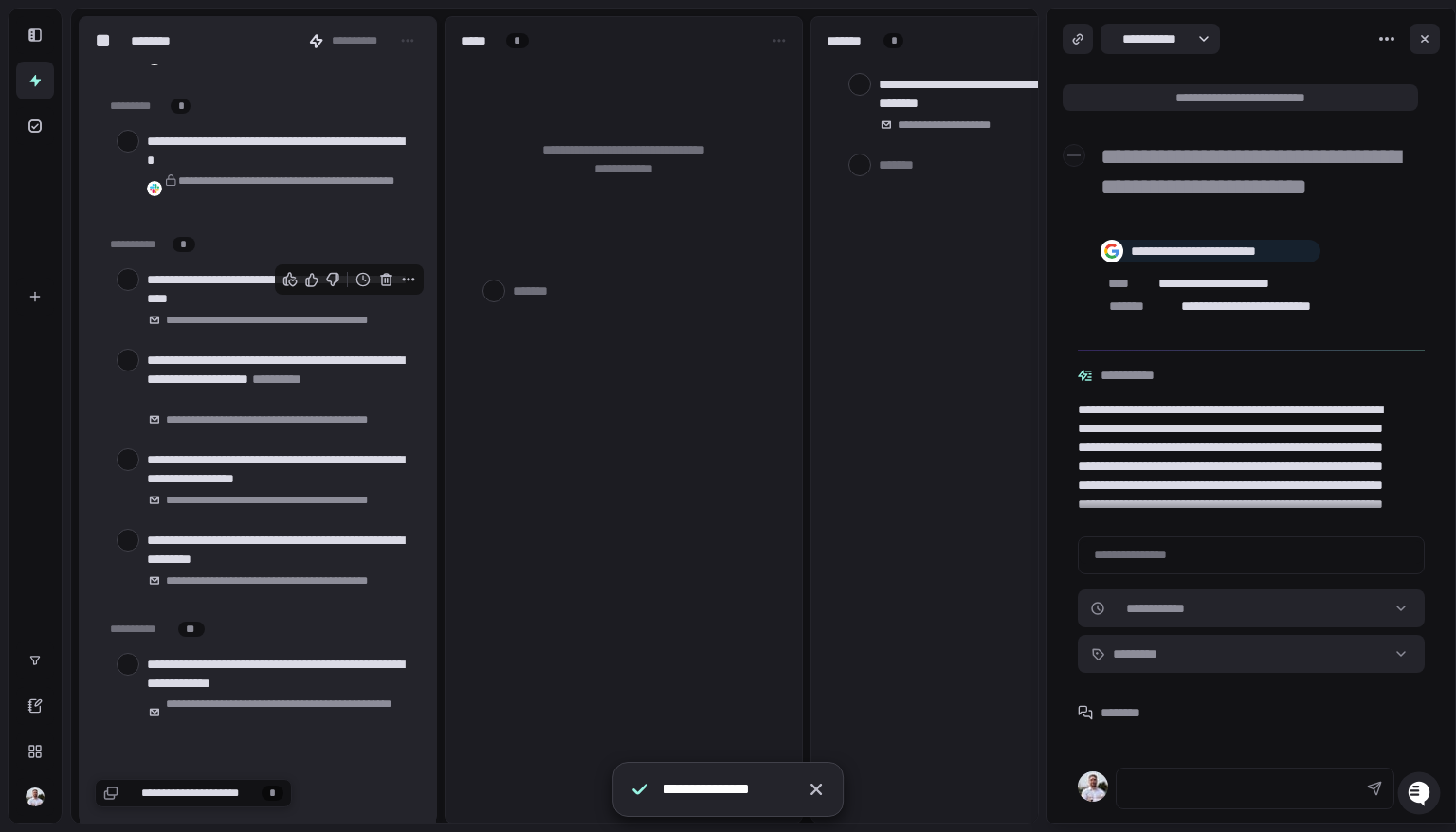 click 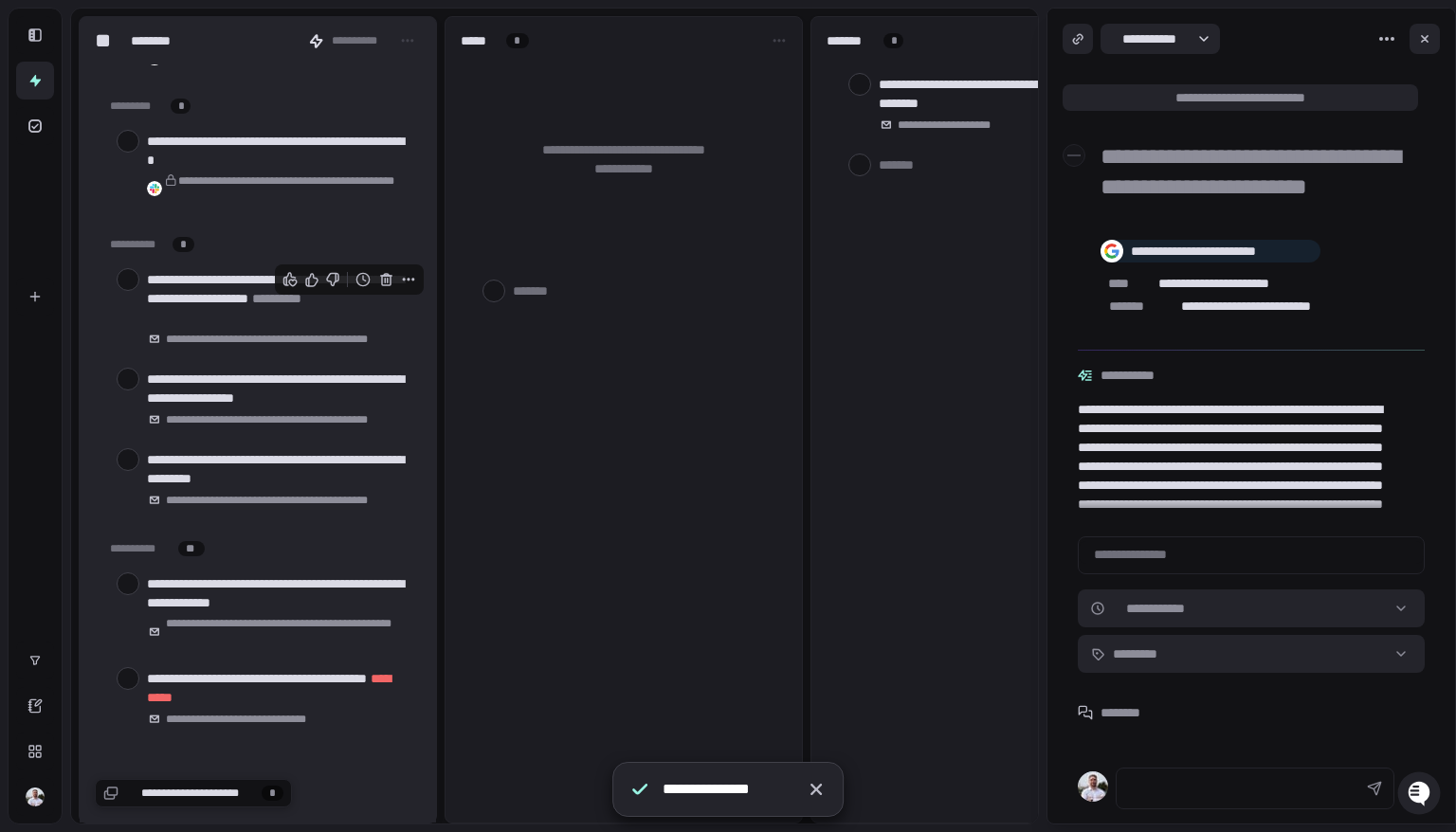 click 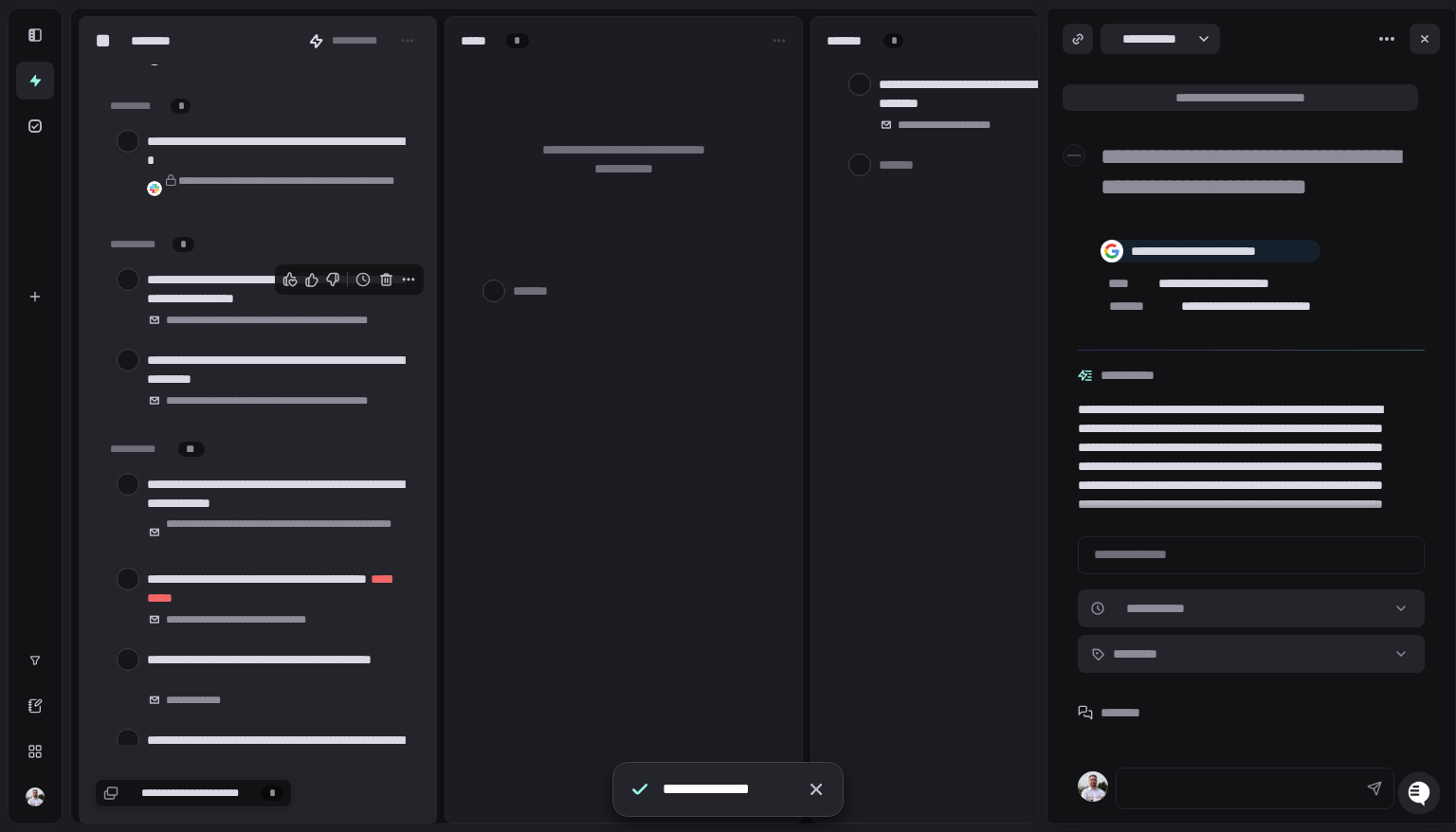 click 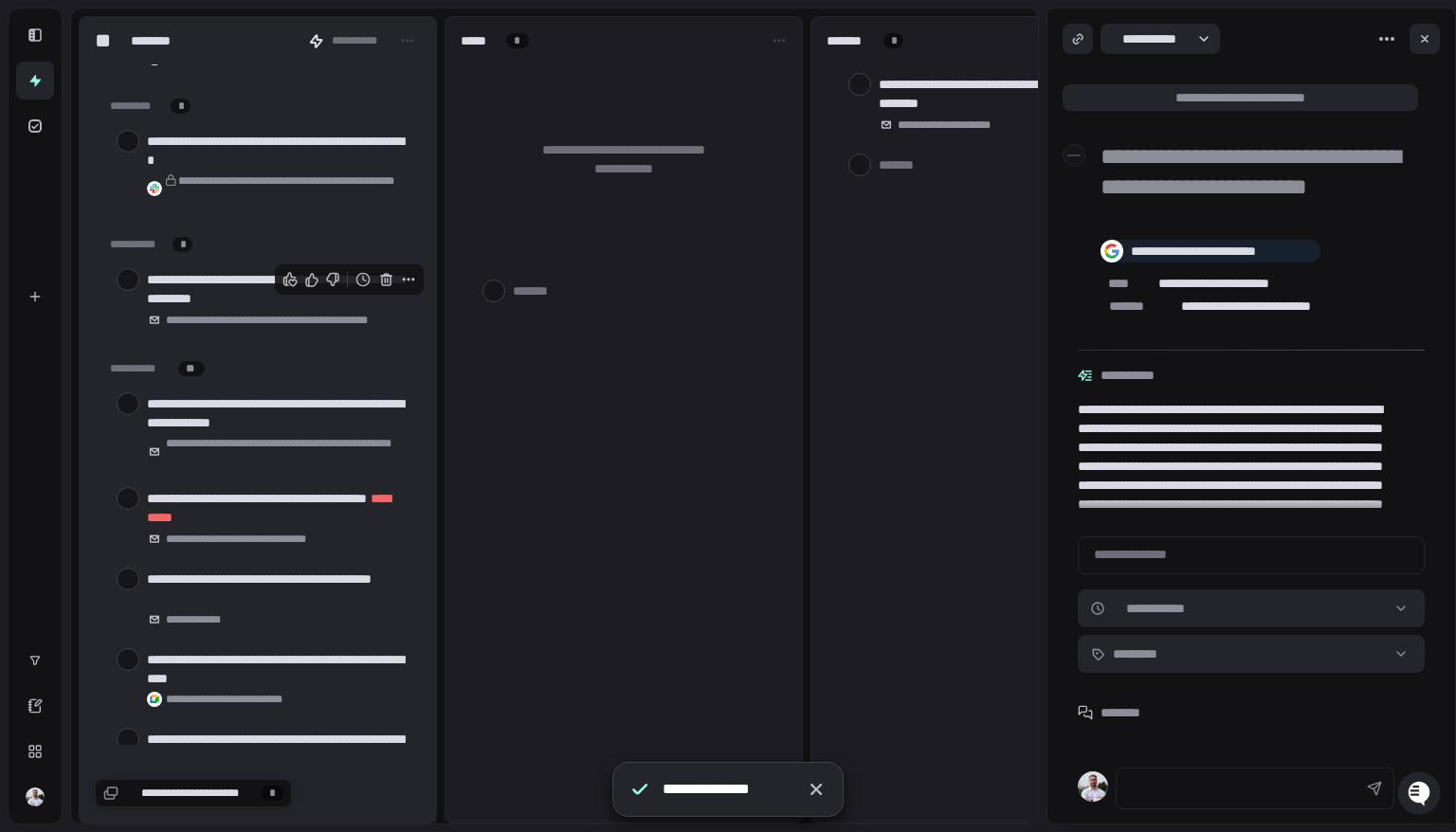 click 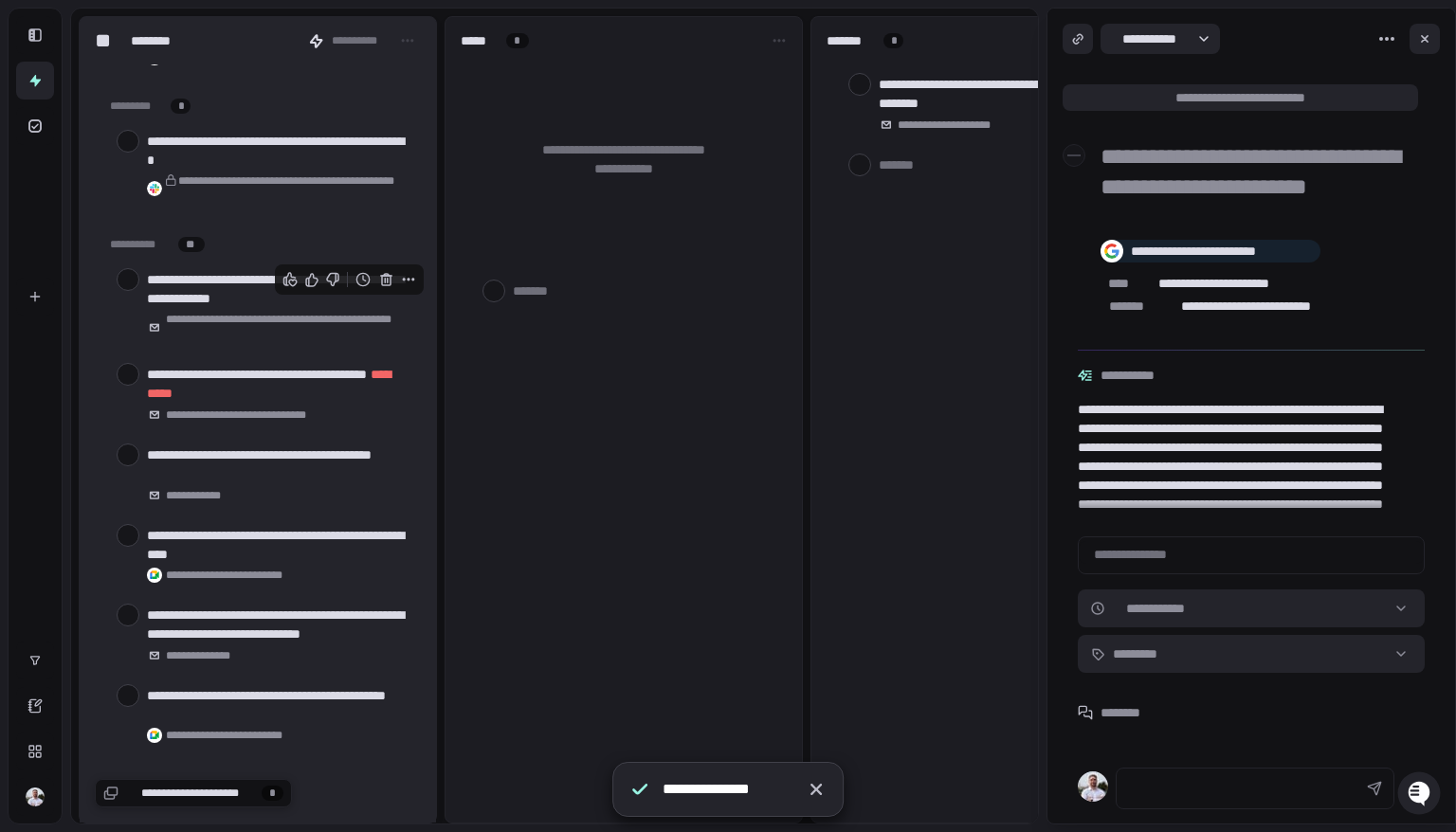 click 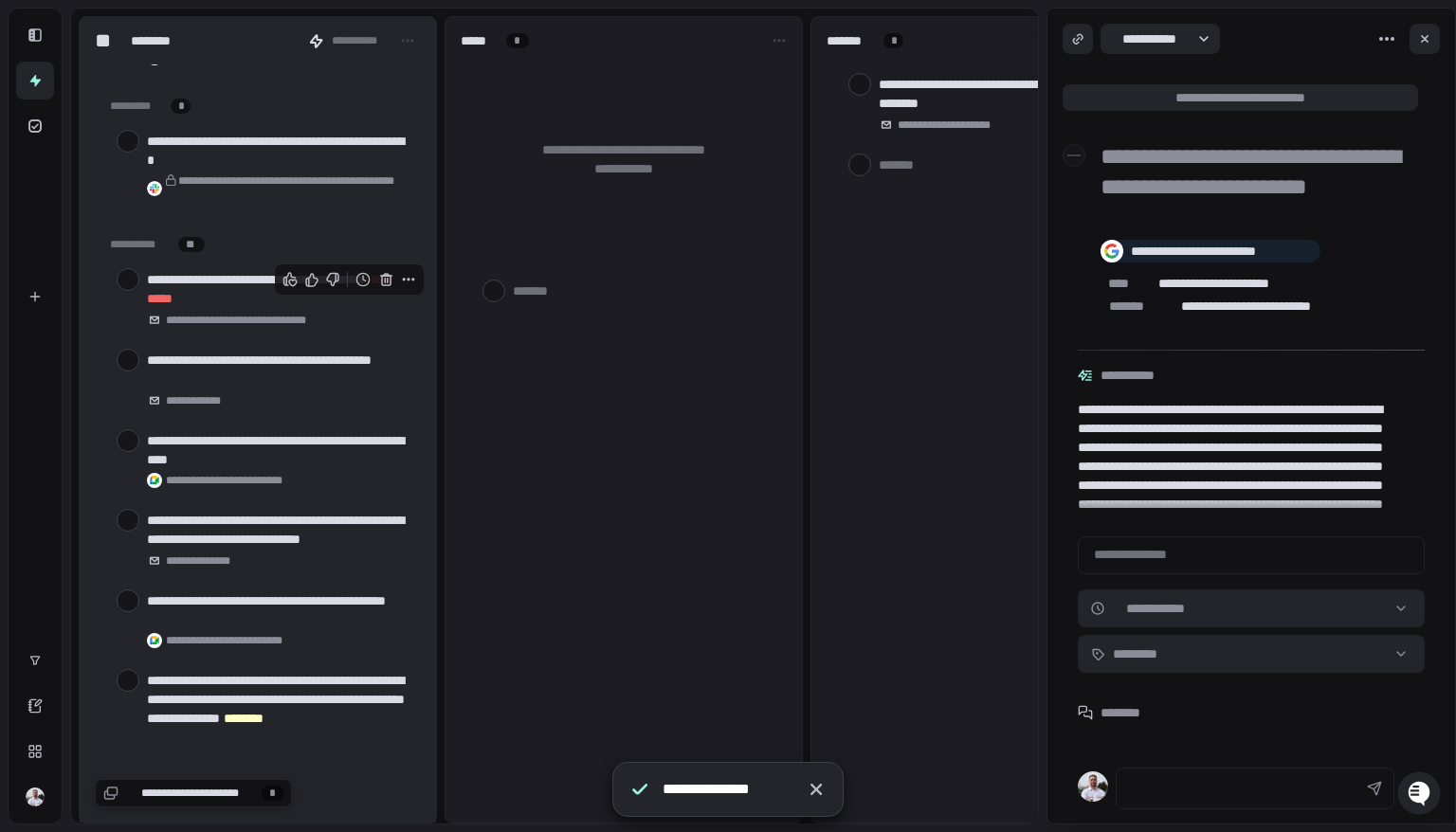 click 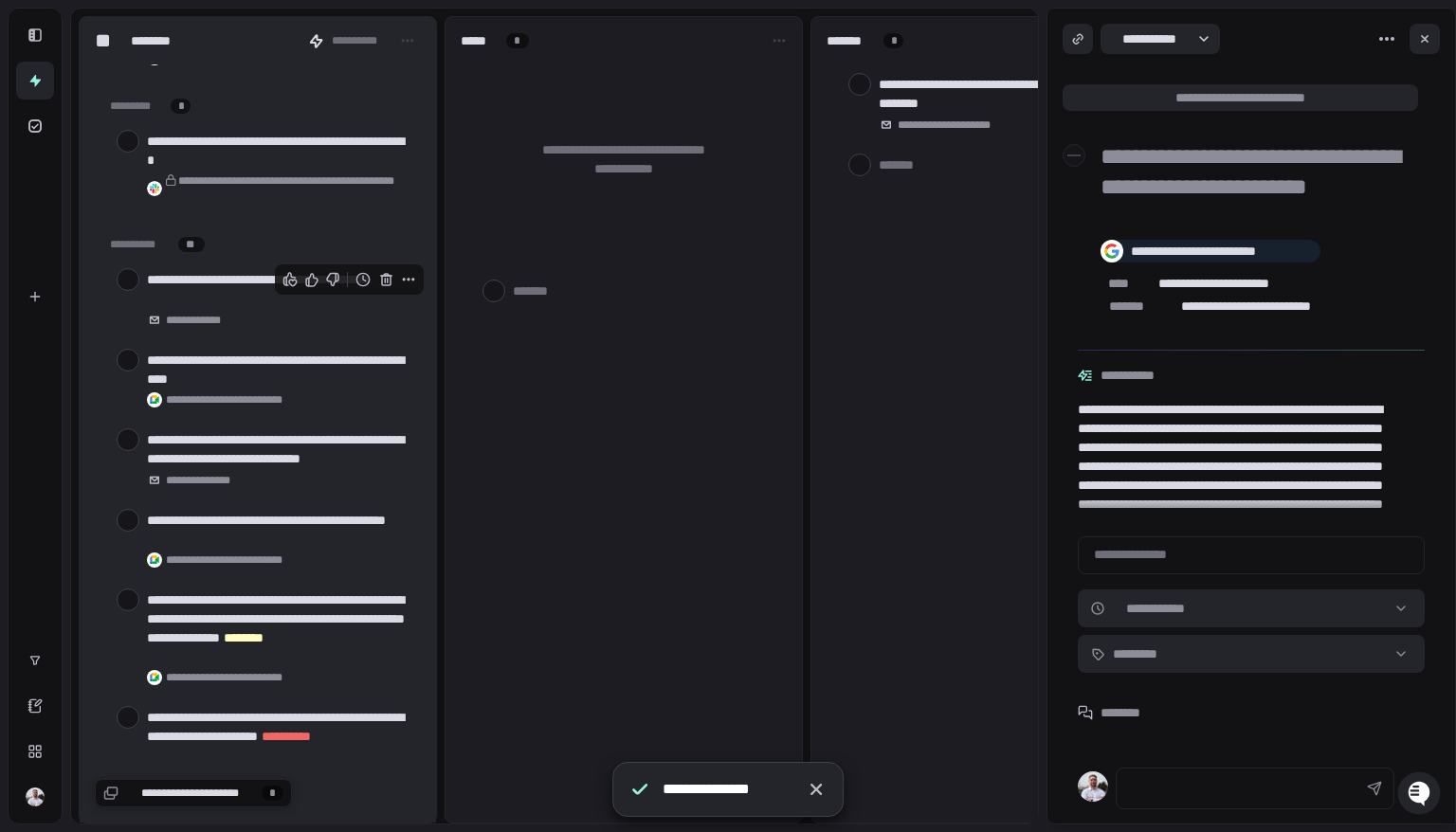 click 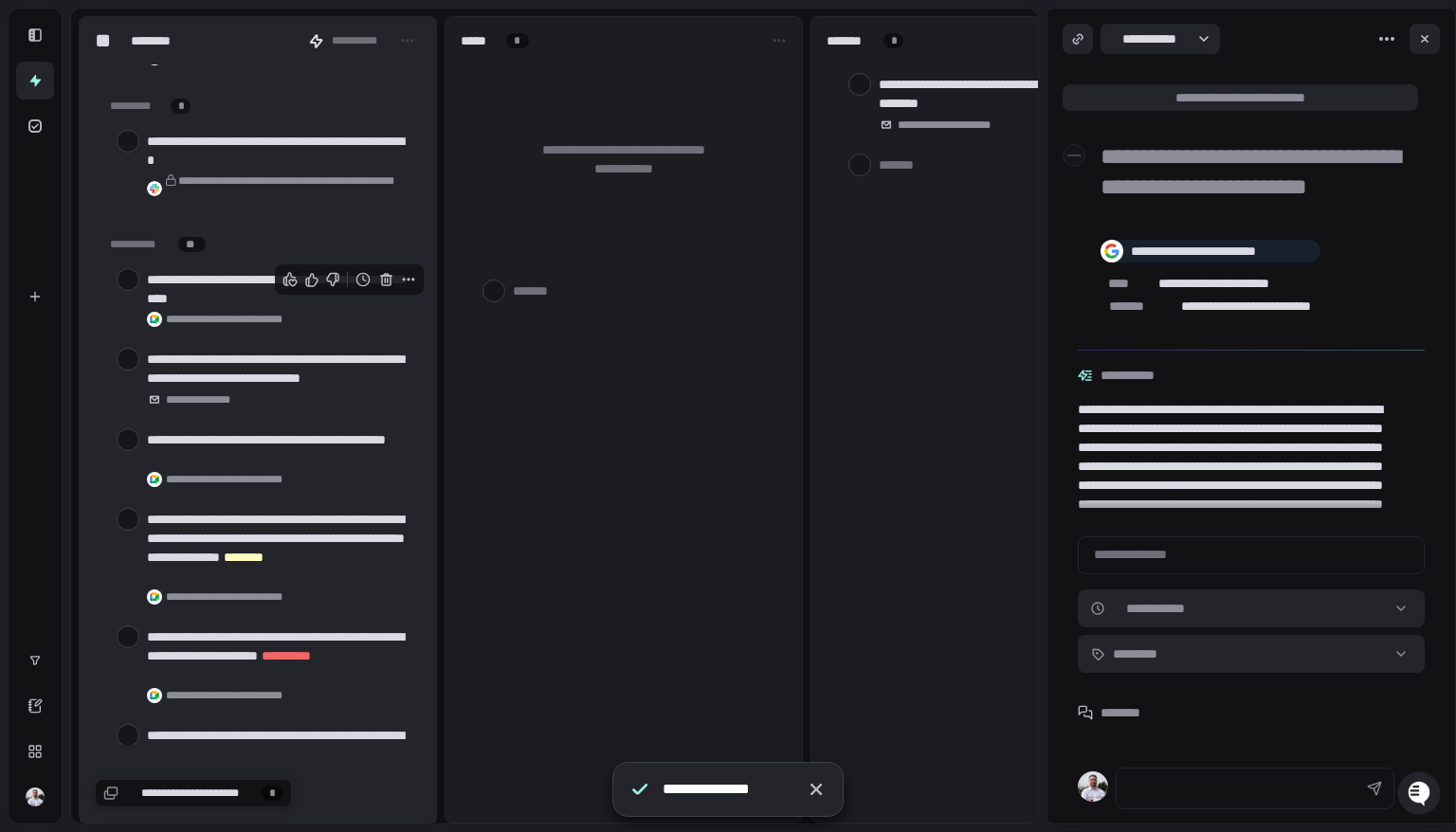 click 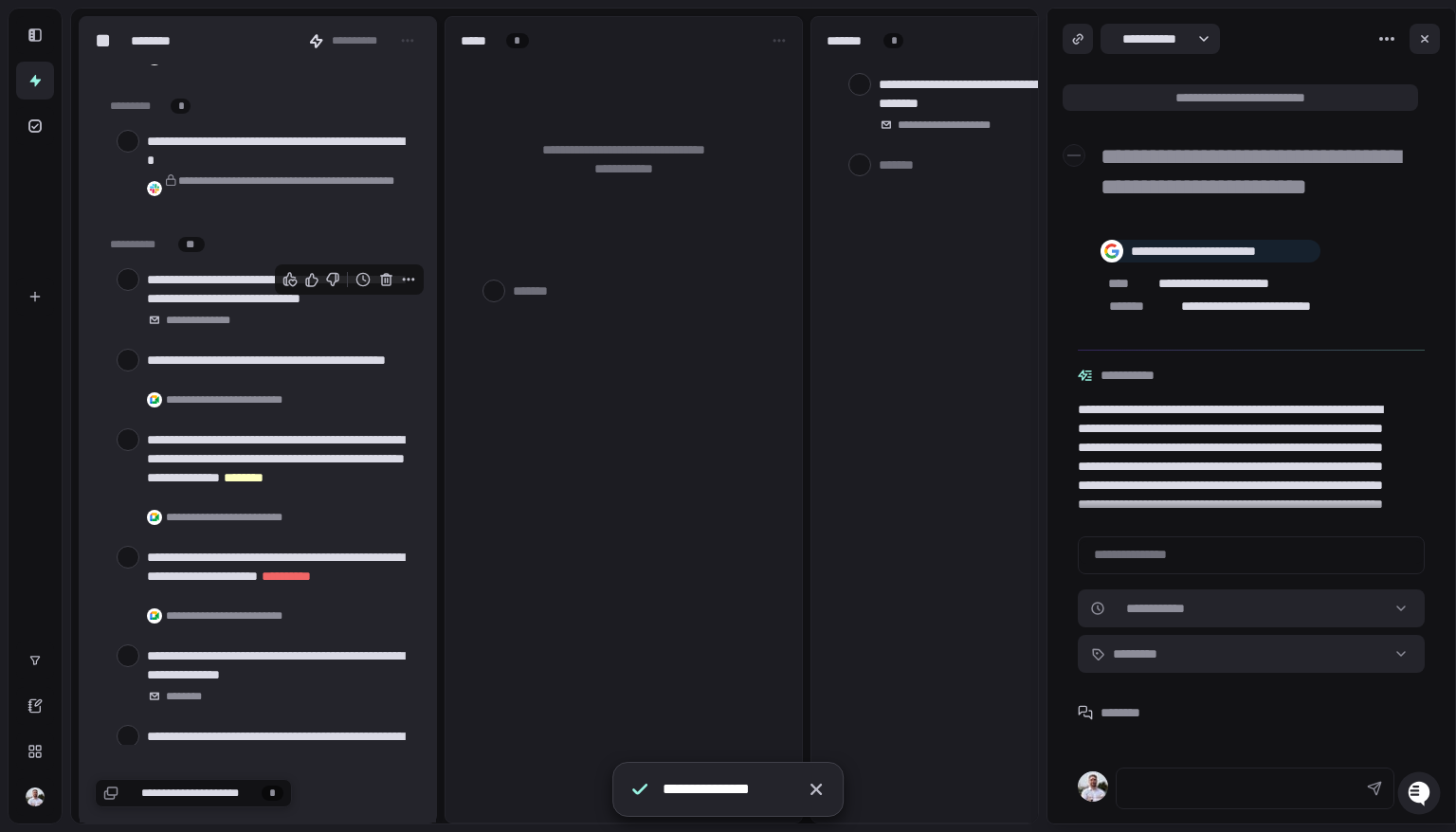 click 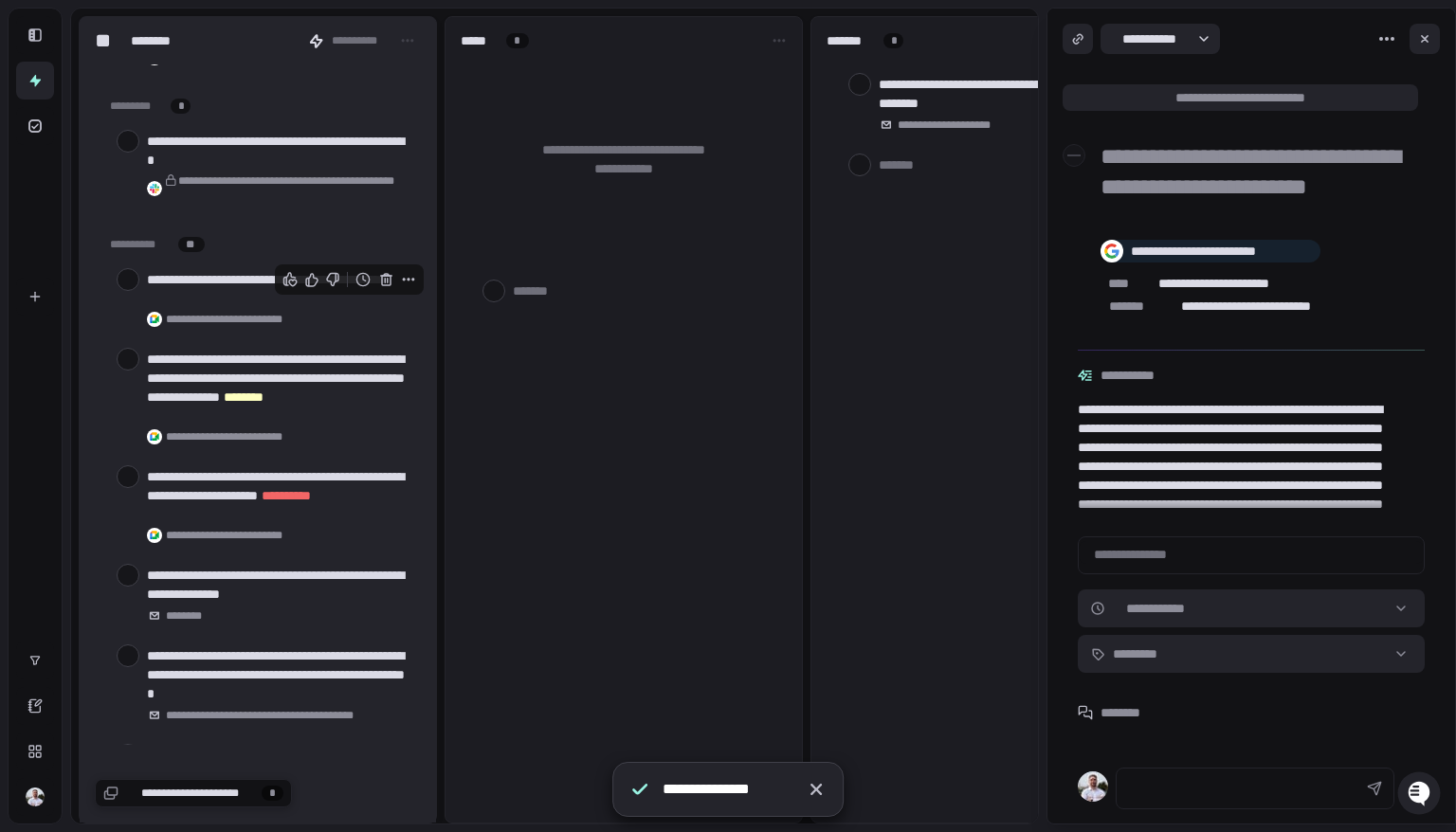 click 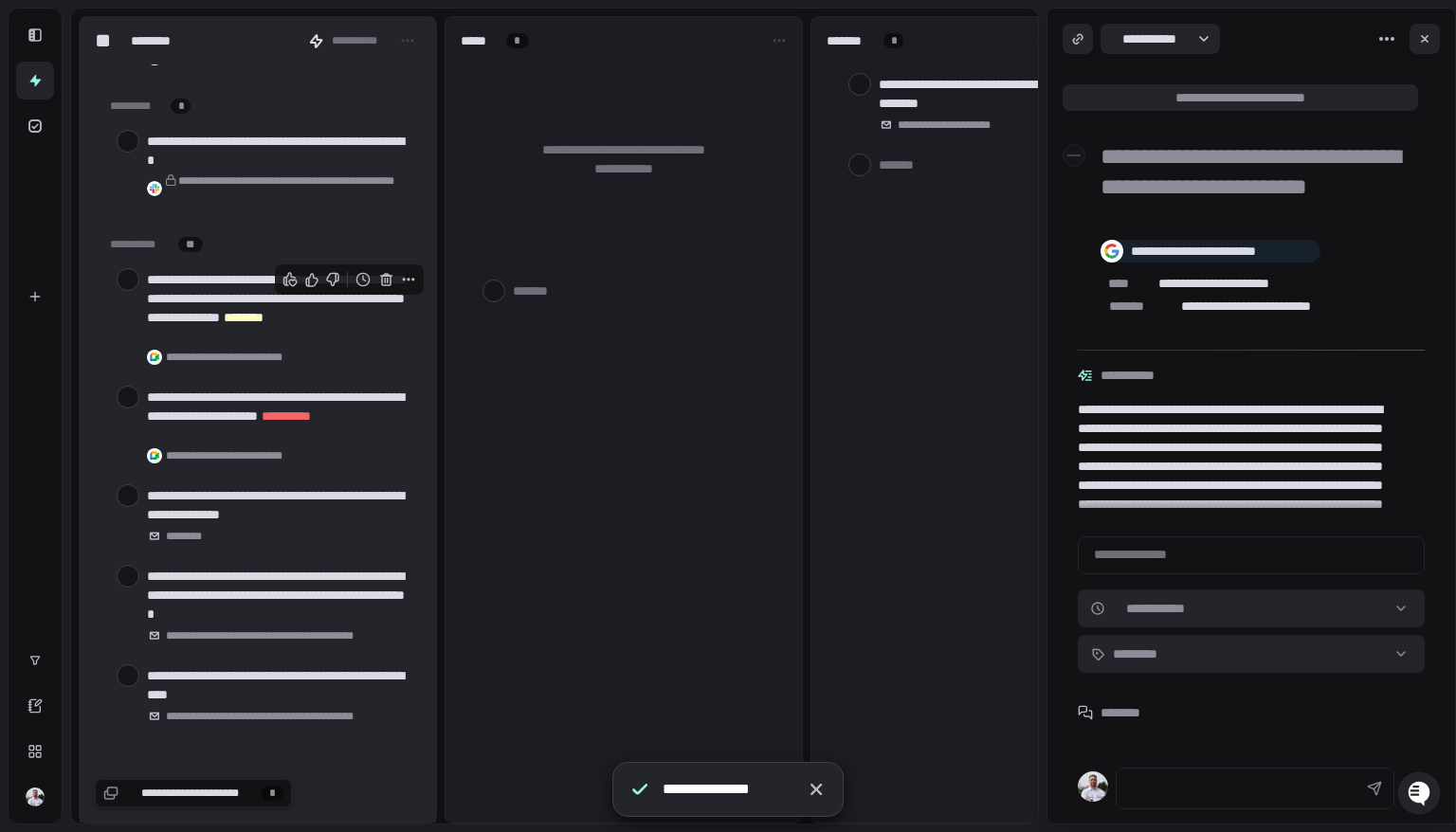 click 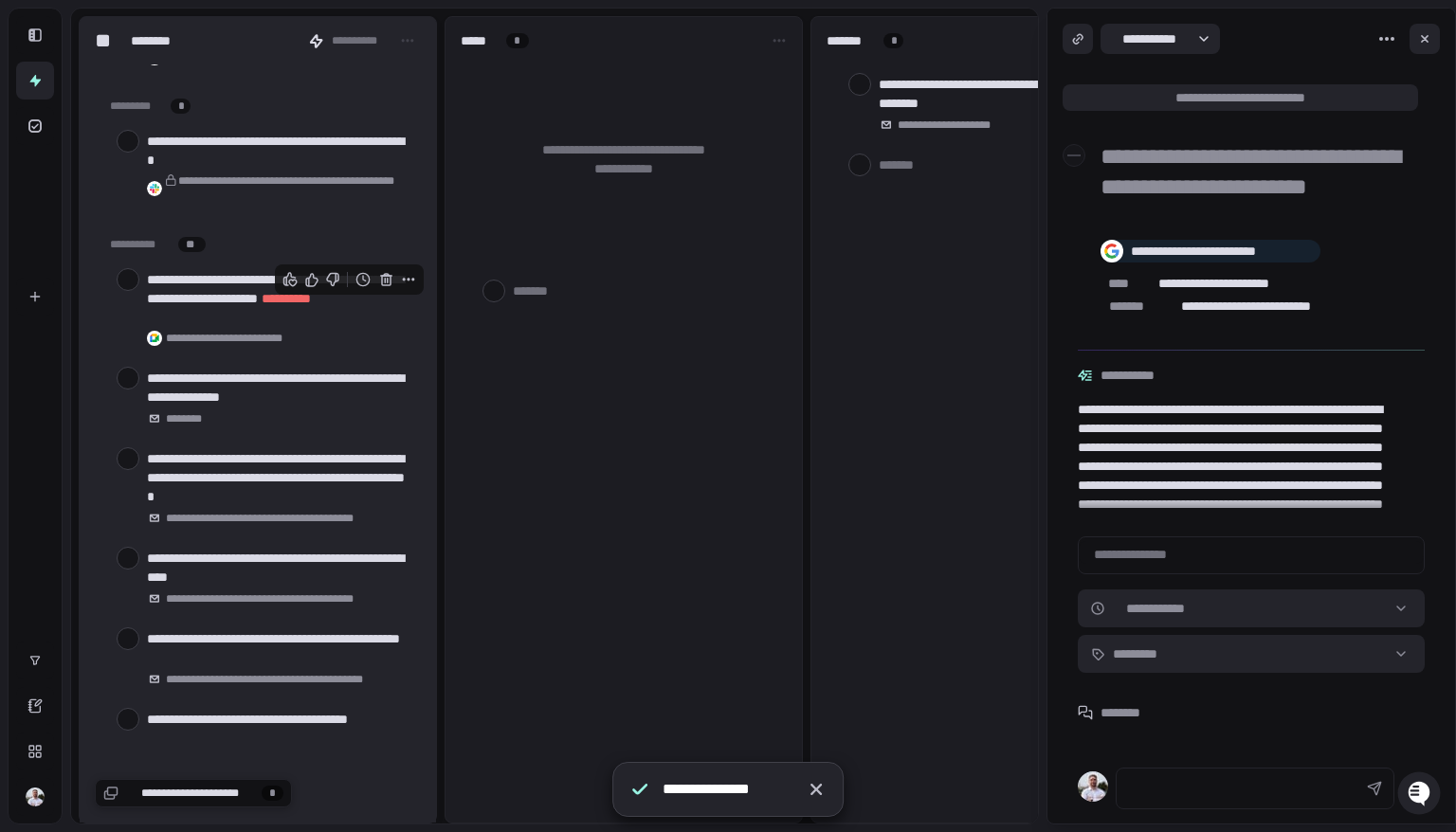 click 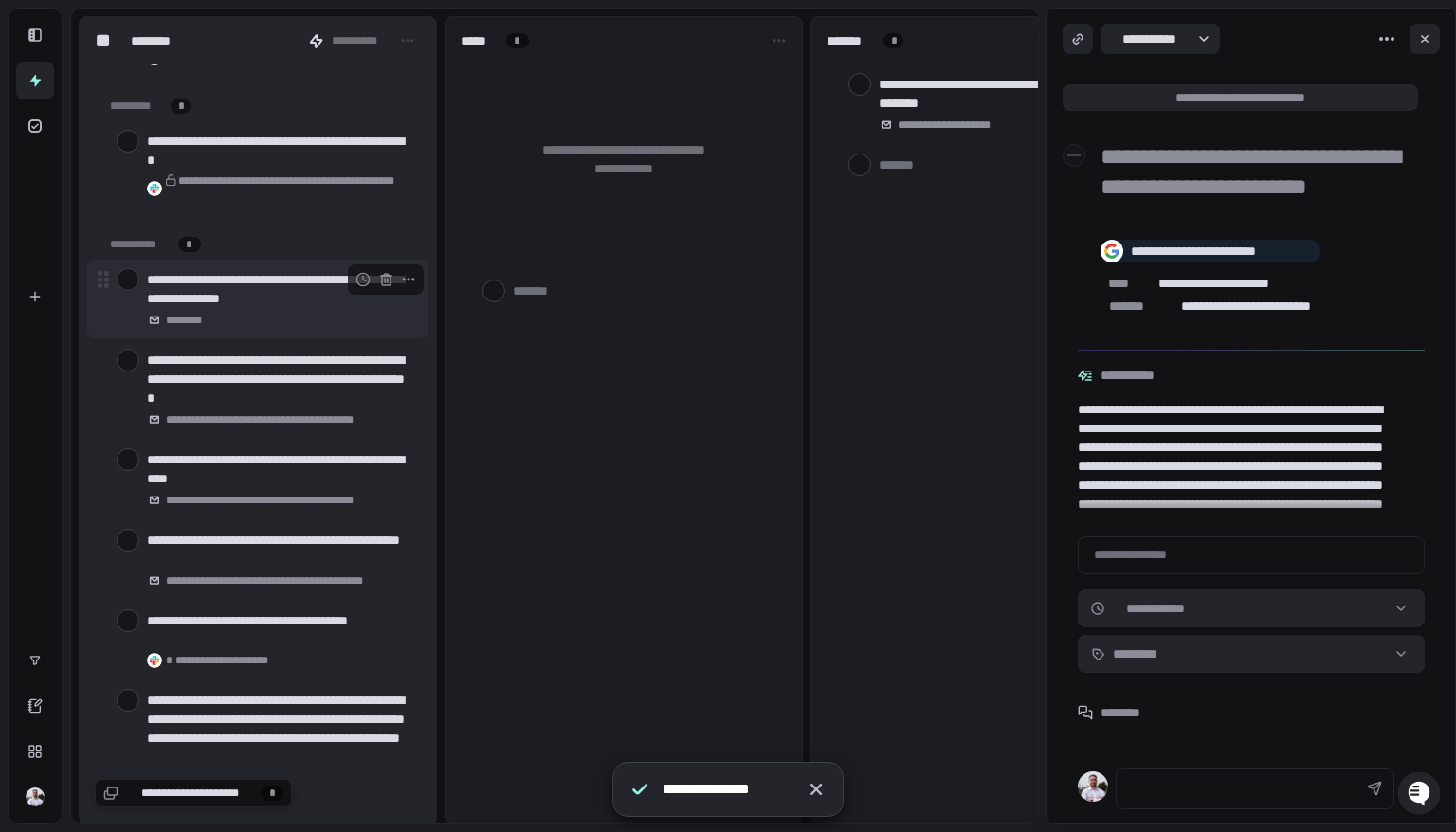 drag, startPoint x: 383, startPoint y: 275, endPoint x: 349, endPoint y: 300, distance: 42 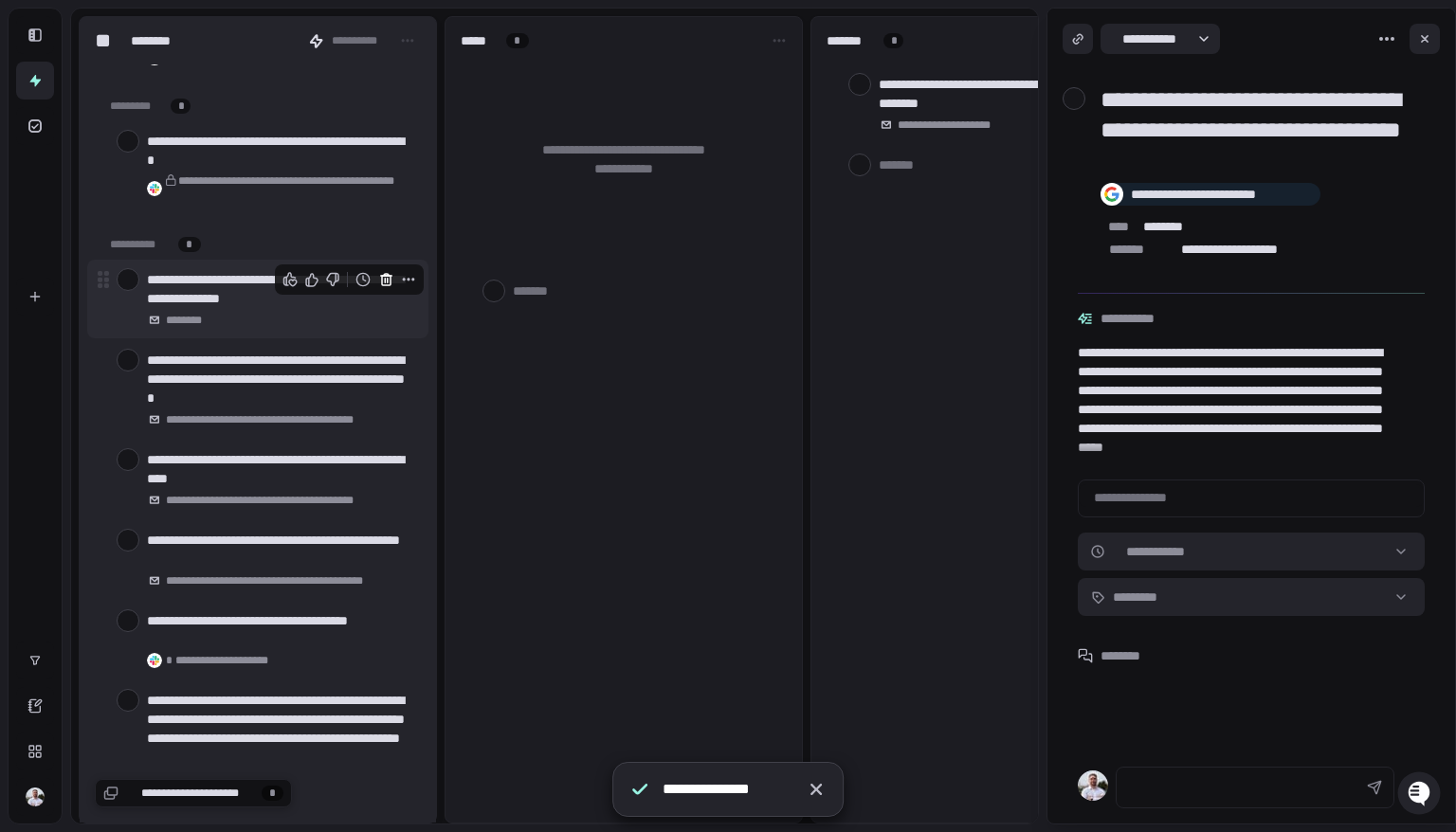click 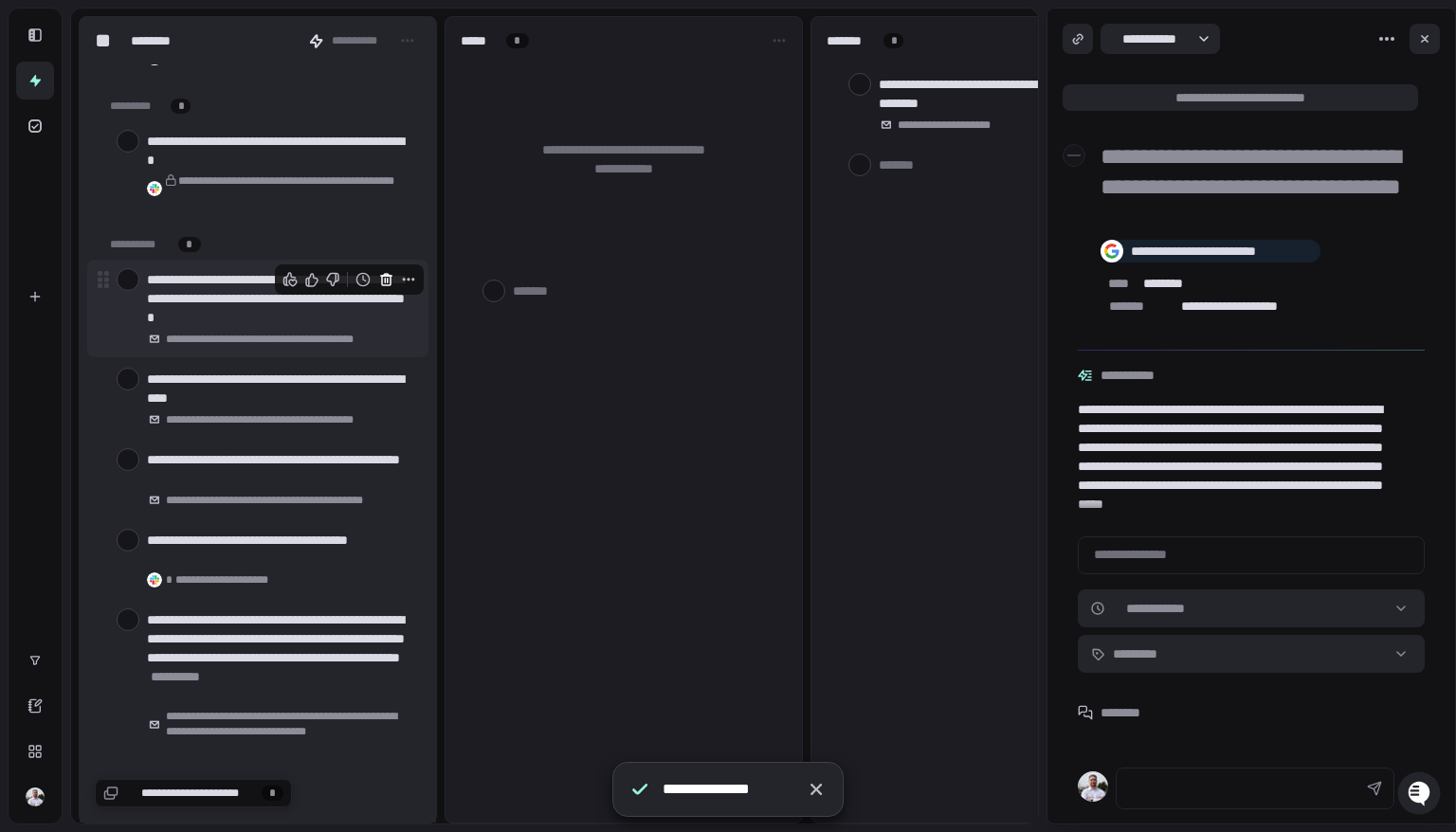 click 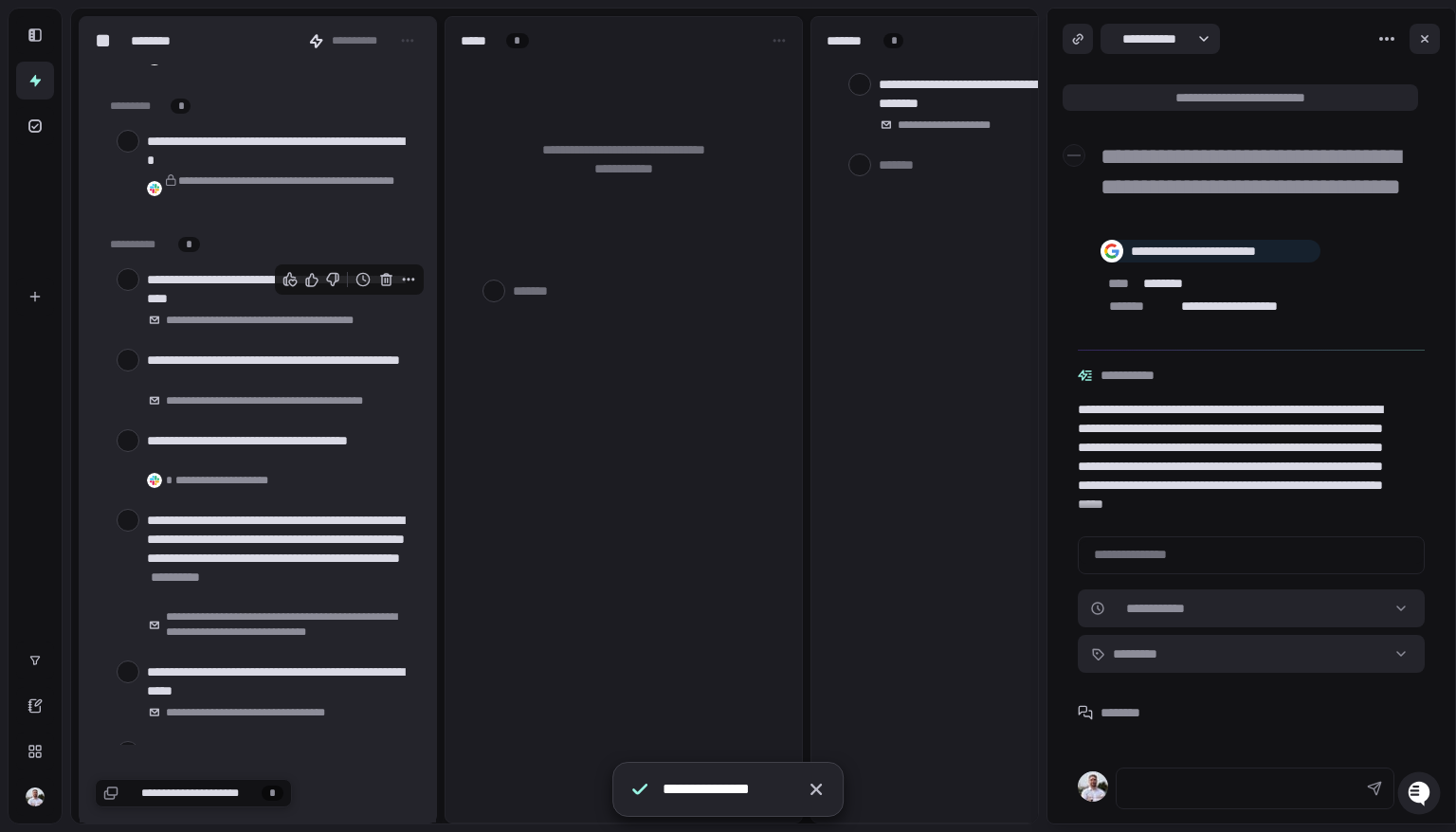 click 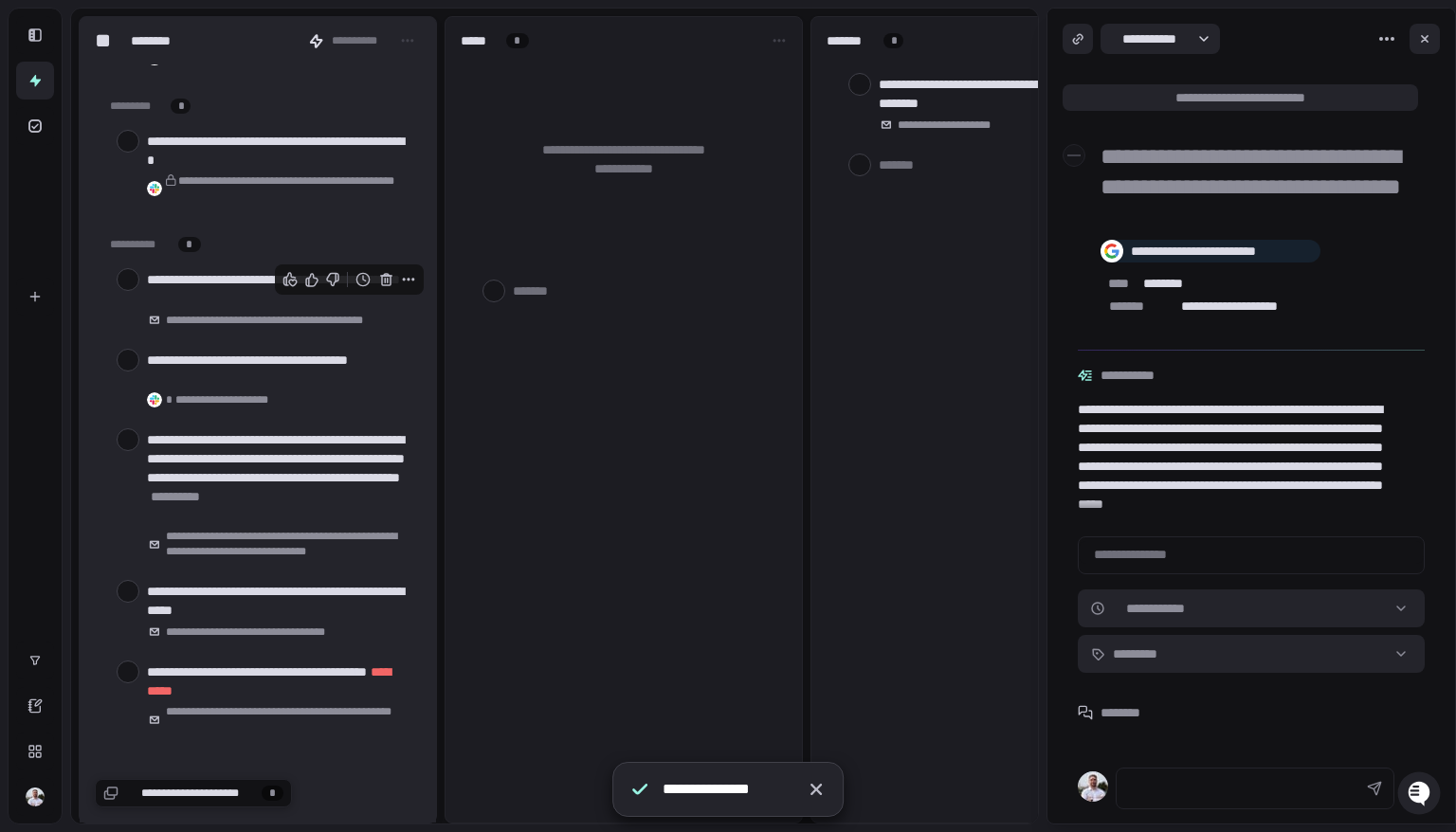 click 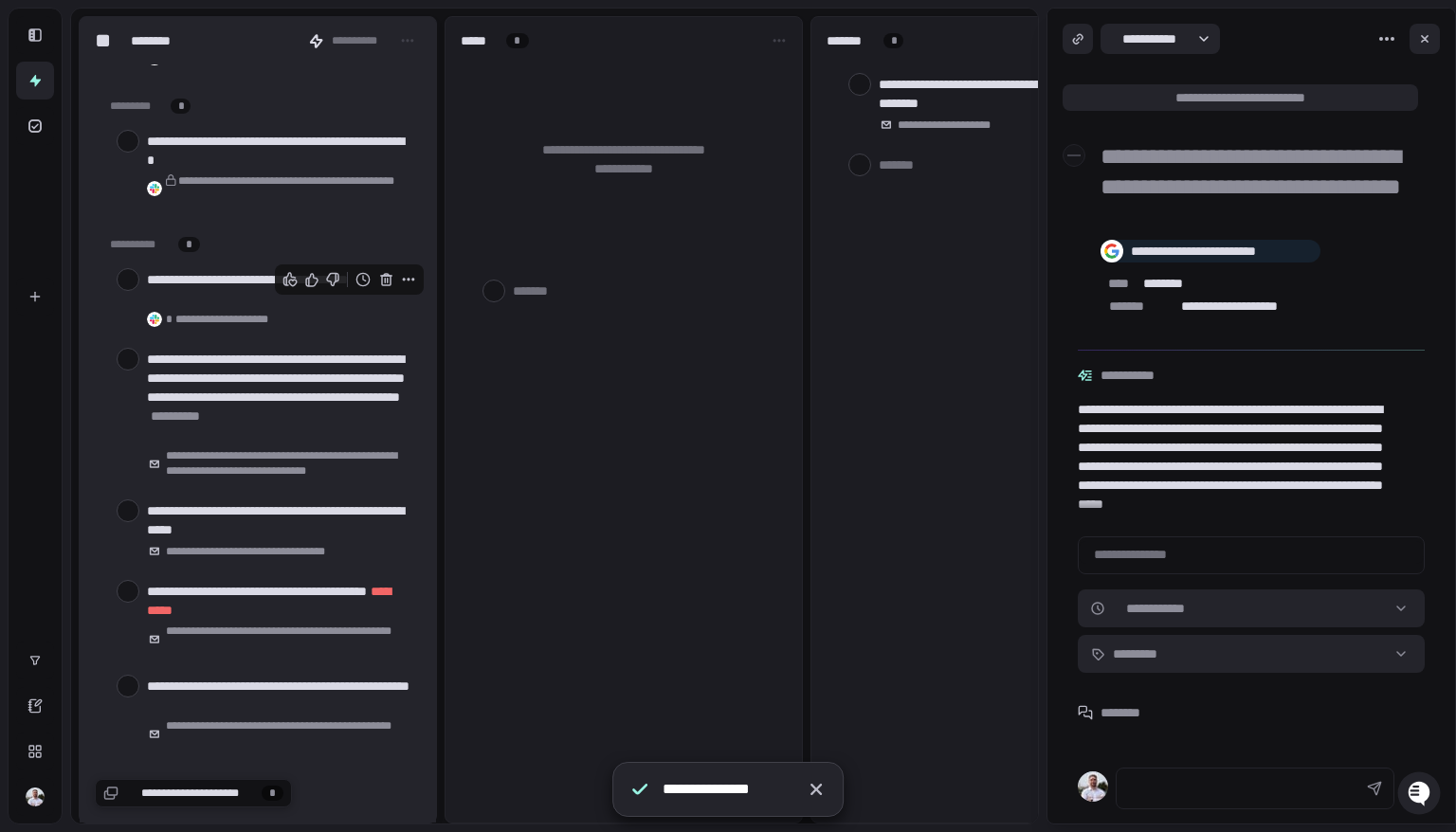 click 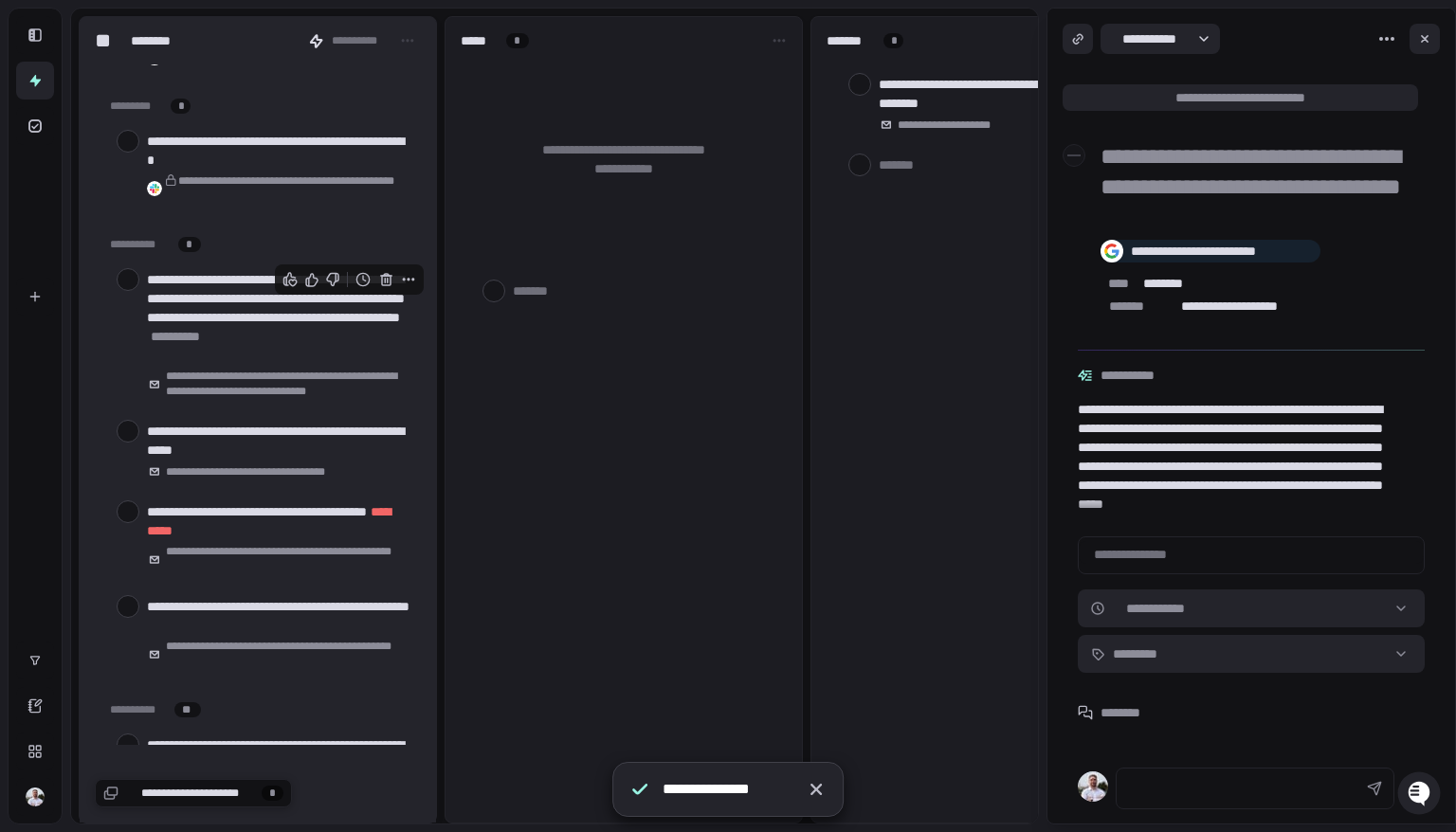 click 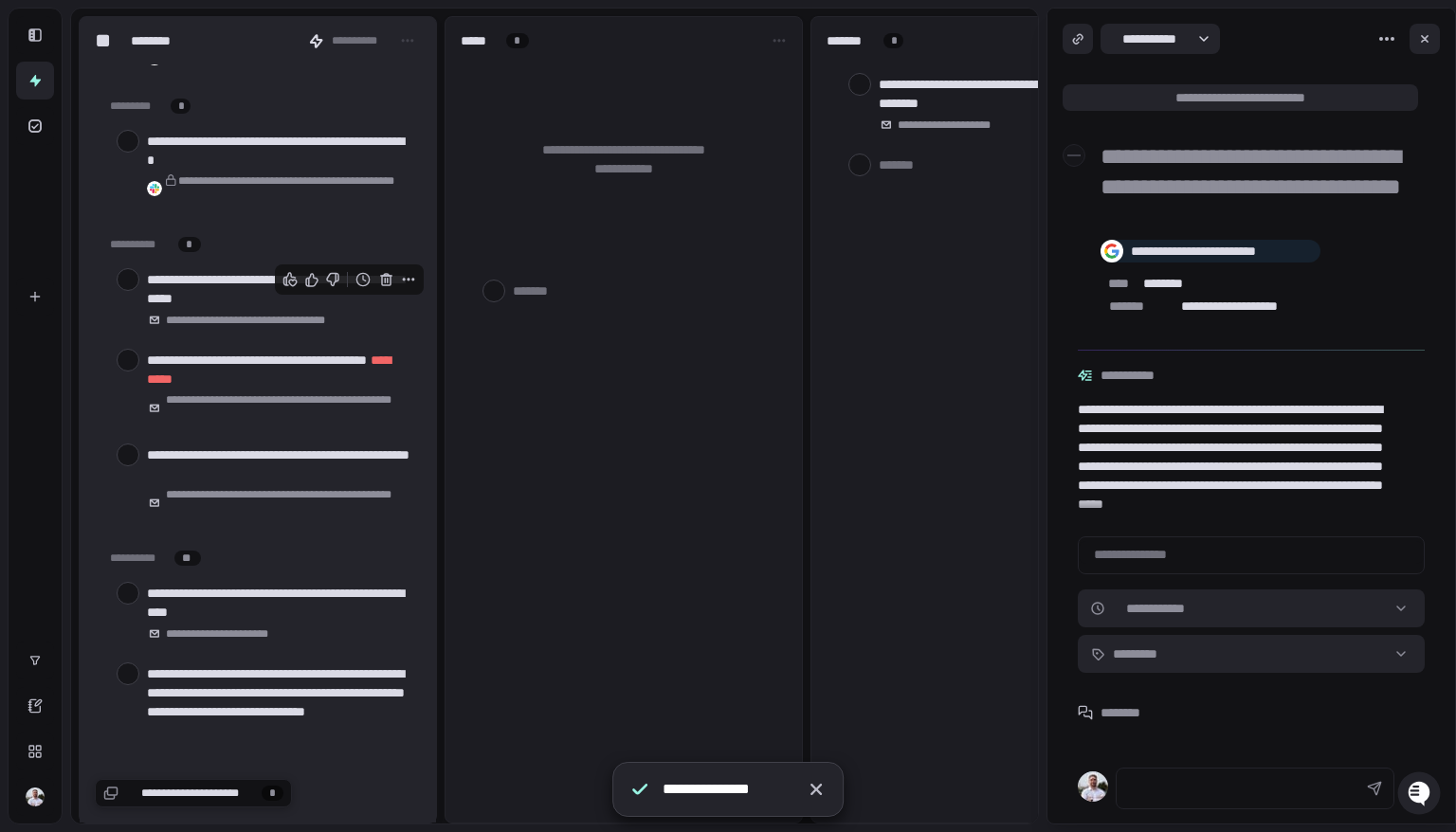 click 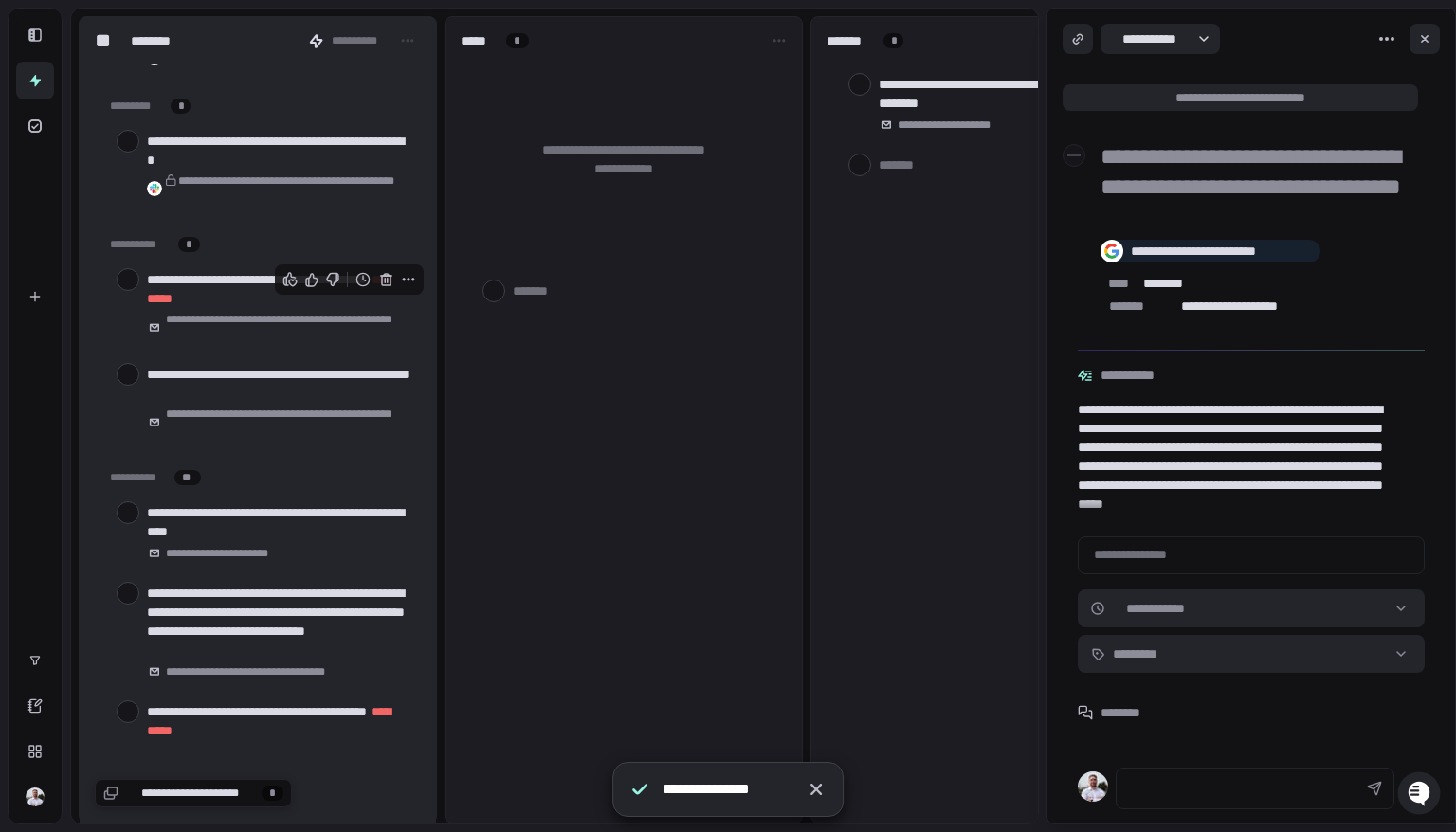 click 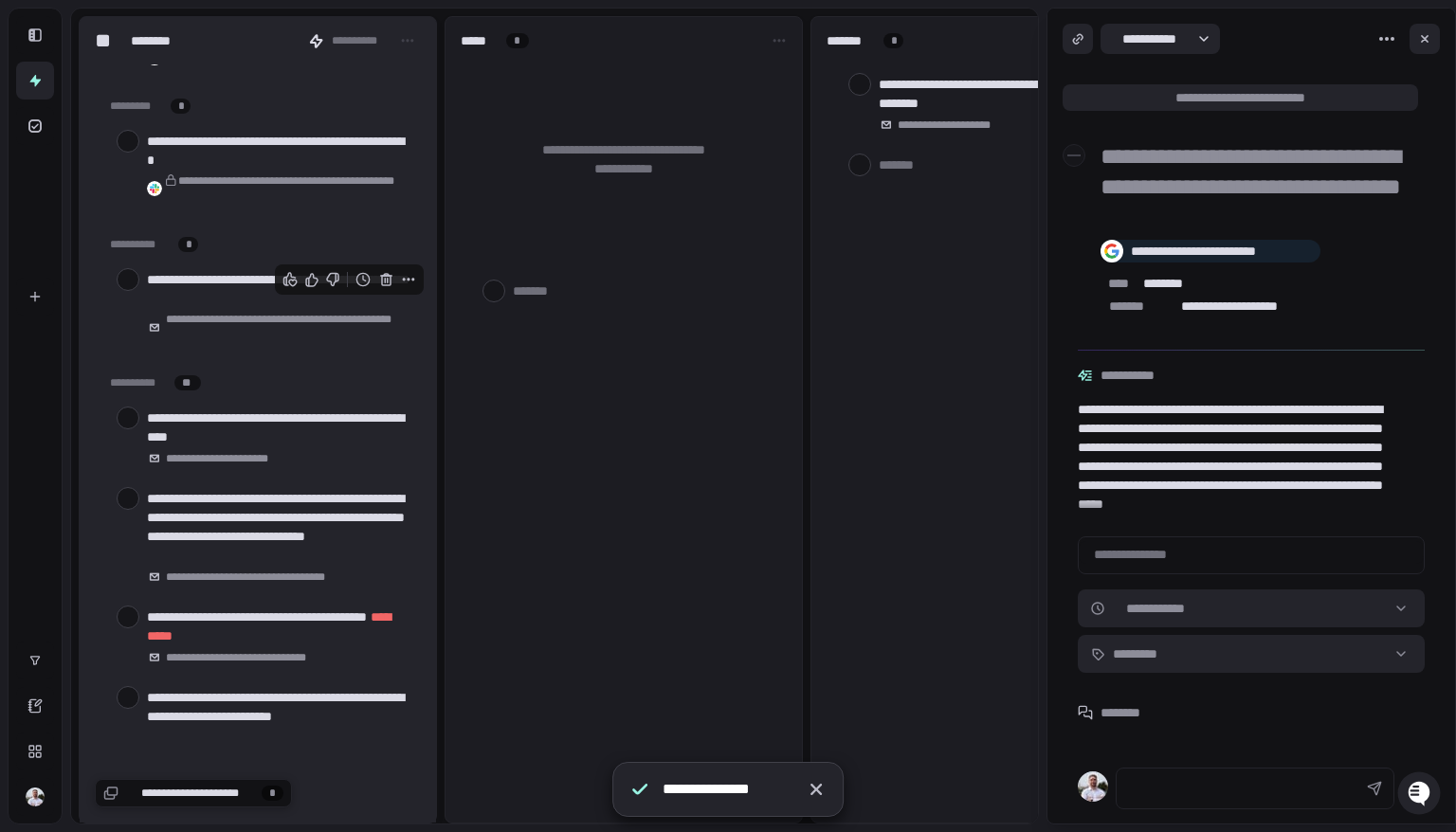 click 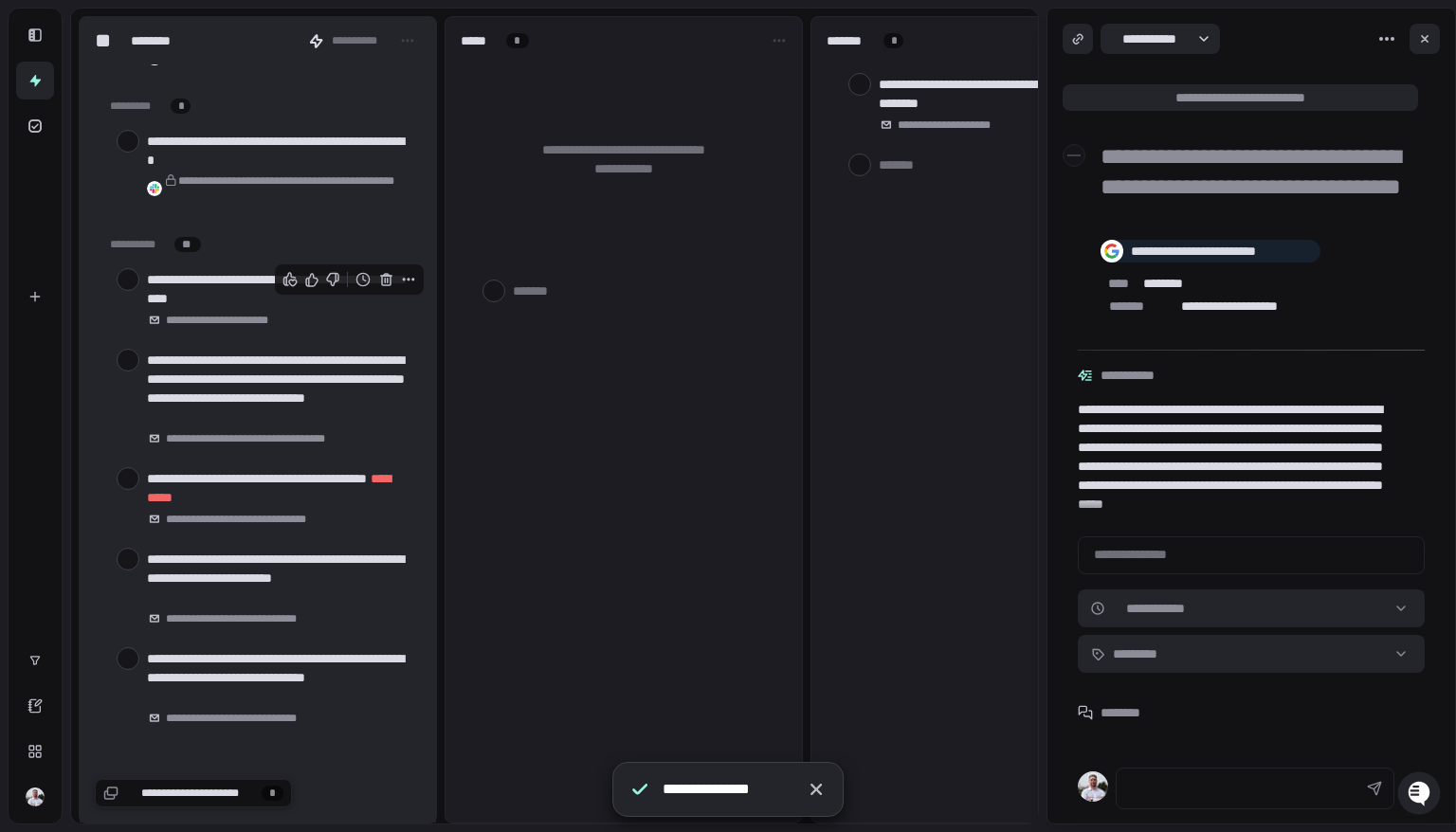 click 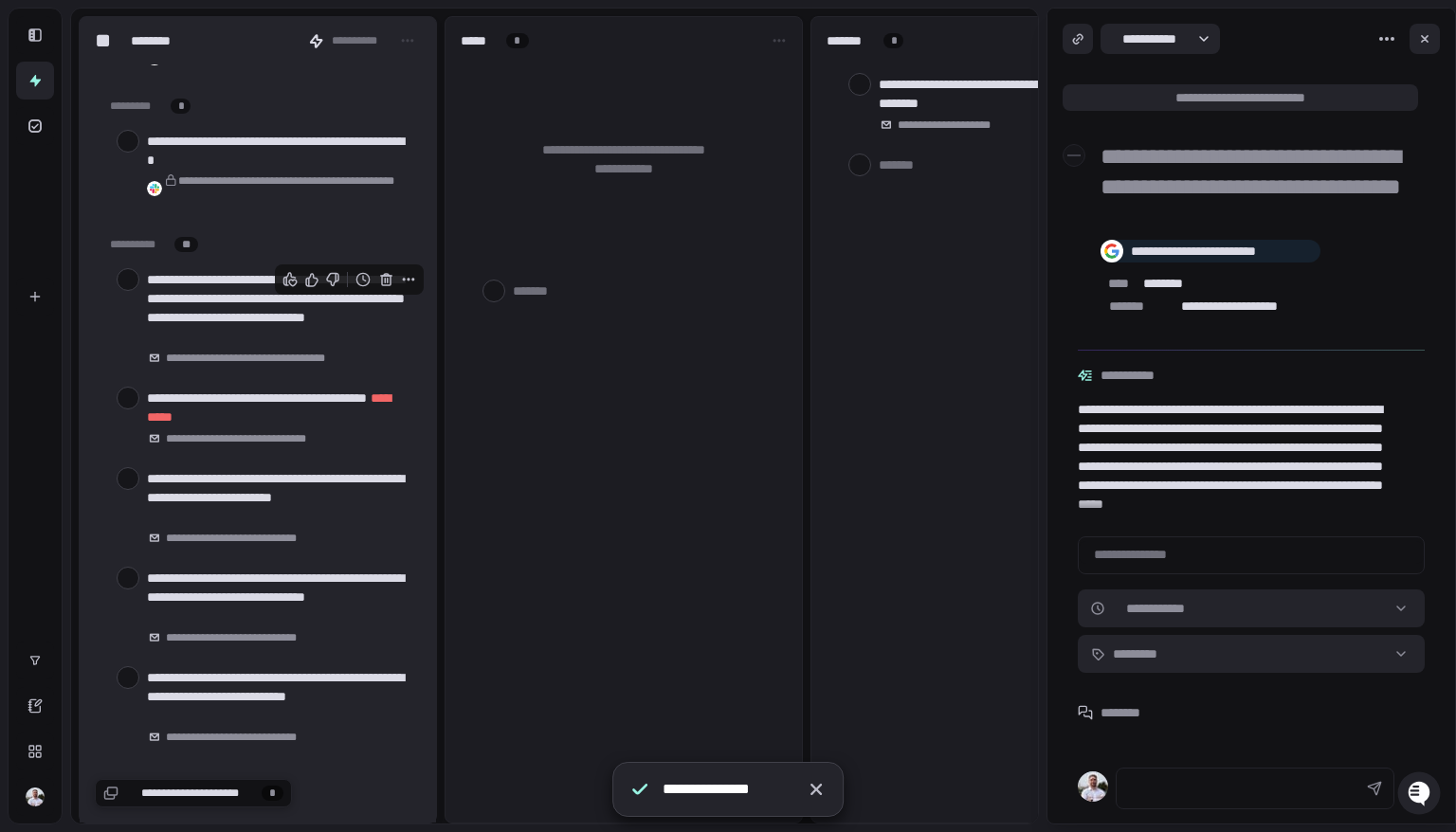 click 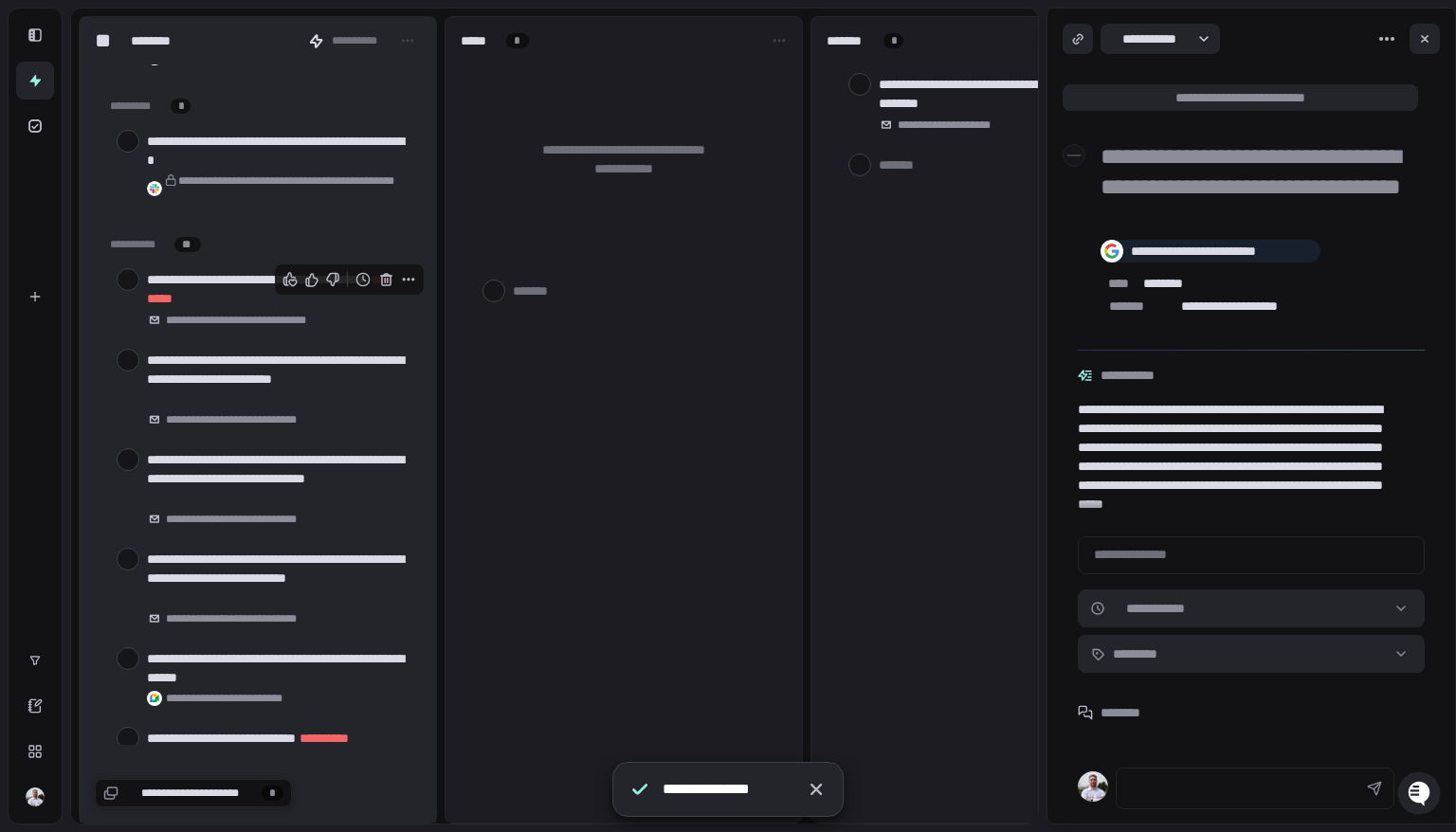 click 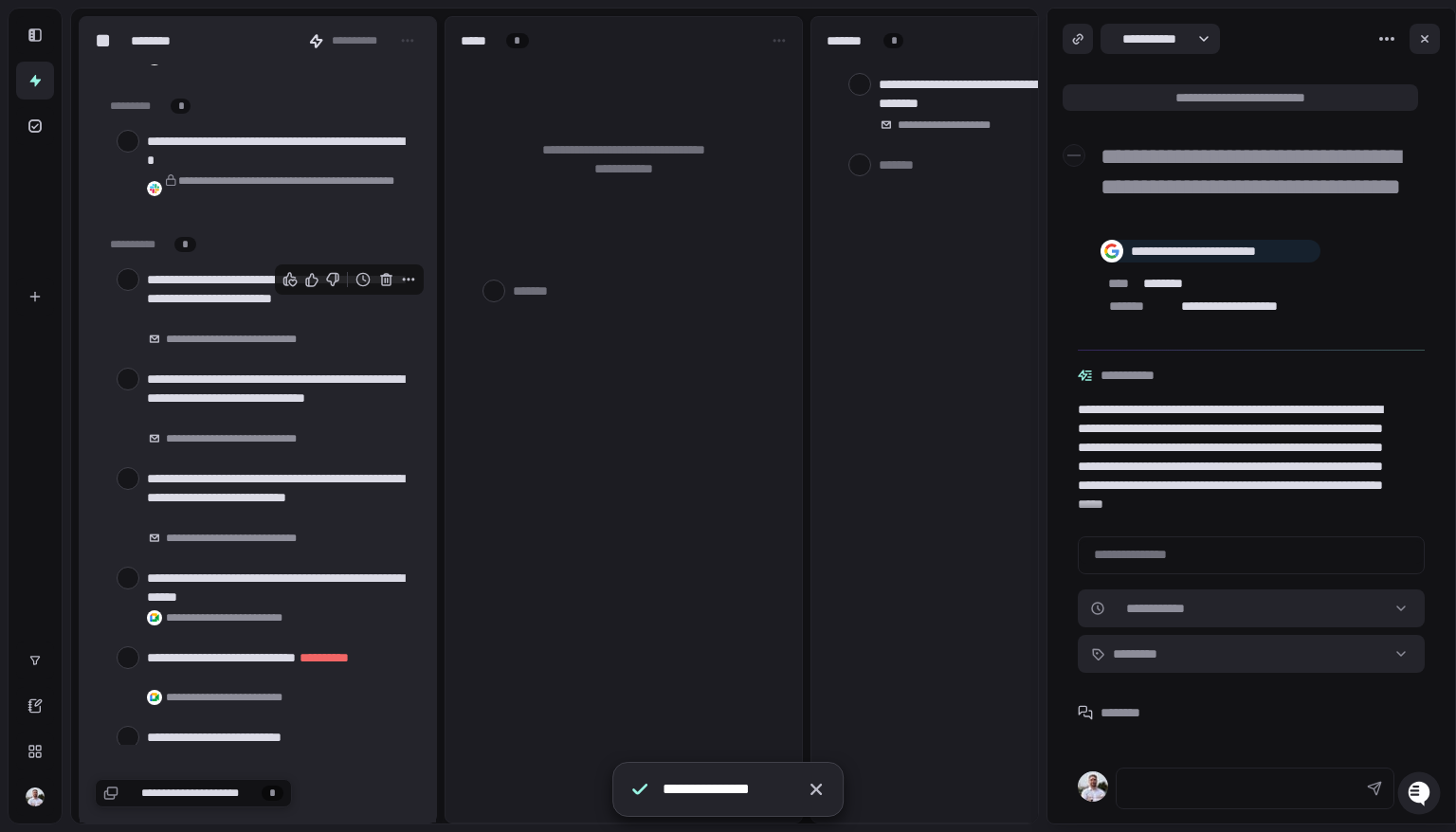 click 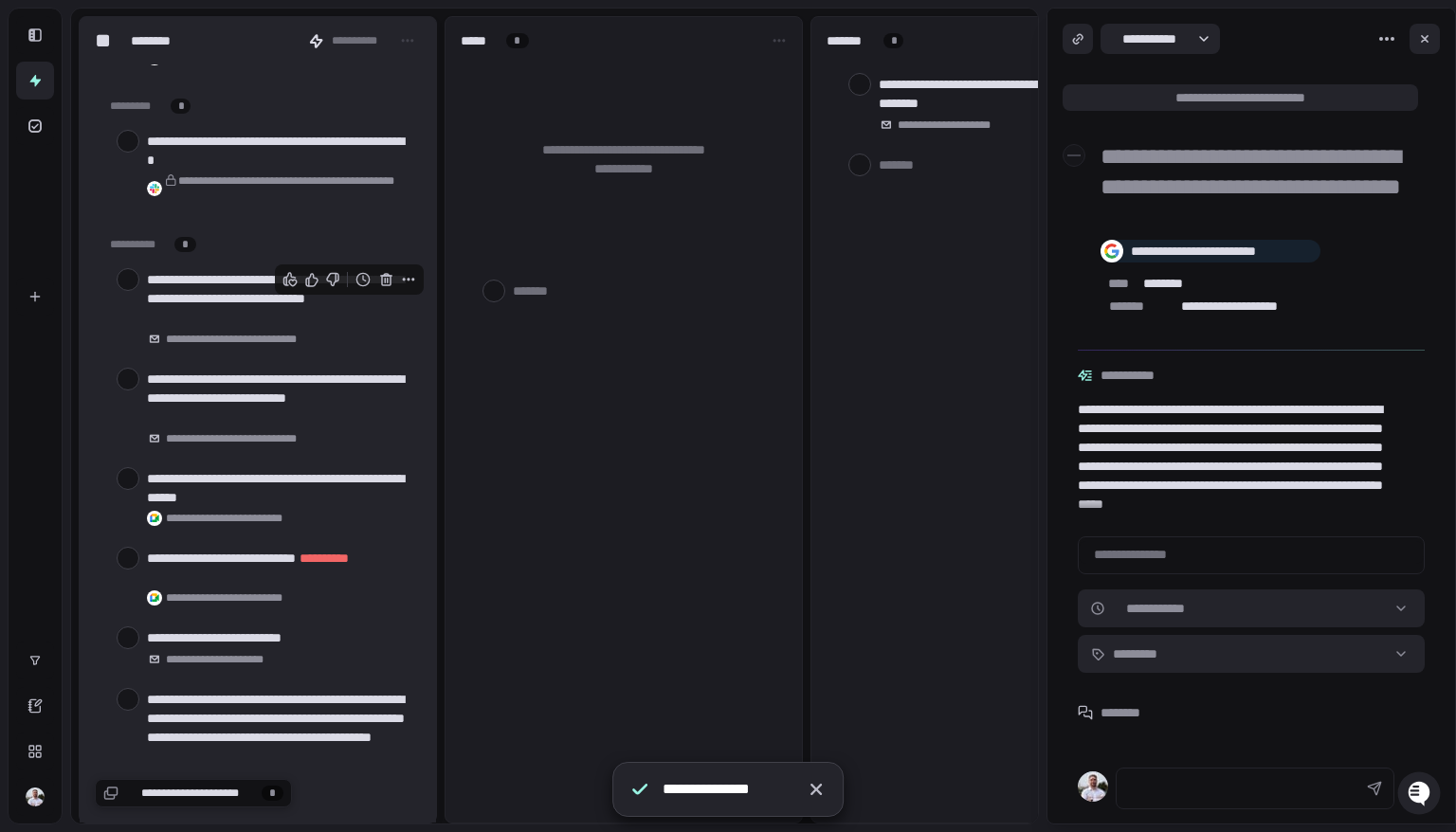click 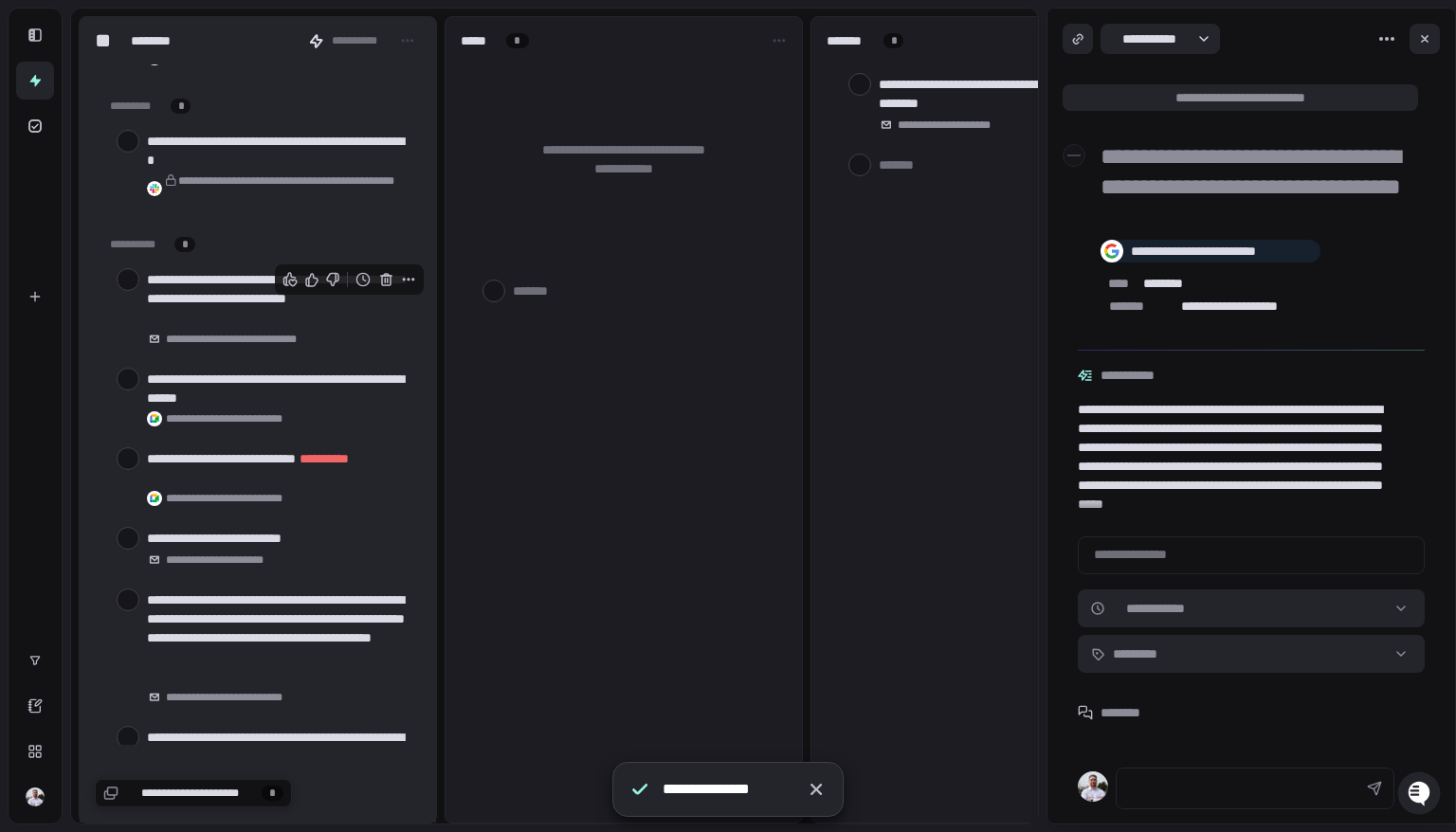 click 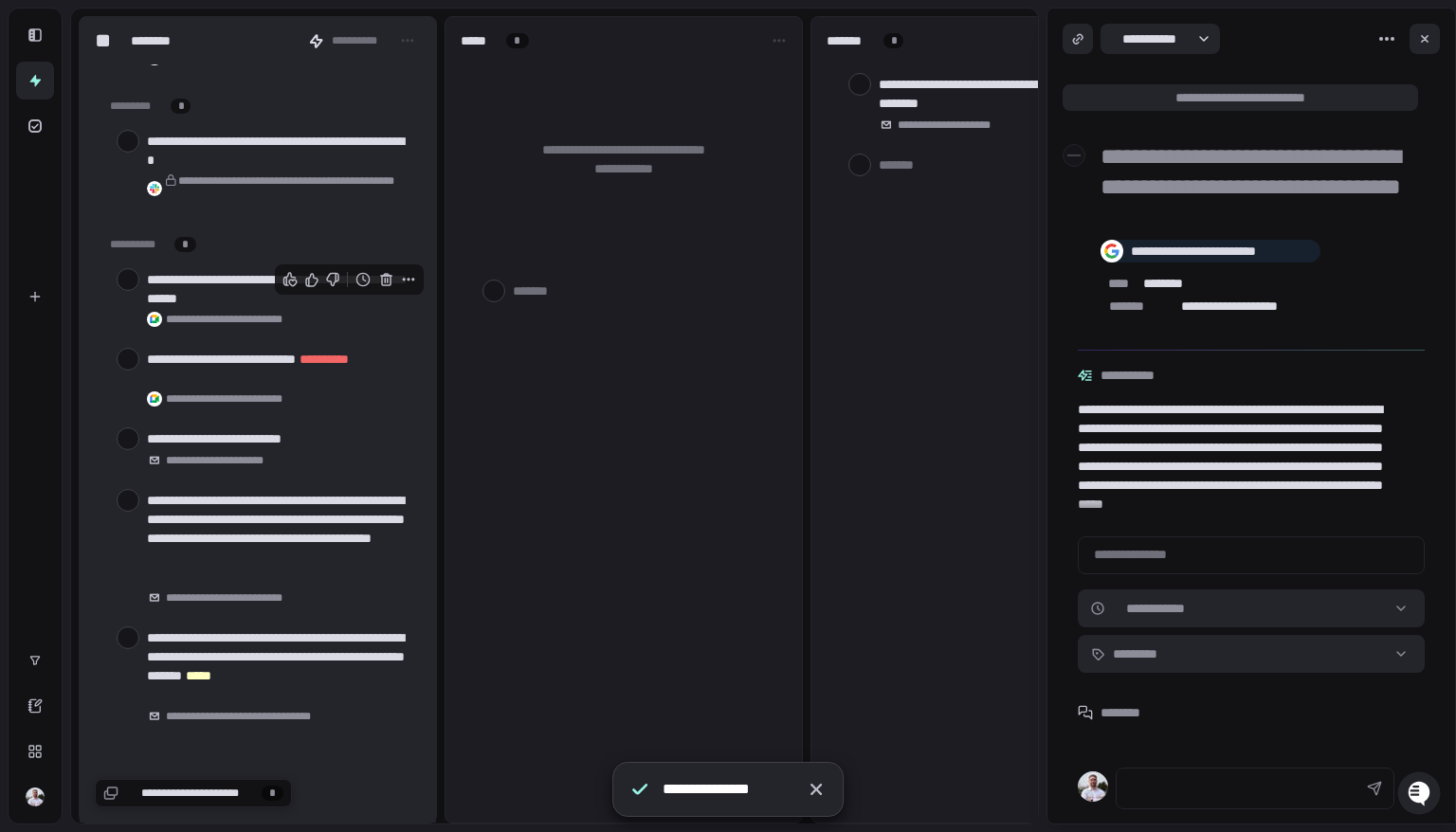 click 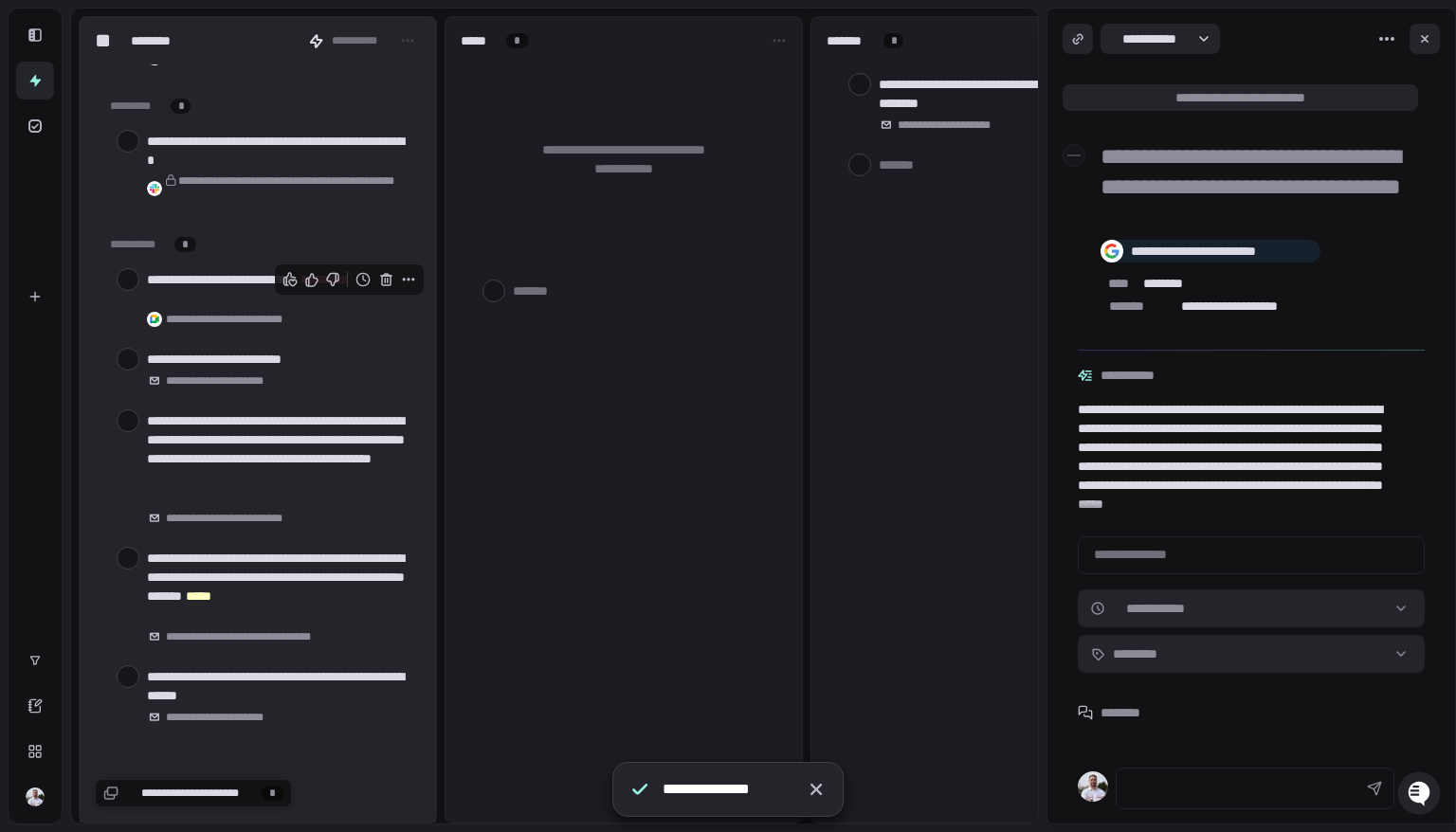 click 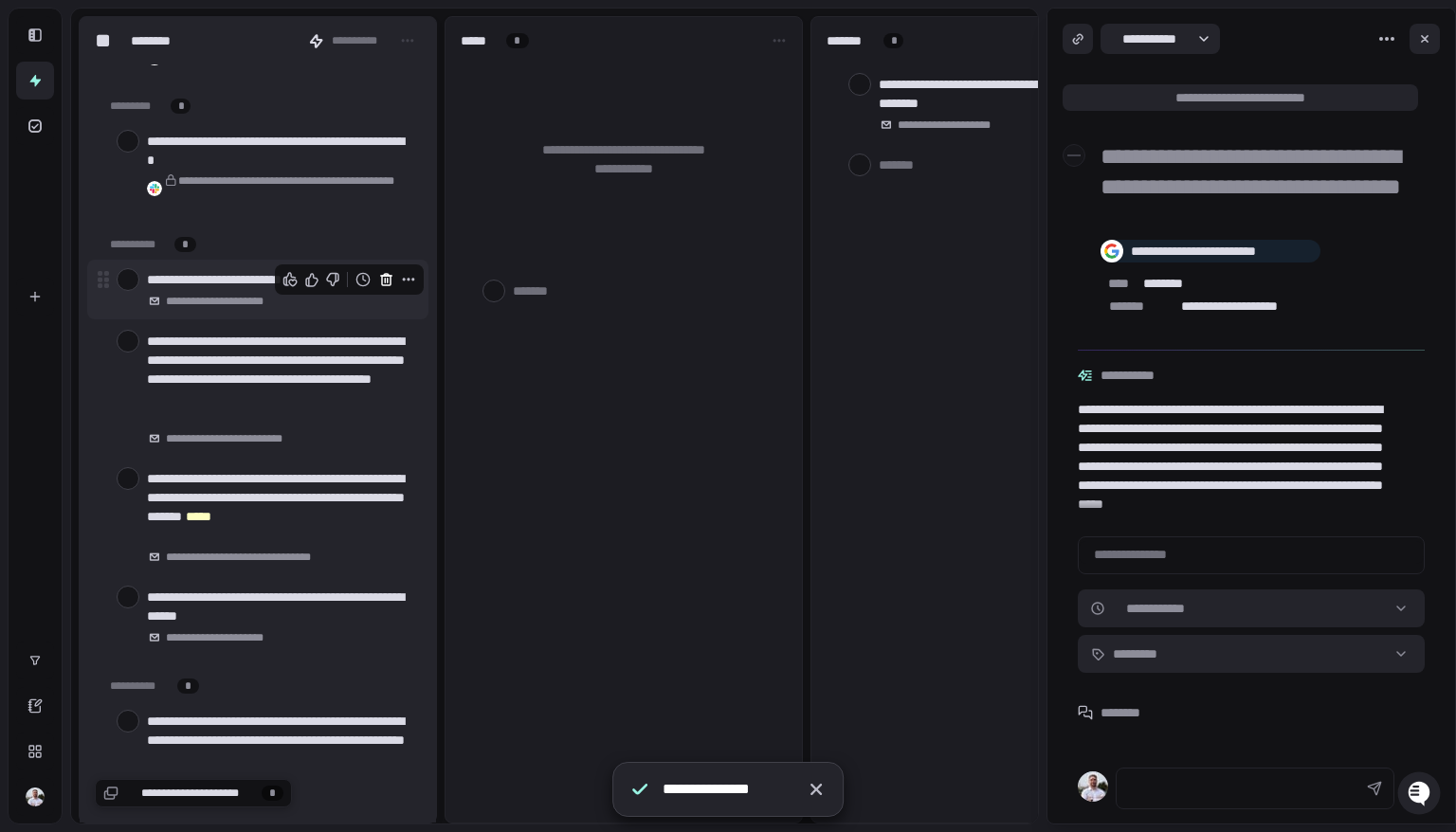 click 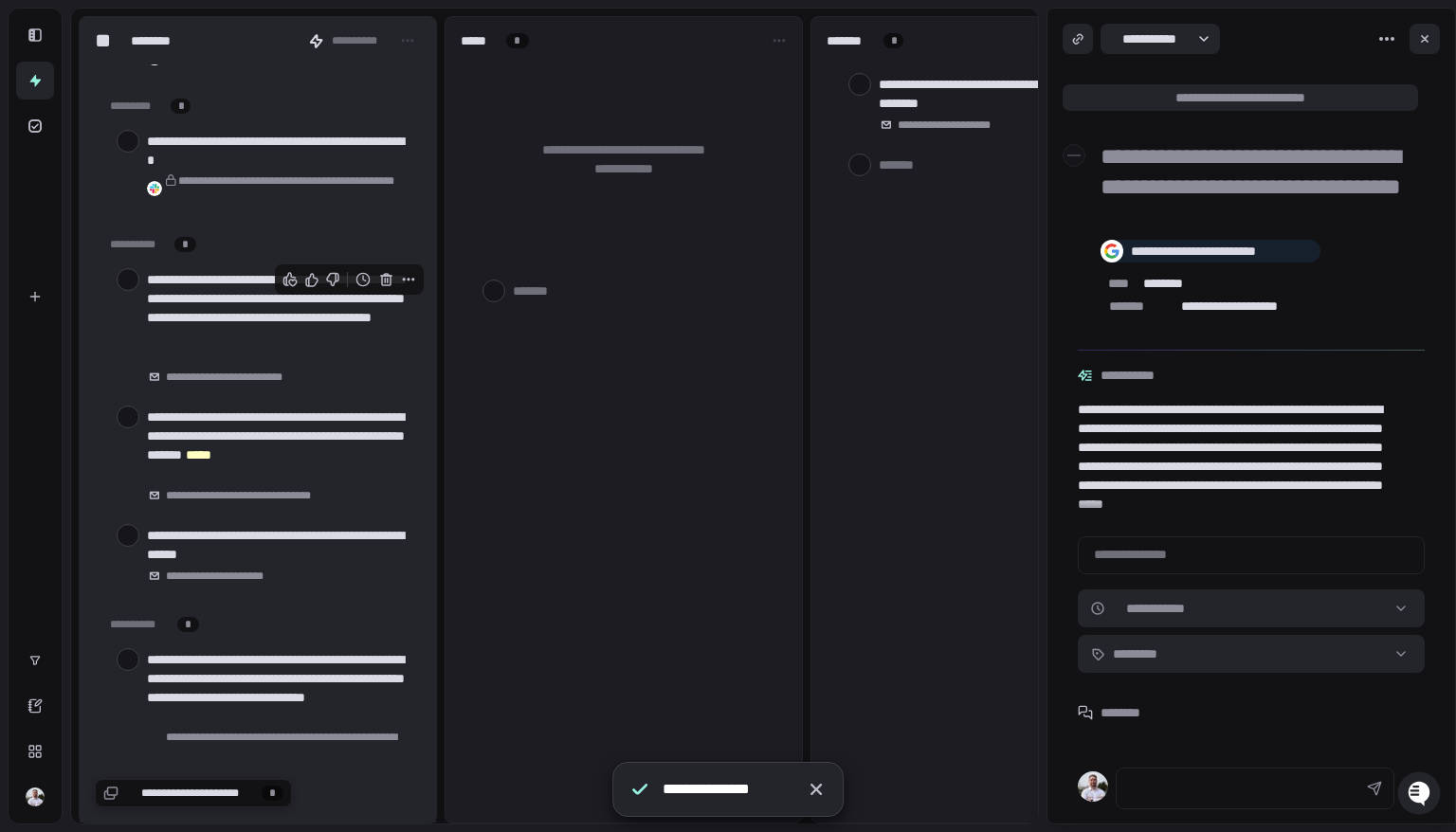 click 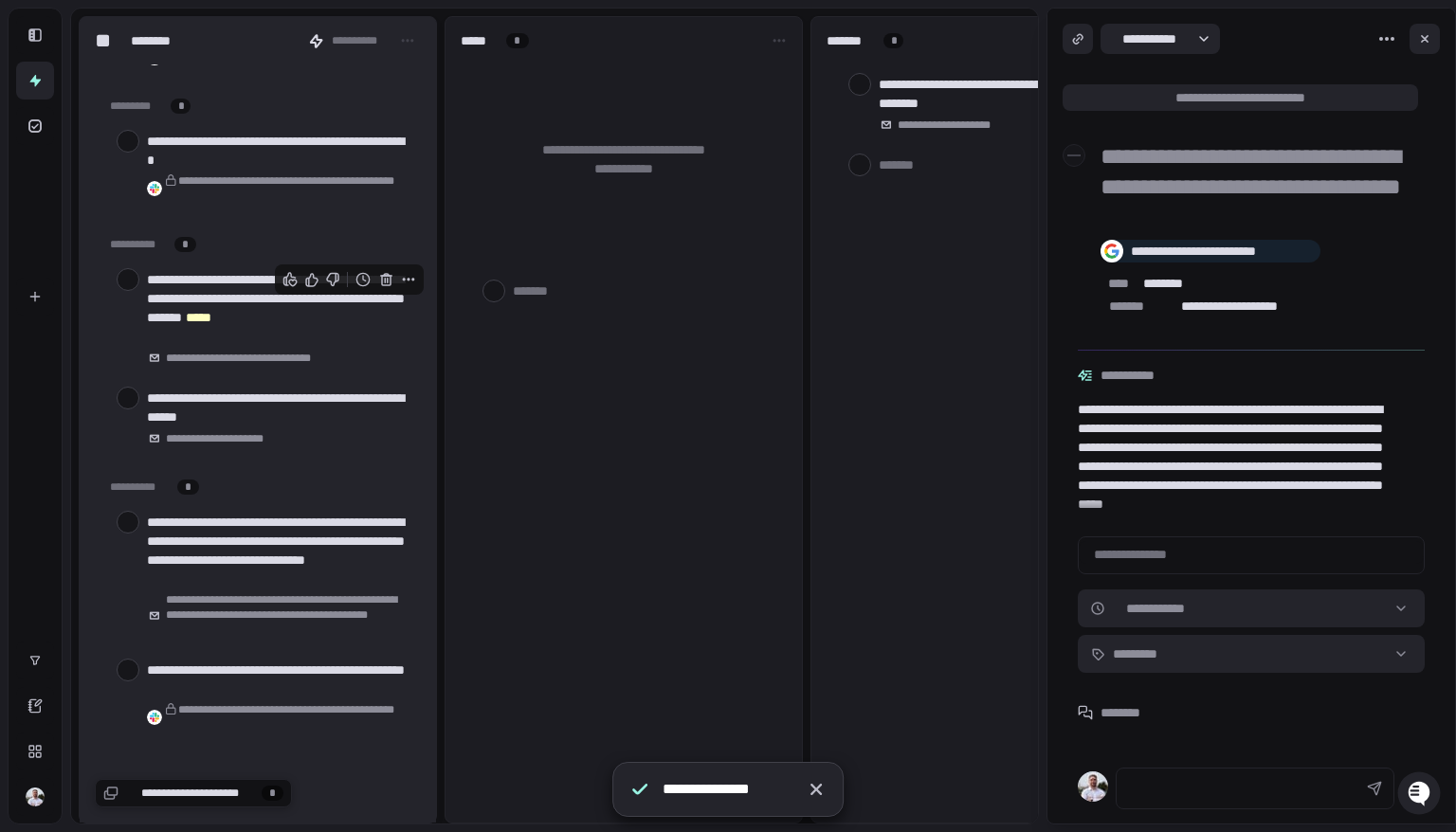 click 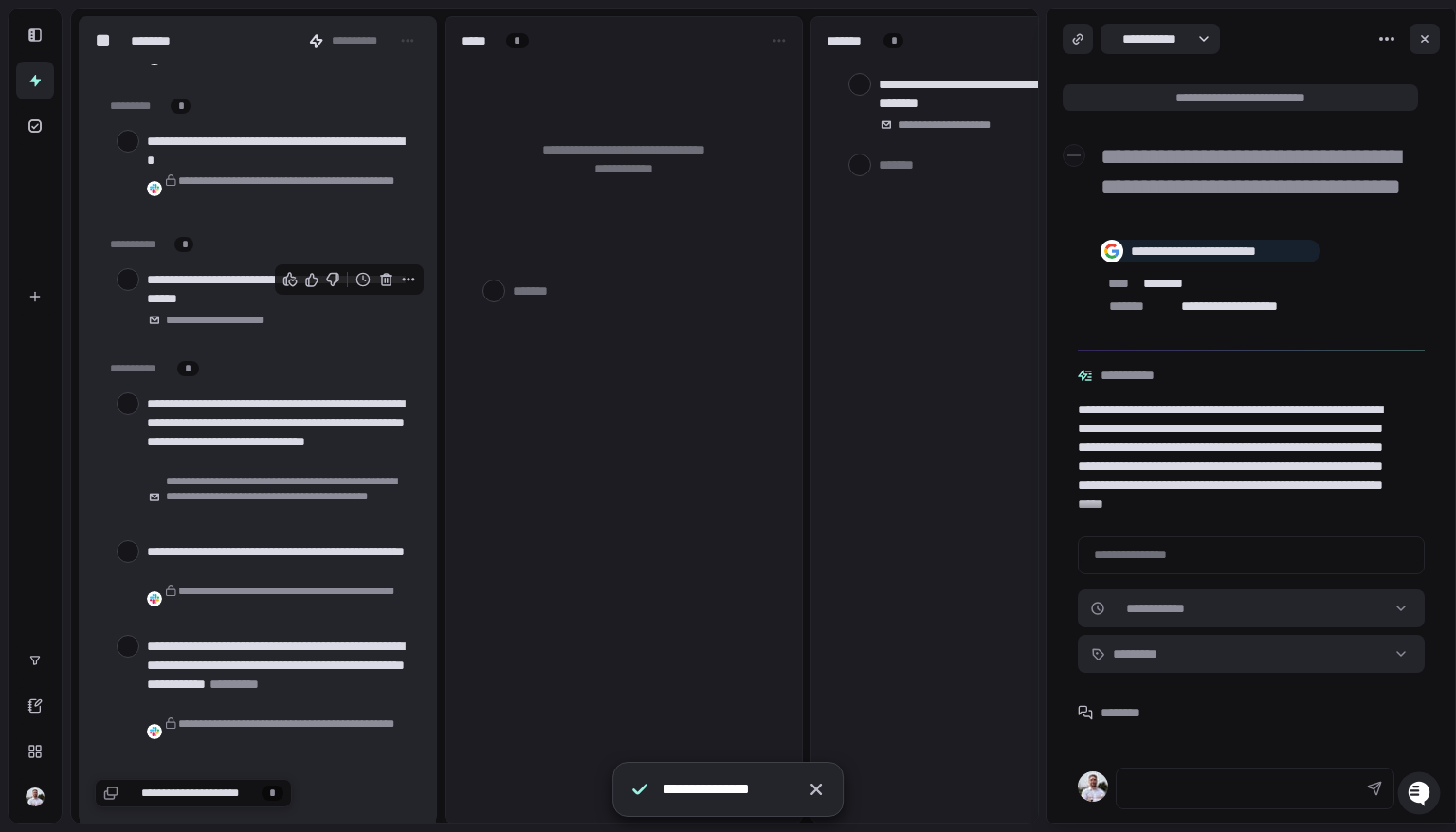 click 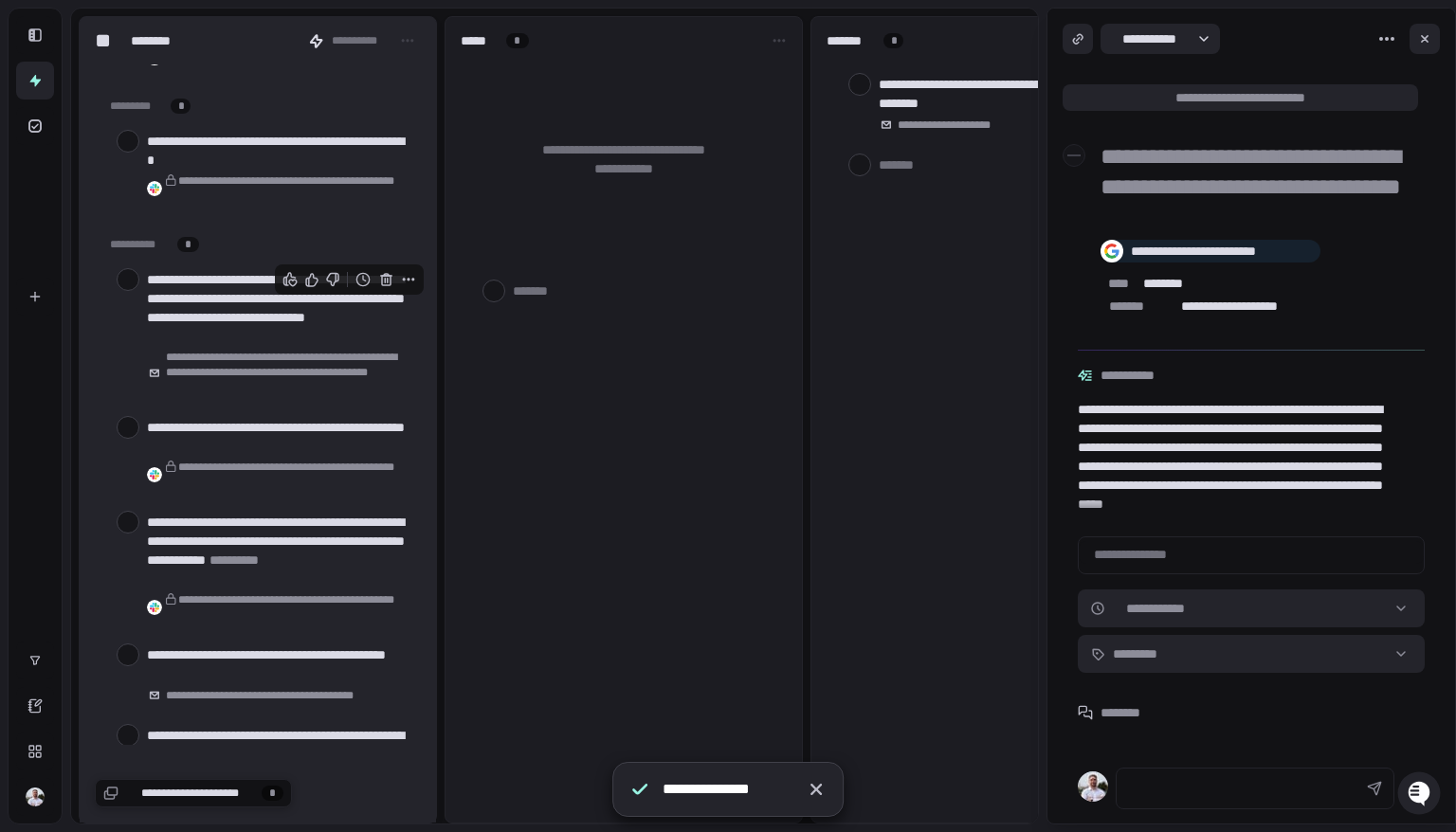 click 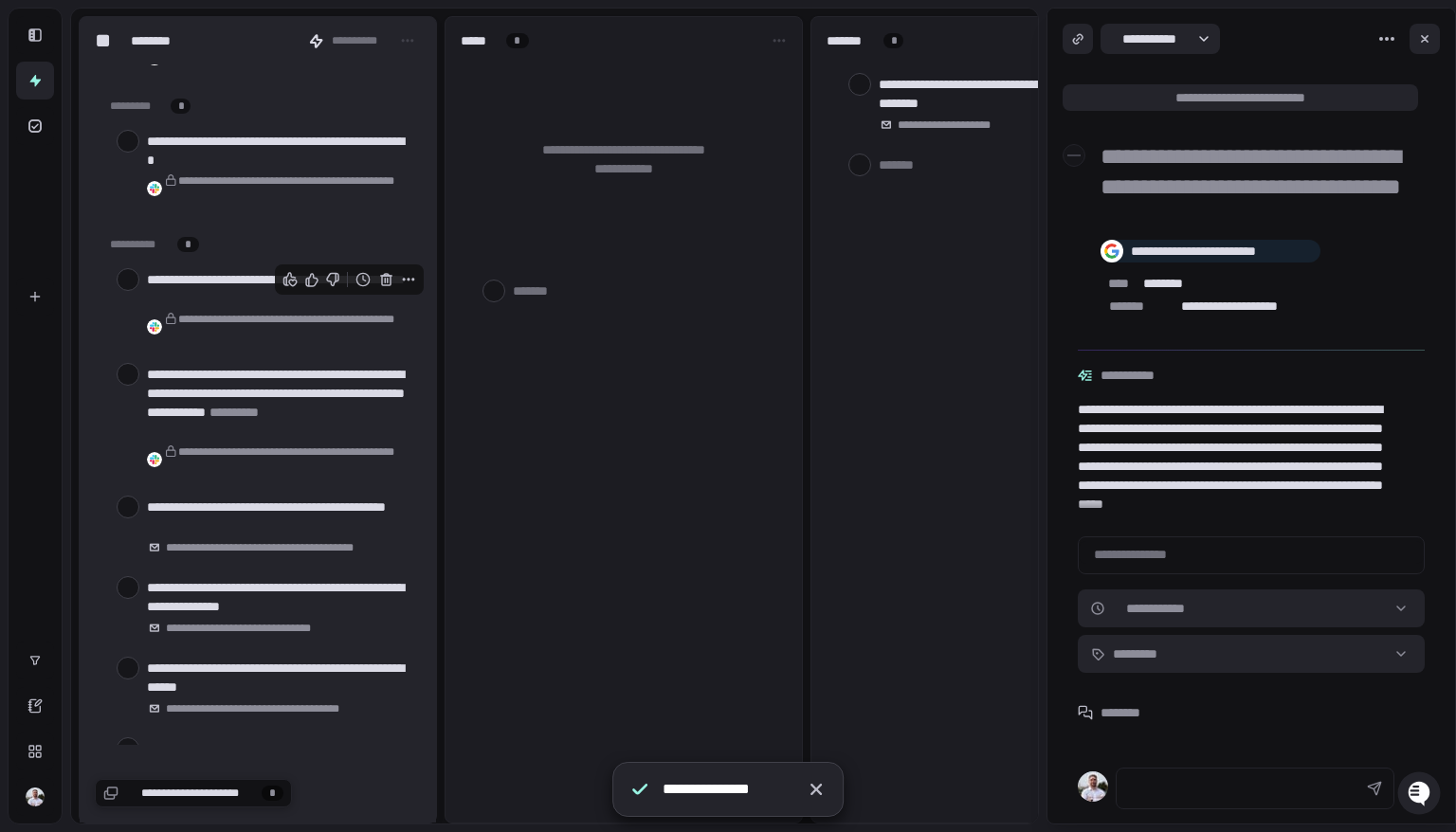 click 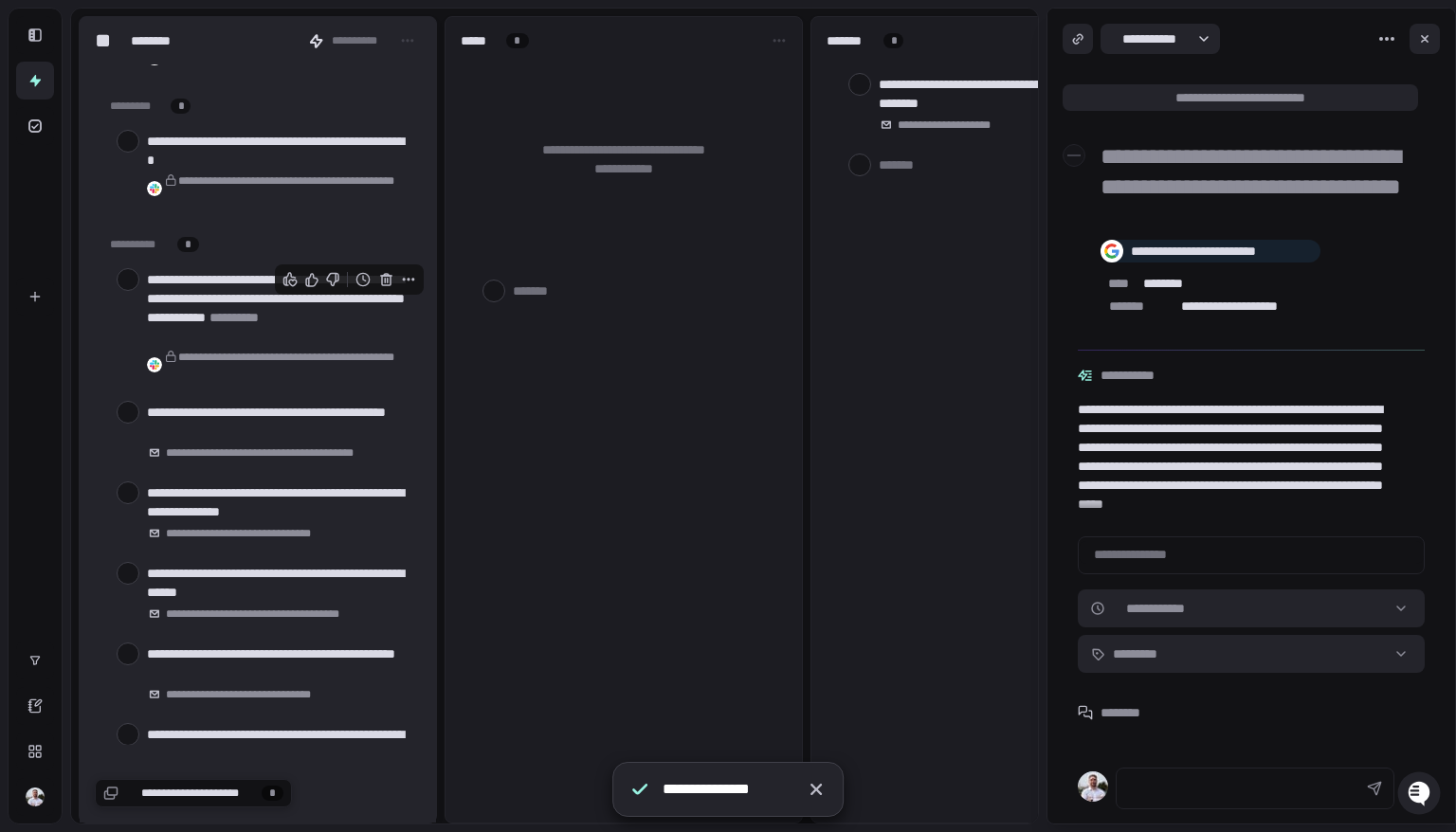 click 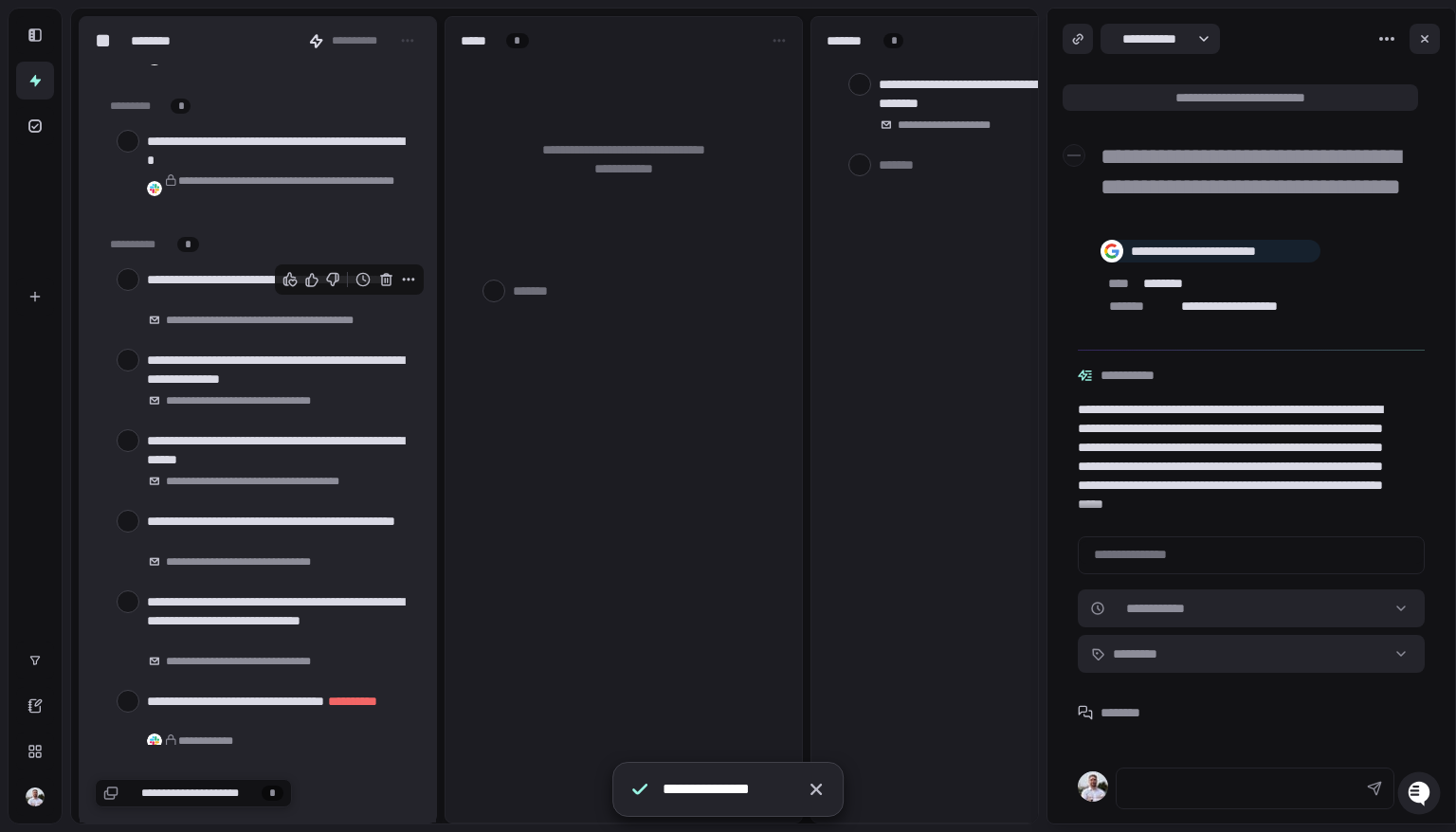 click 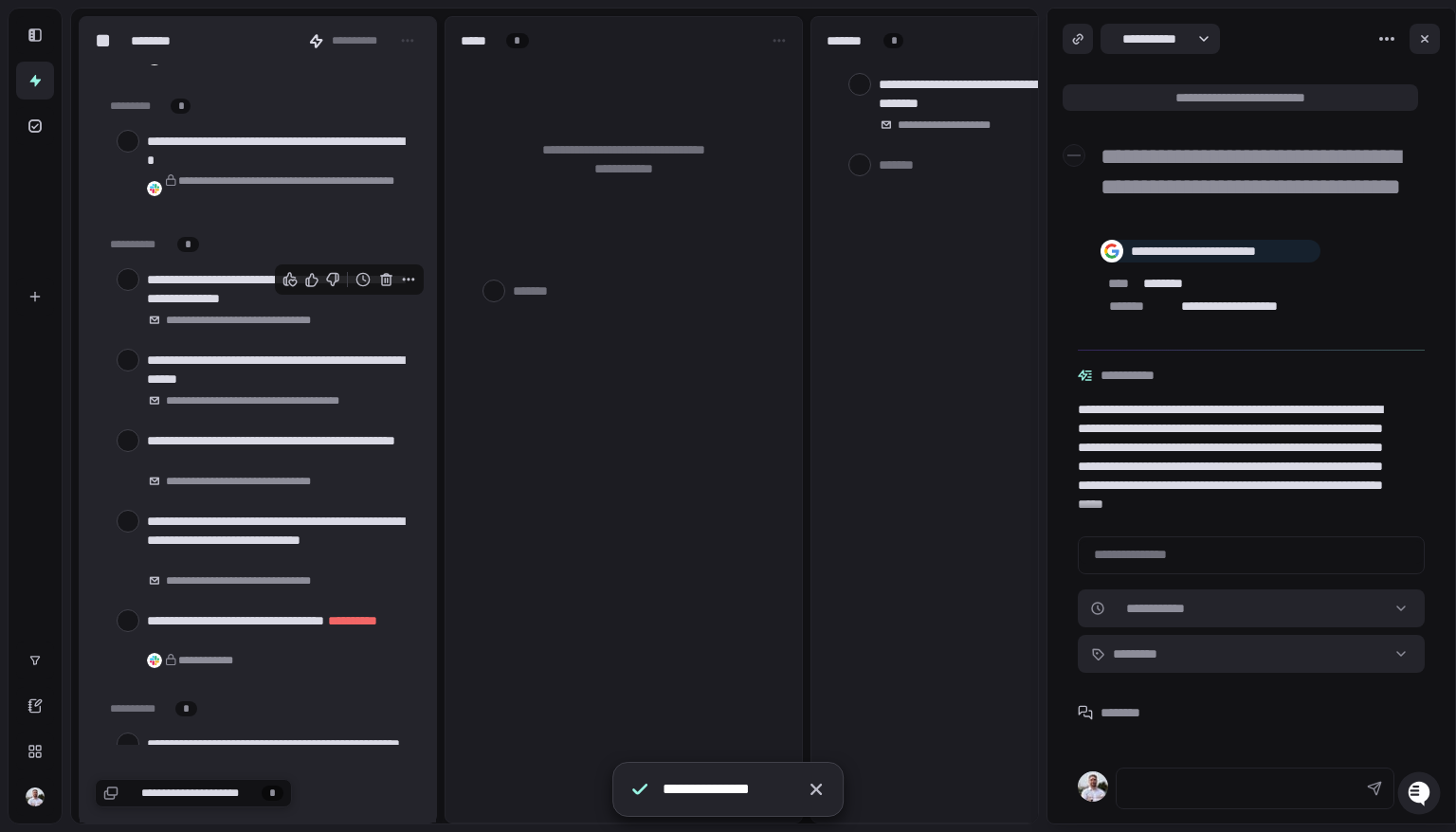 click 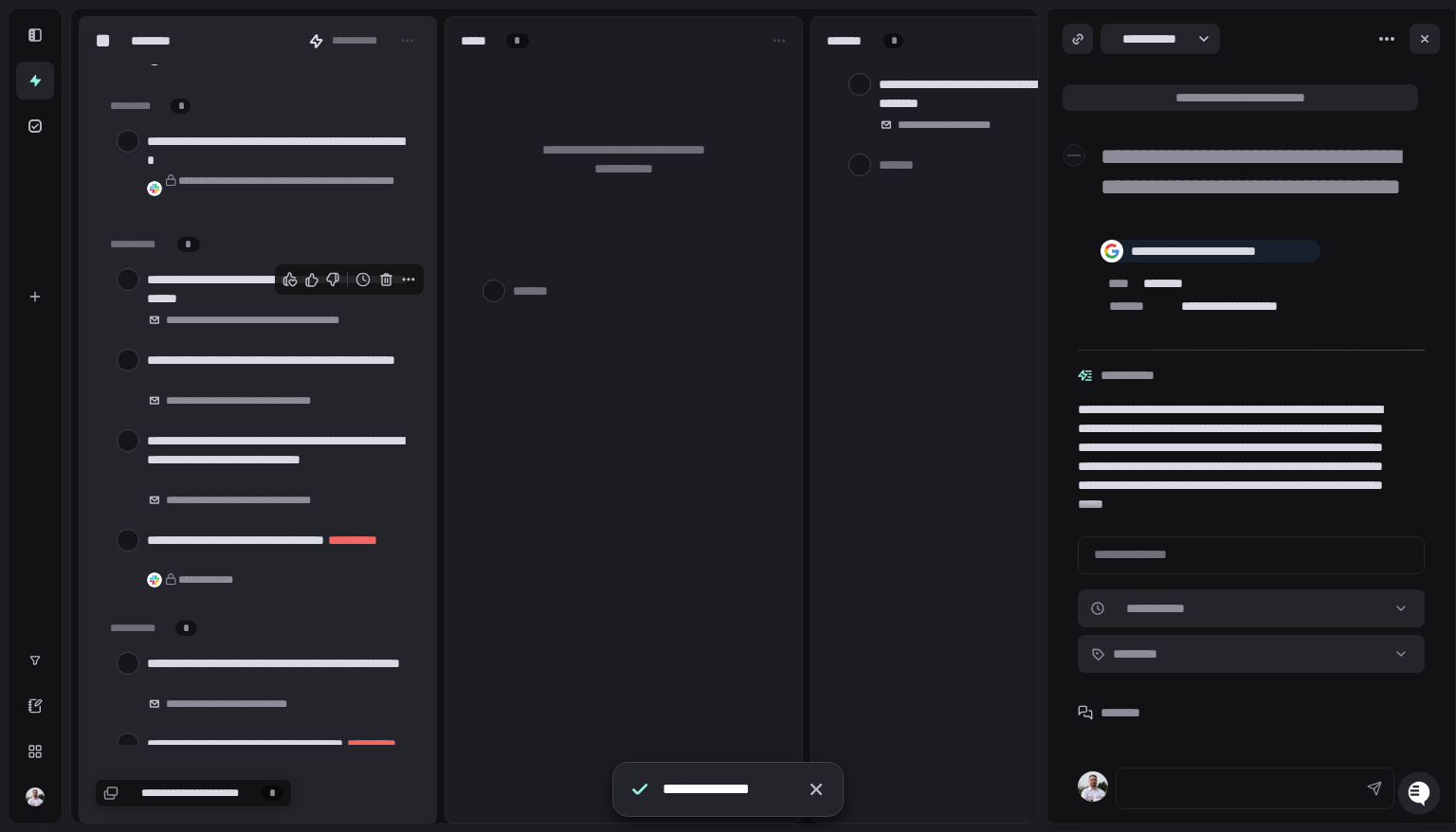 click 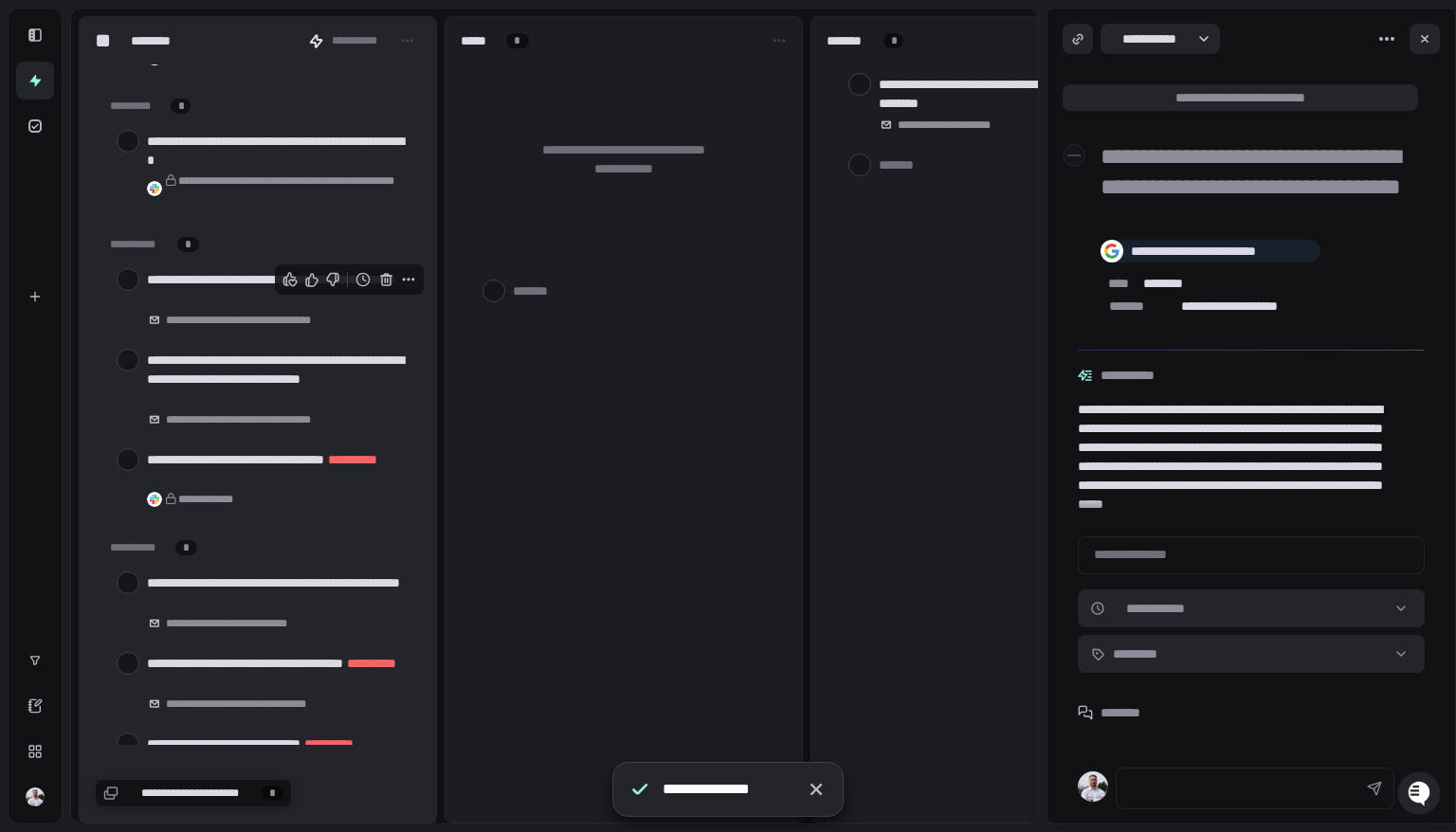 click 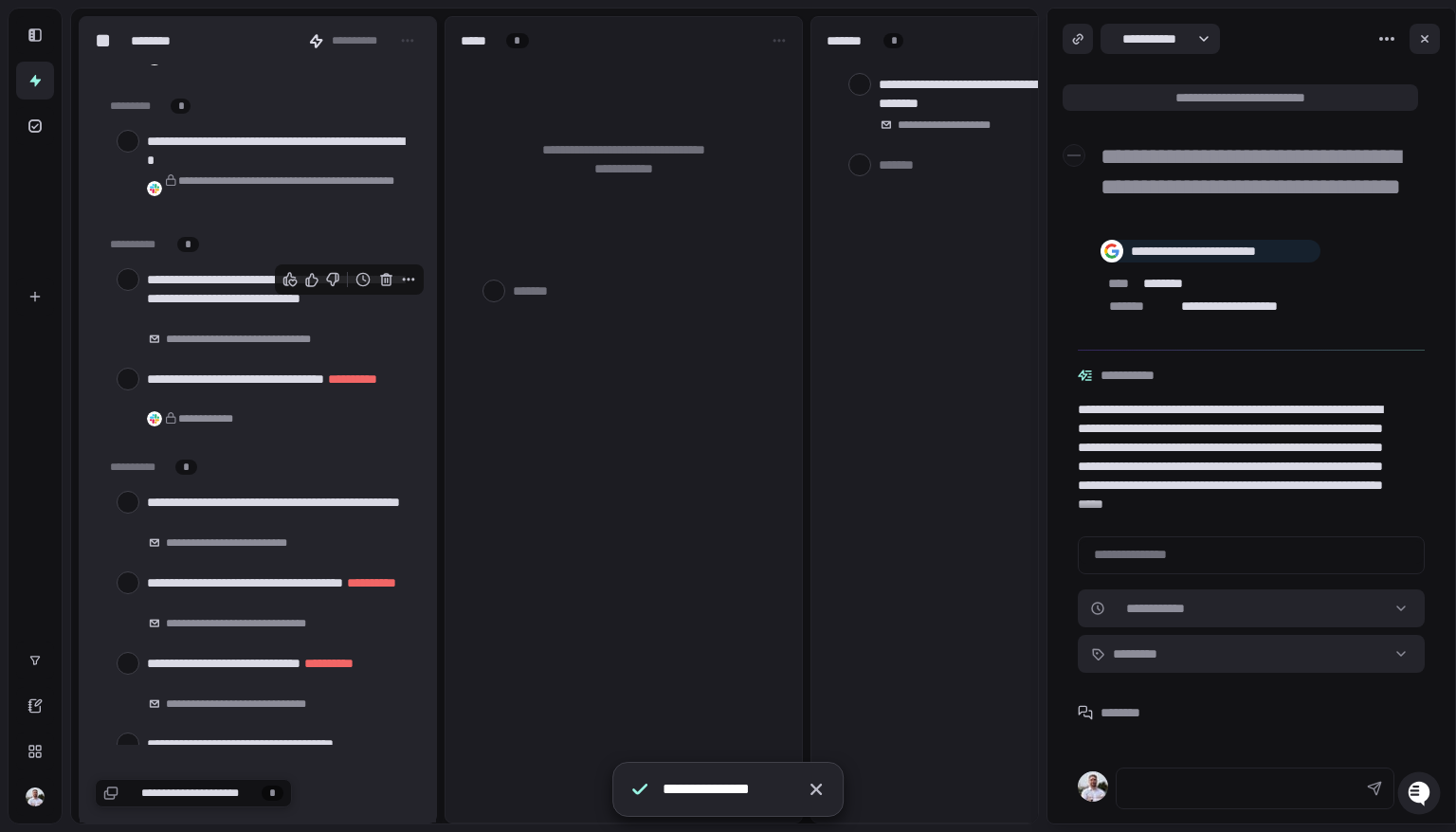 click 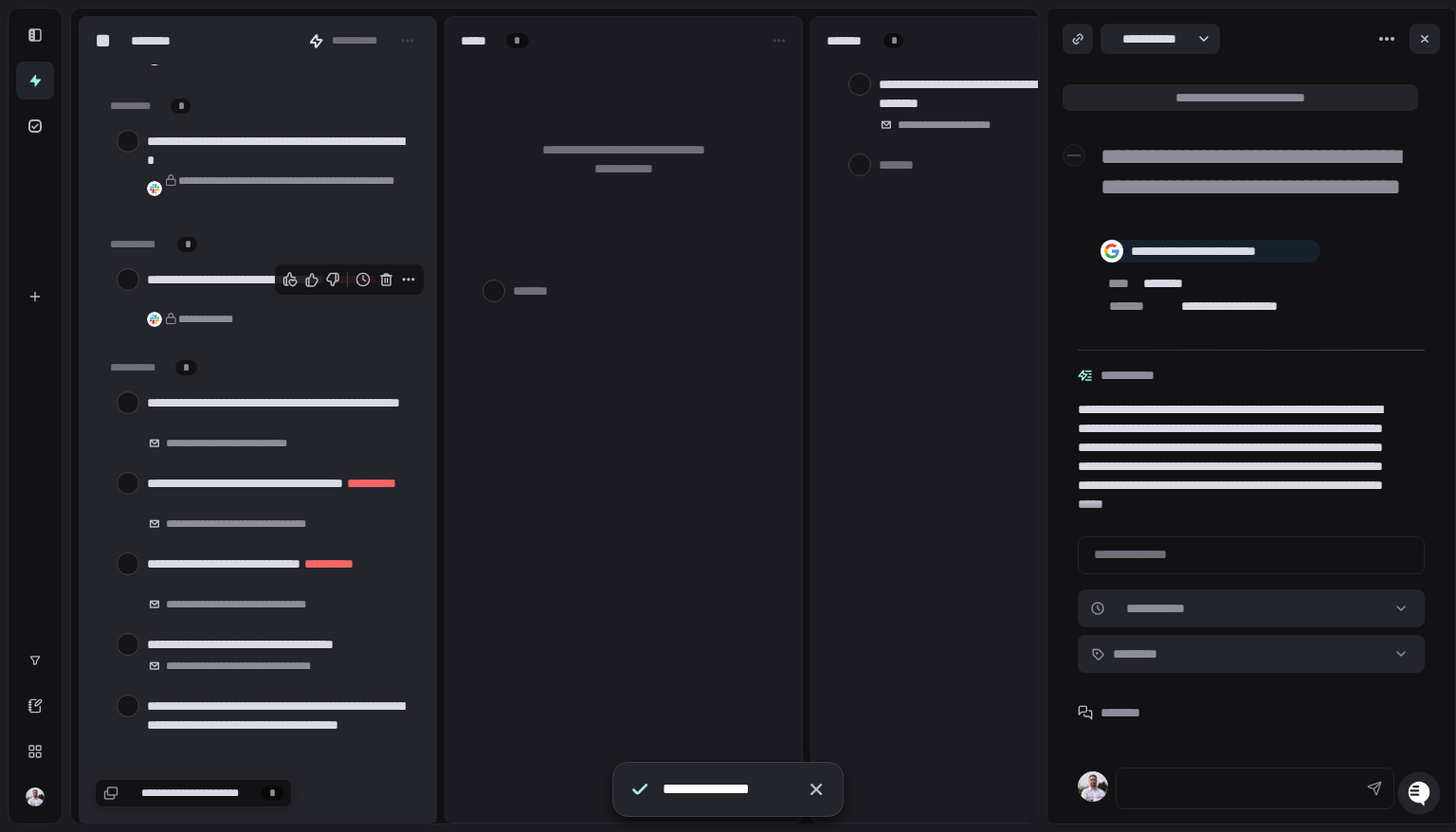 click 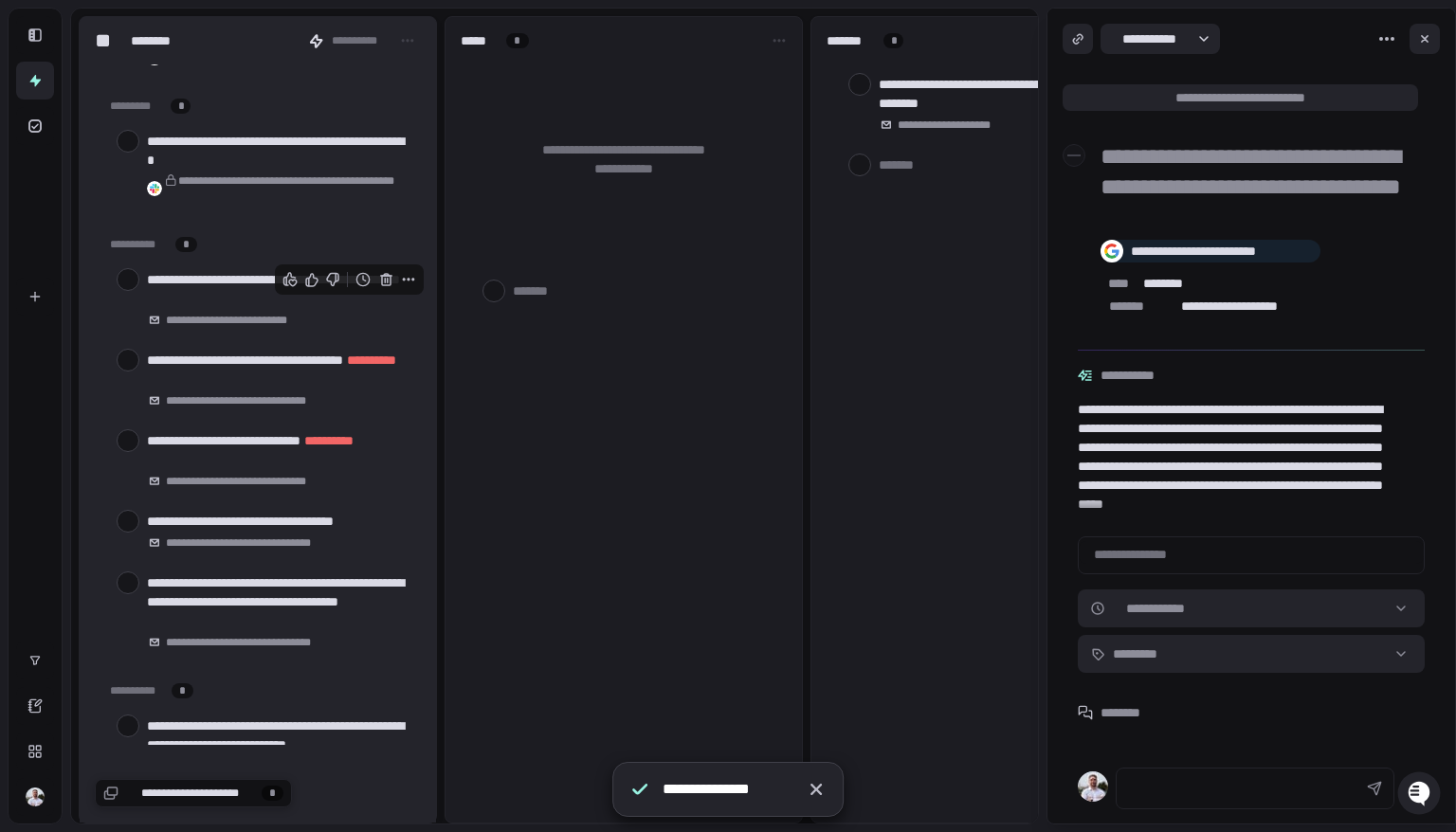click 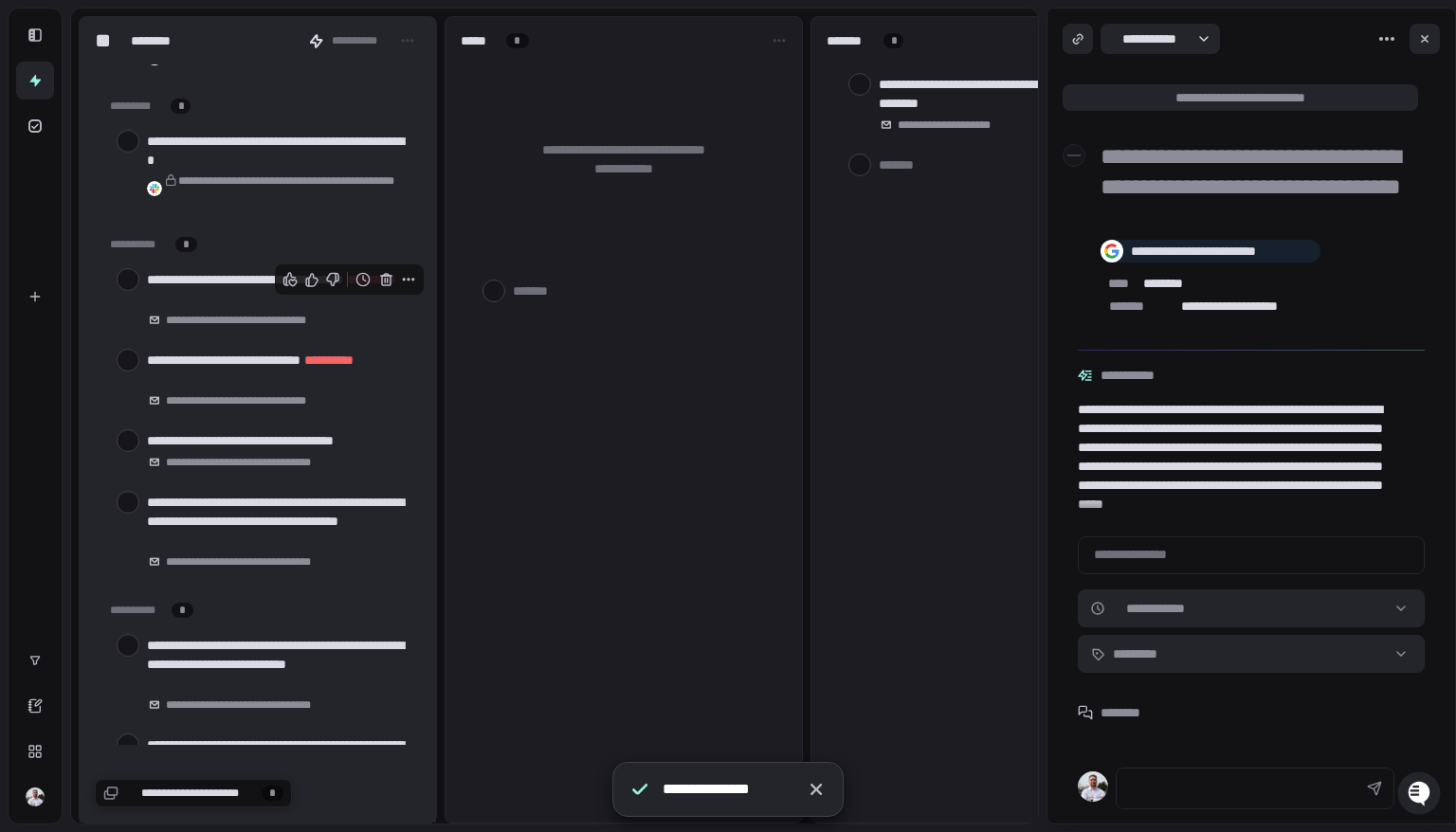 click 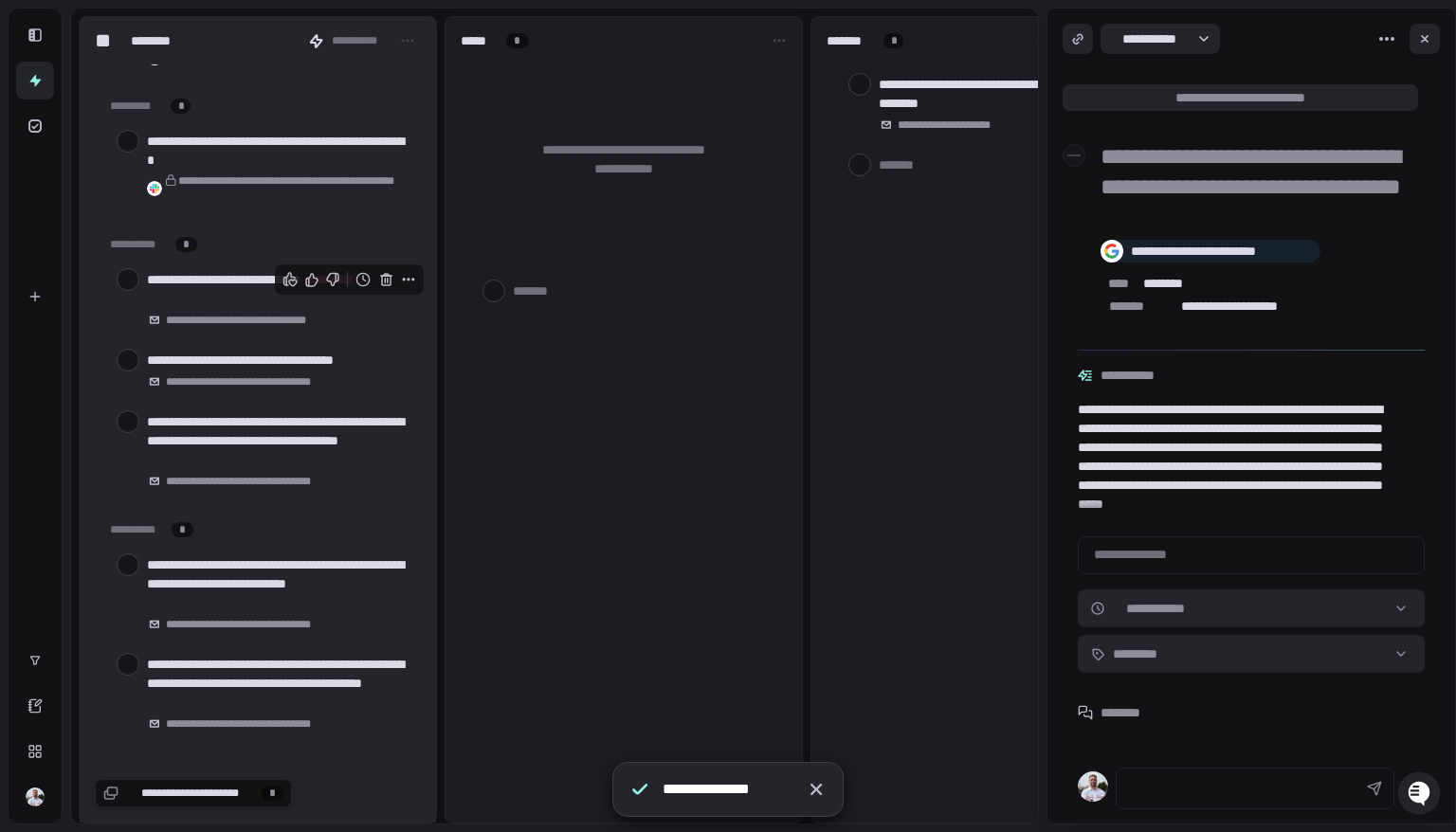 click 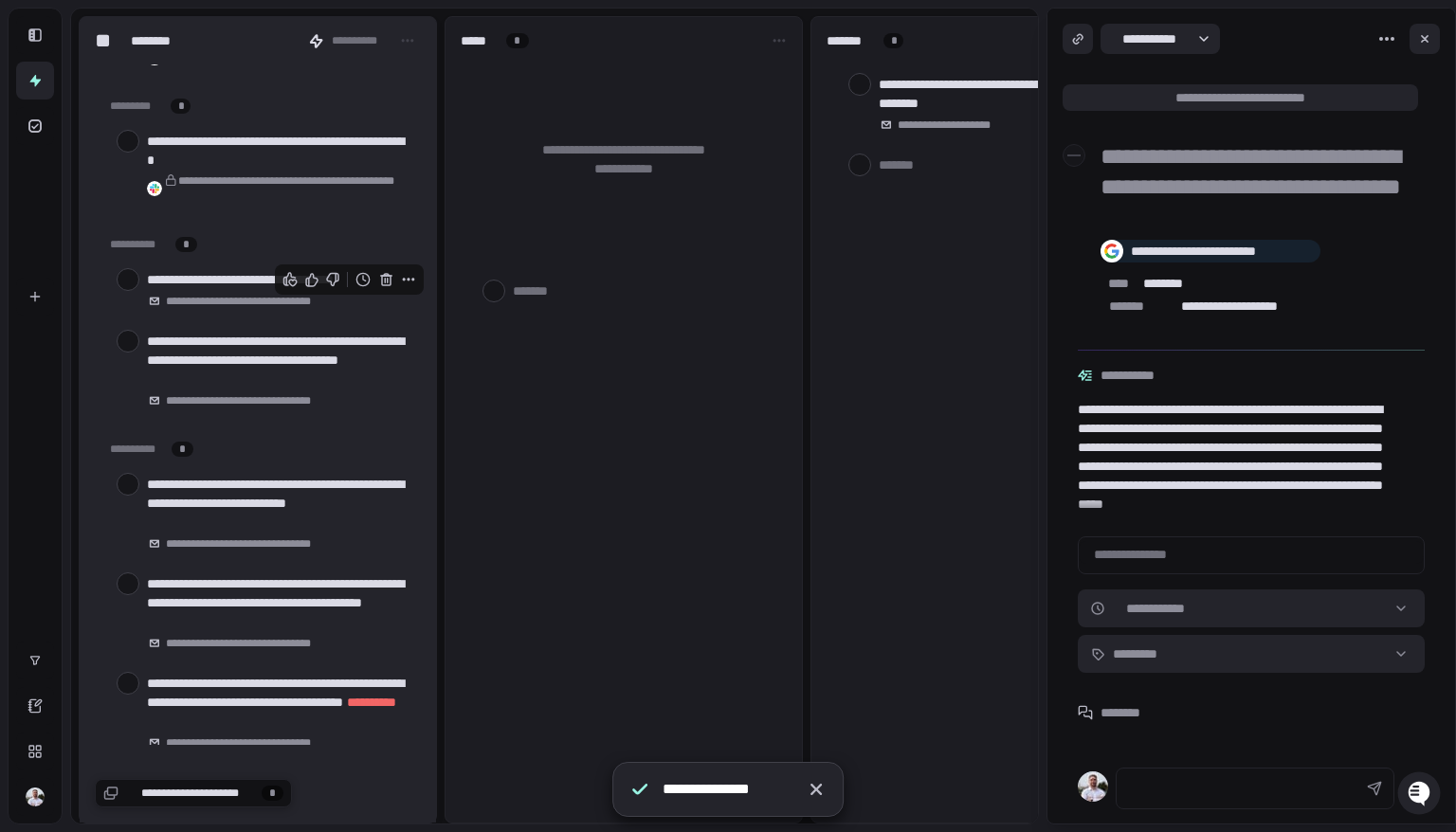 click 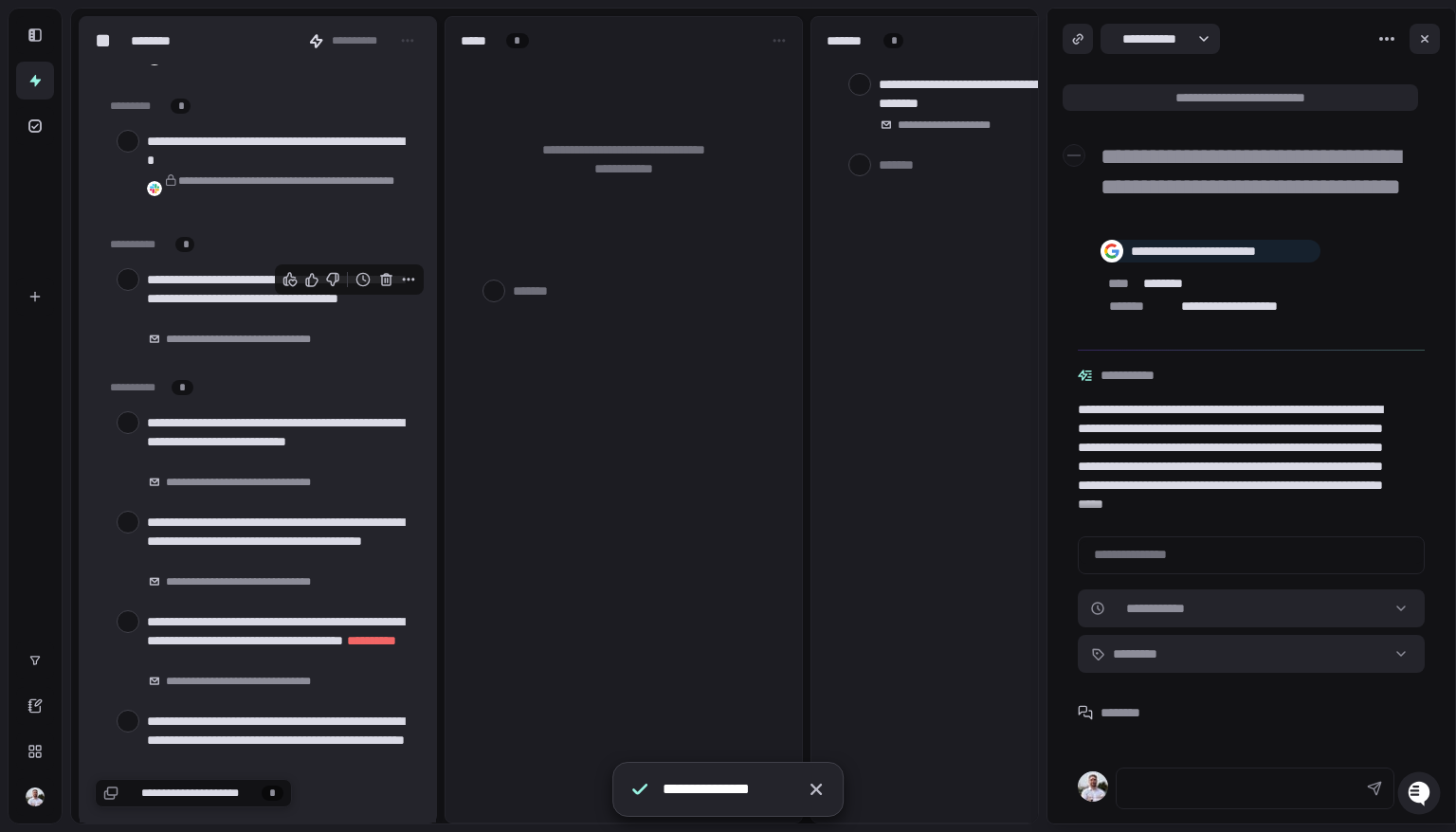 click 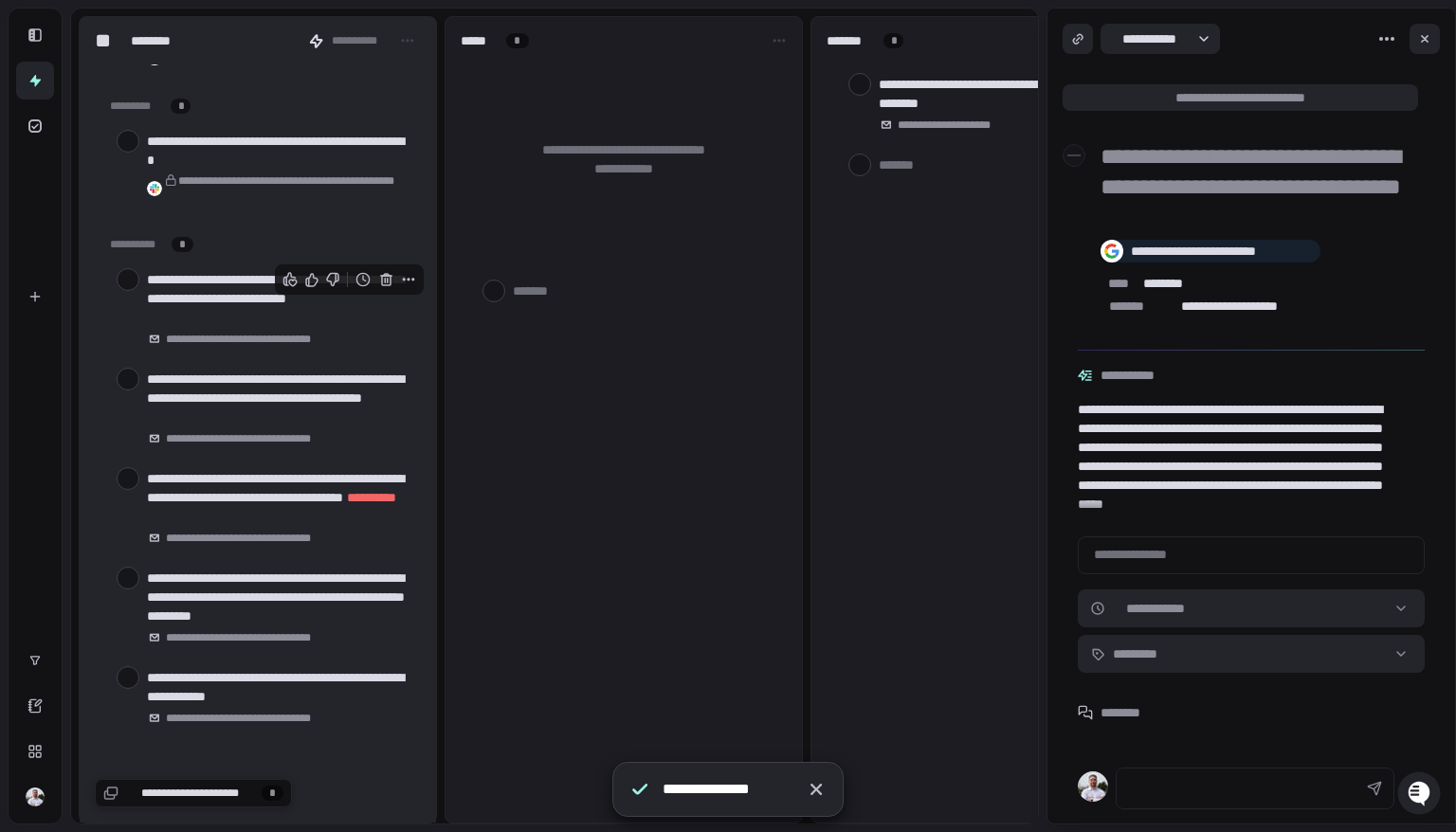 click 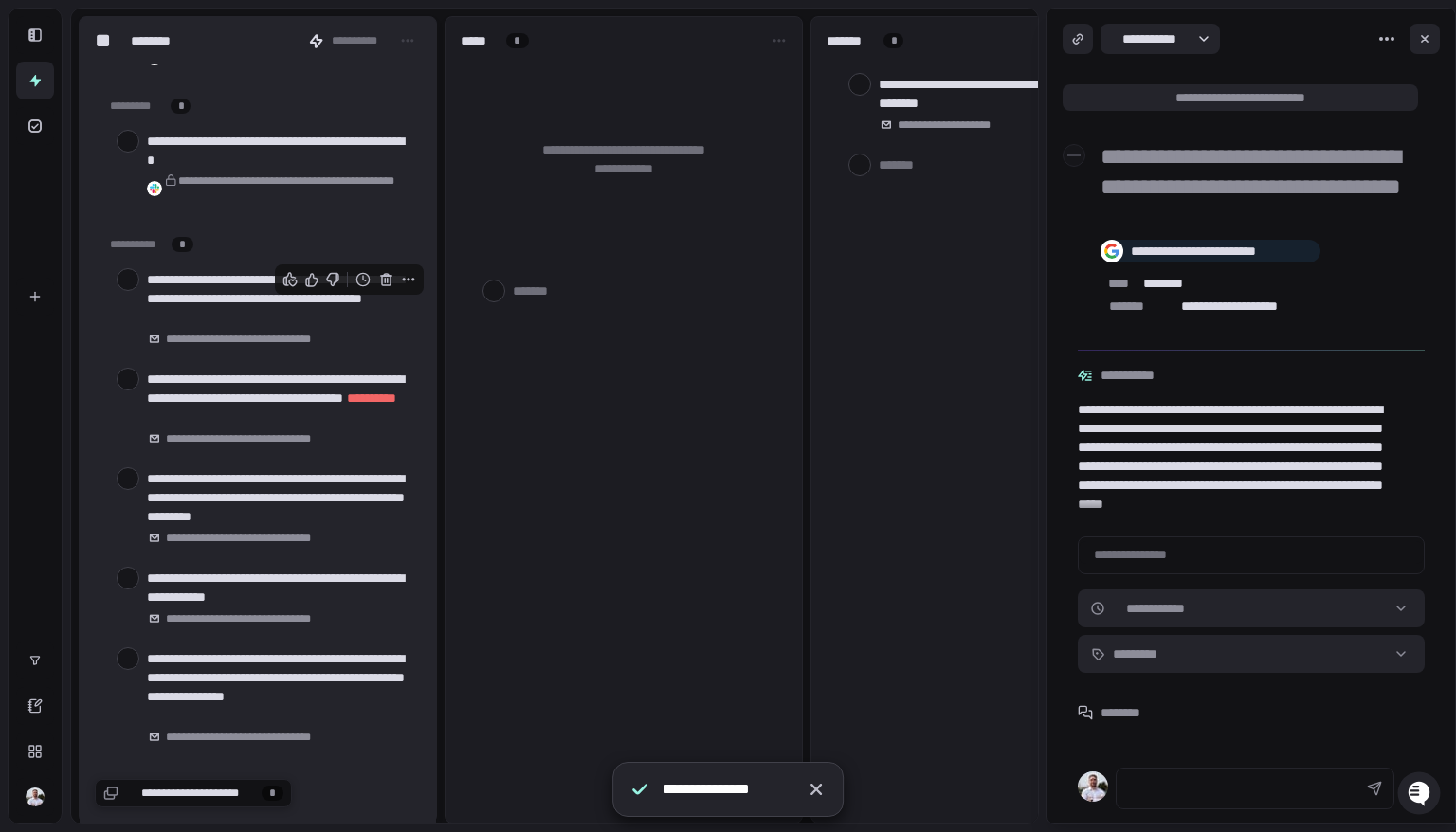 click 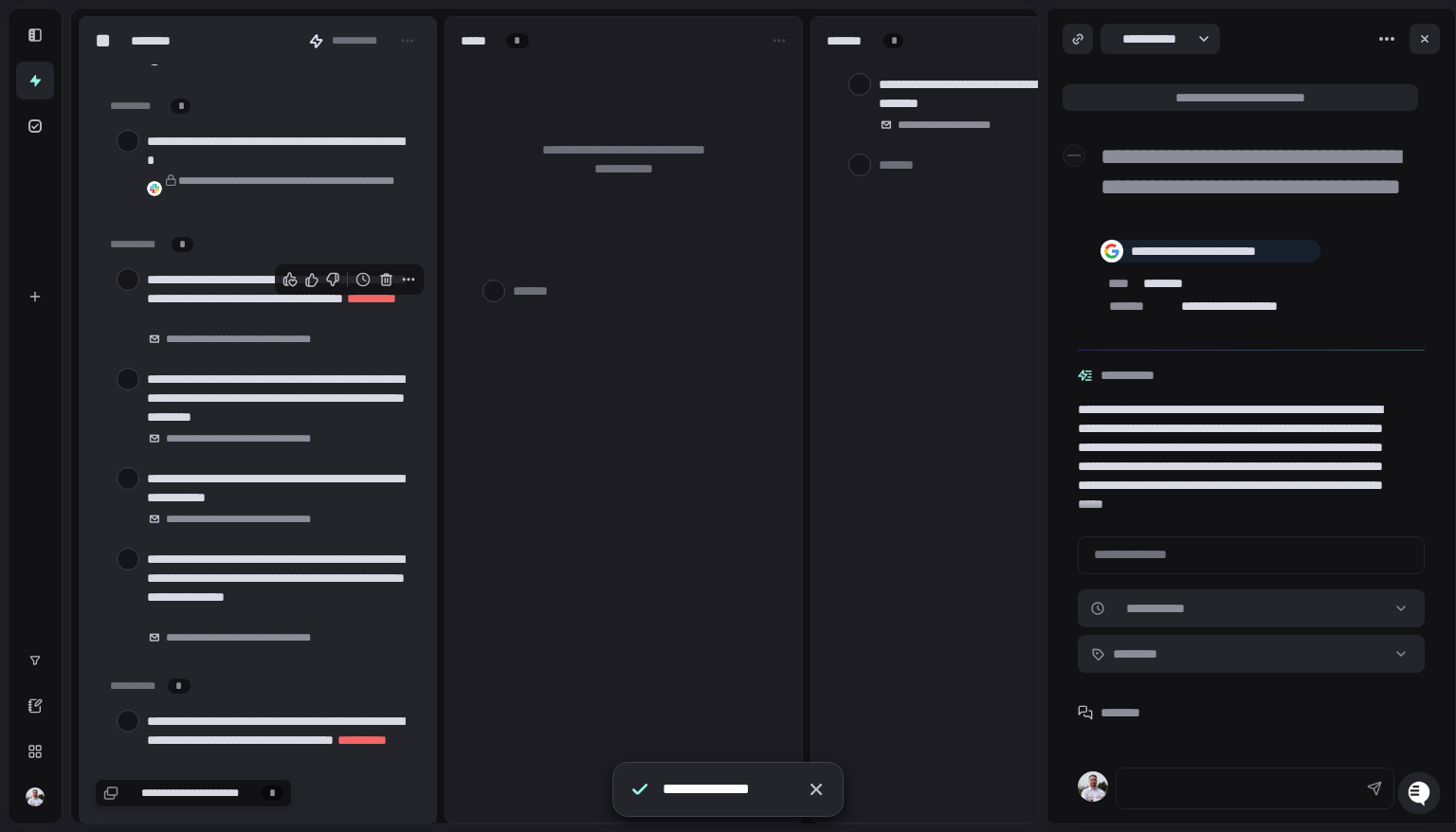 click 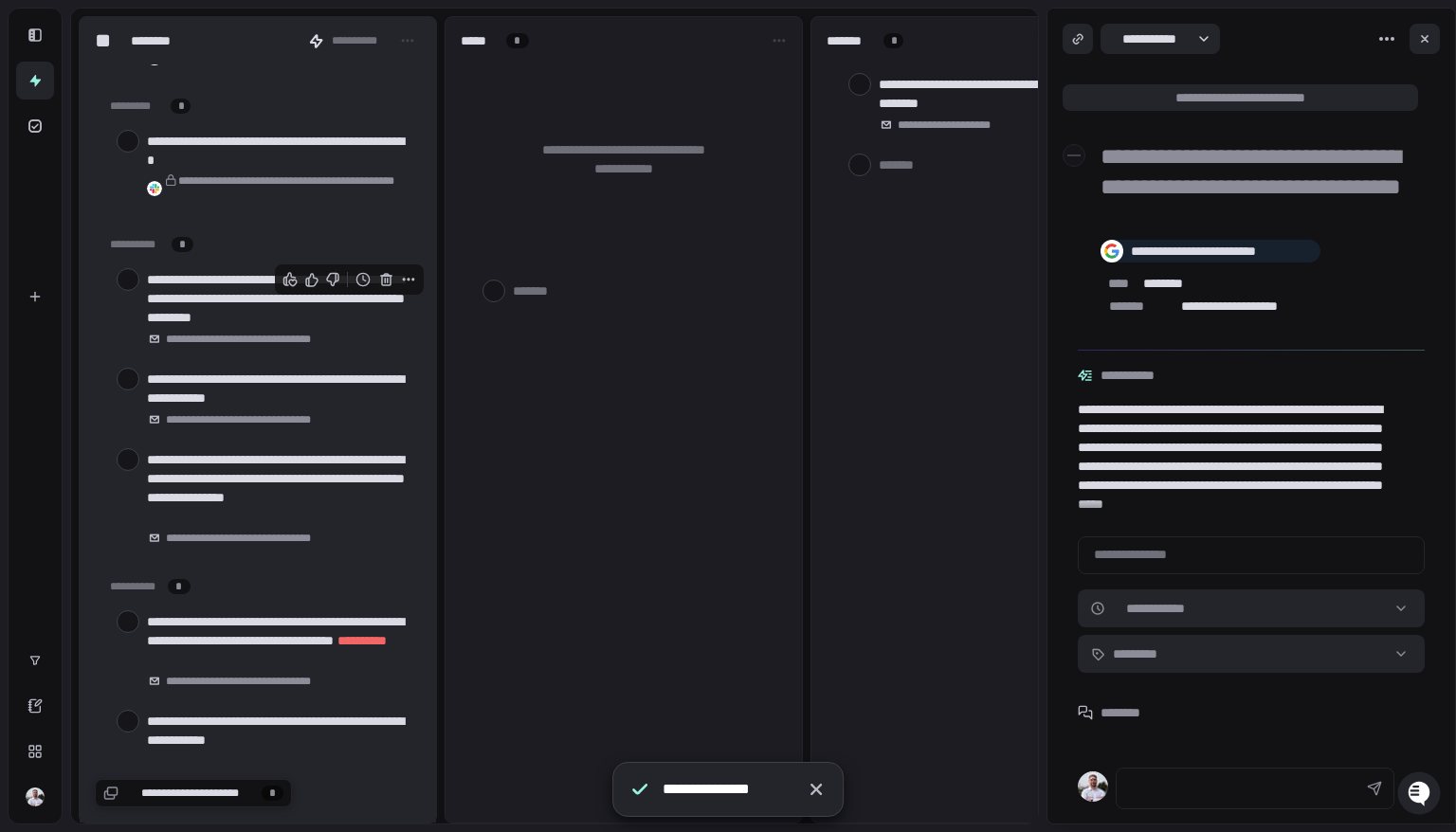 click 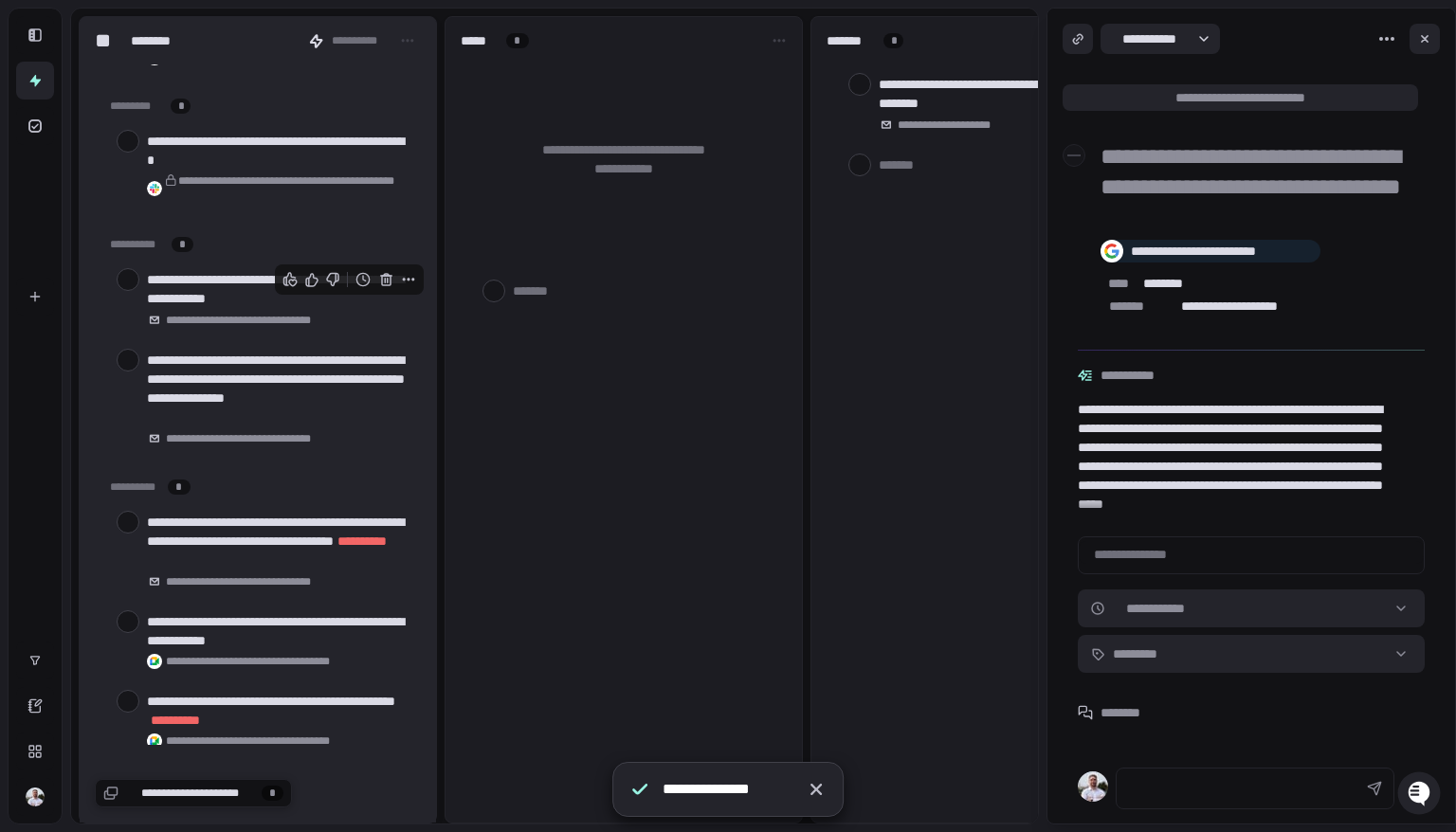 click 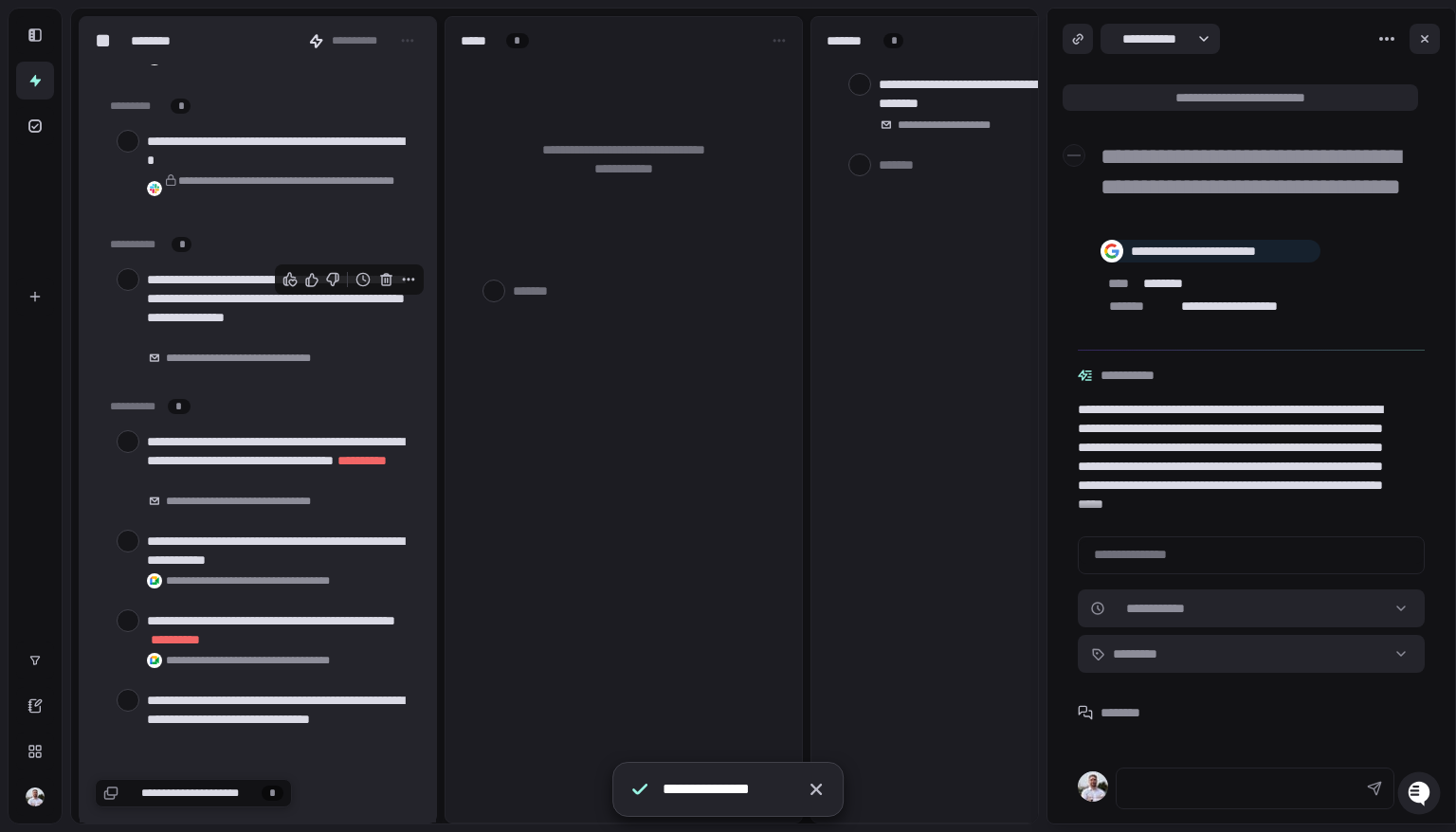 click 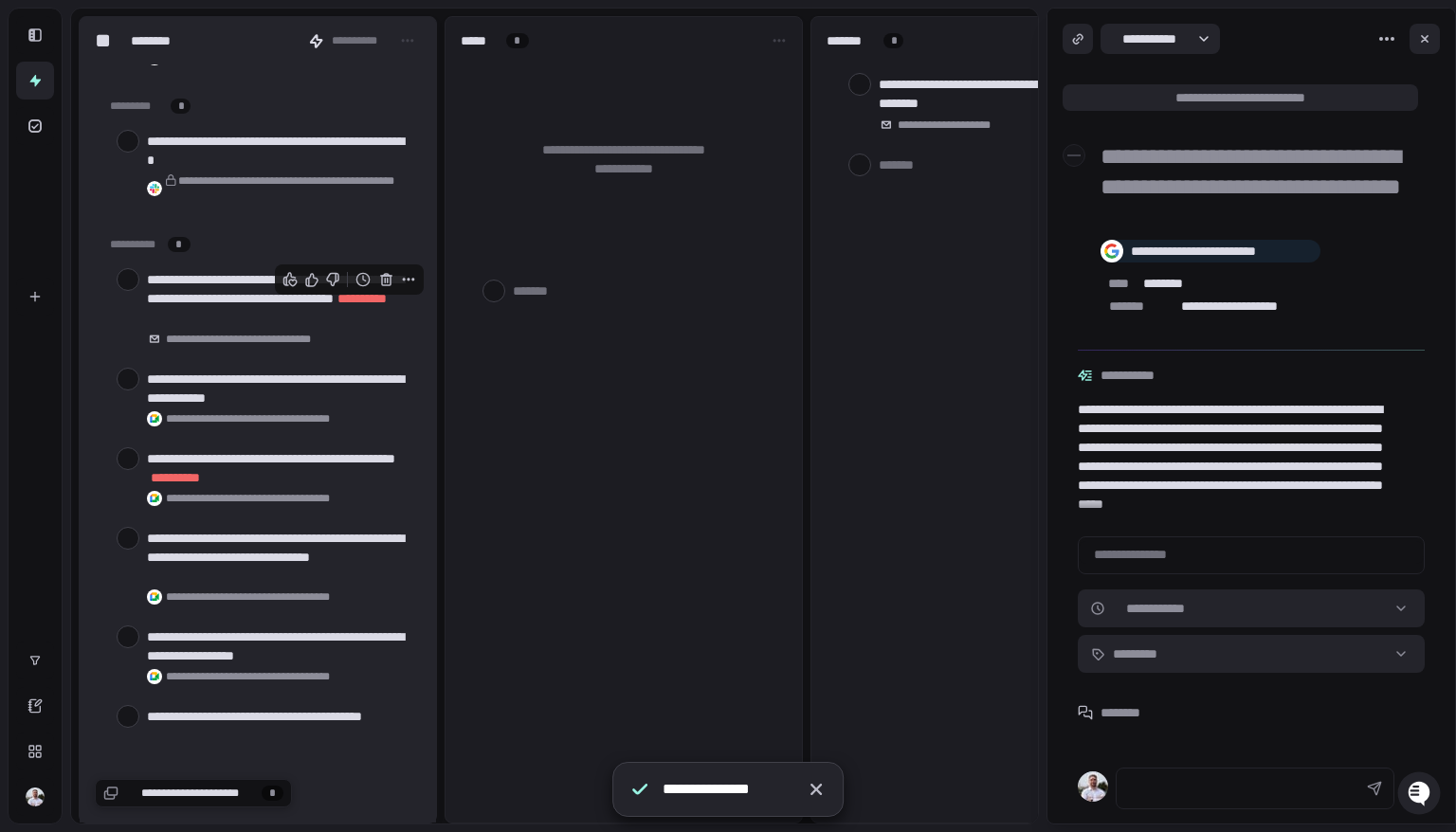 click 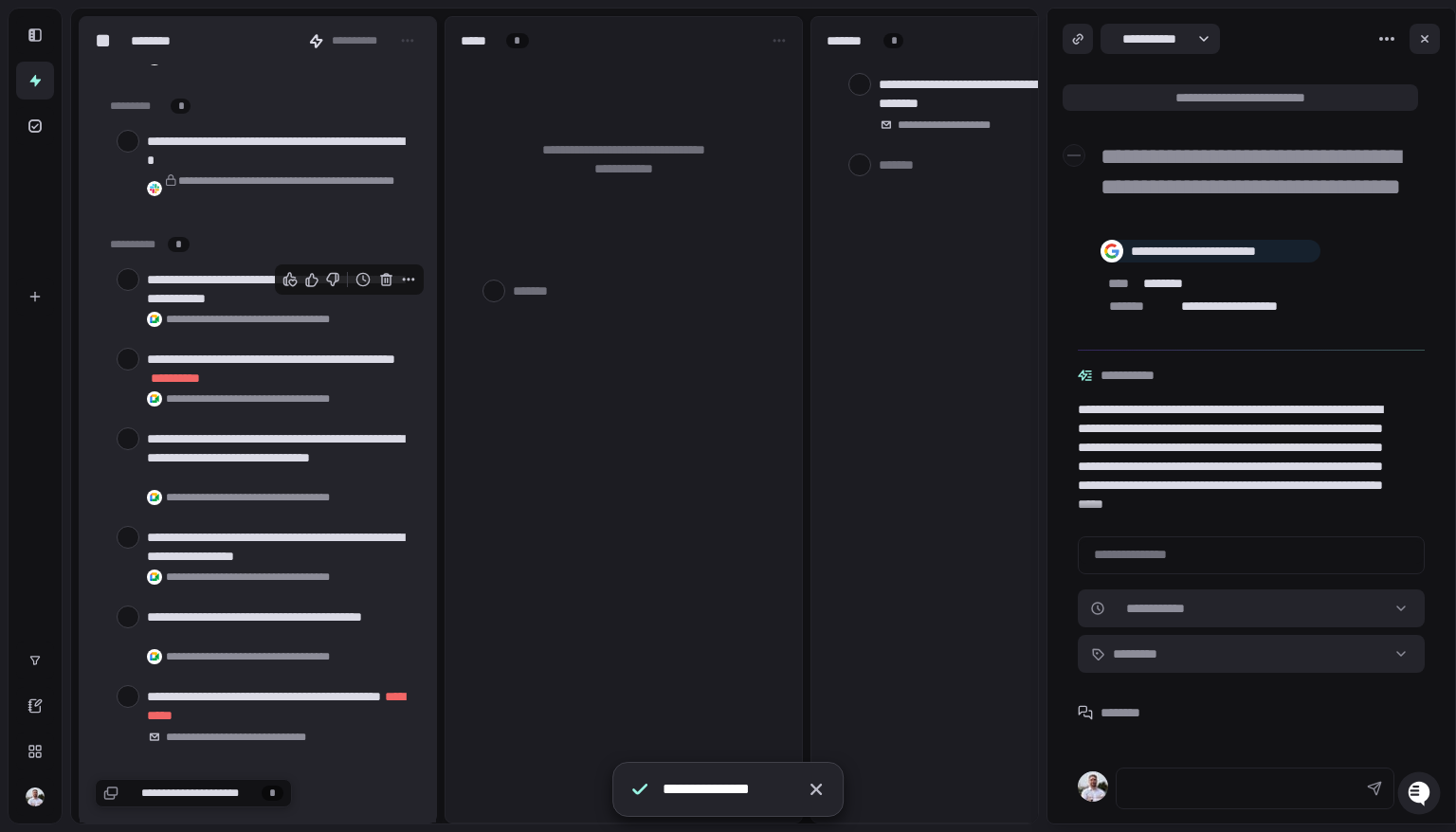 click 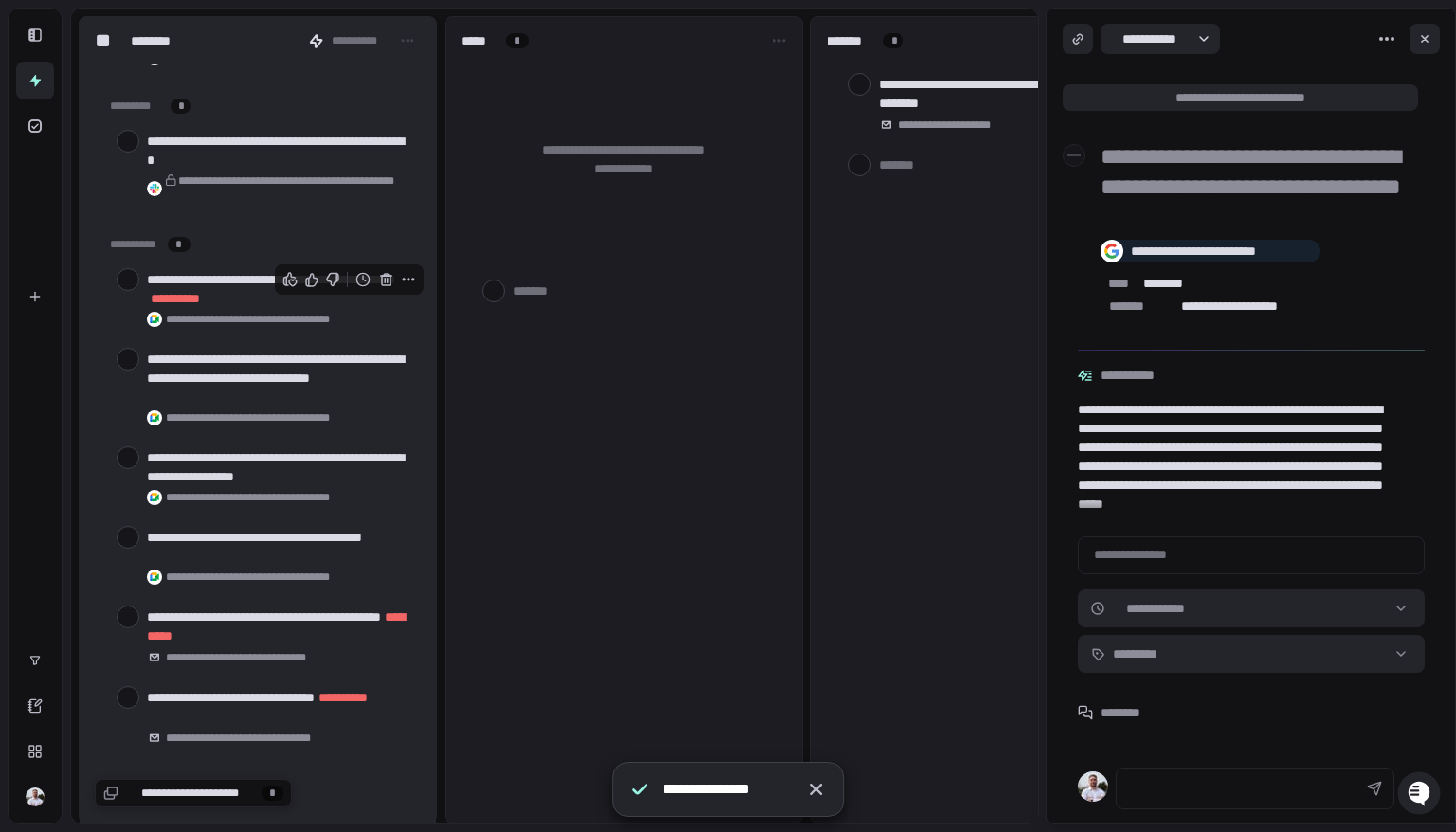 click 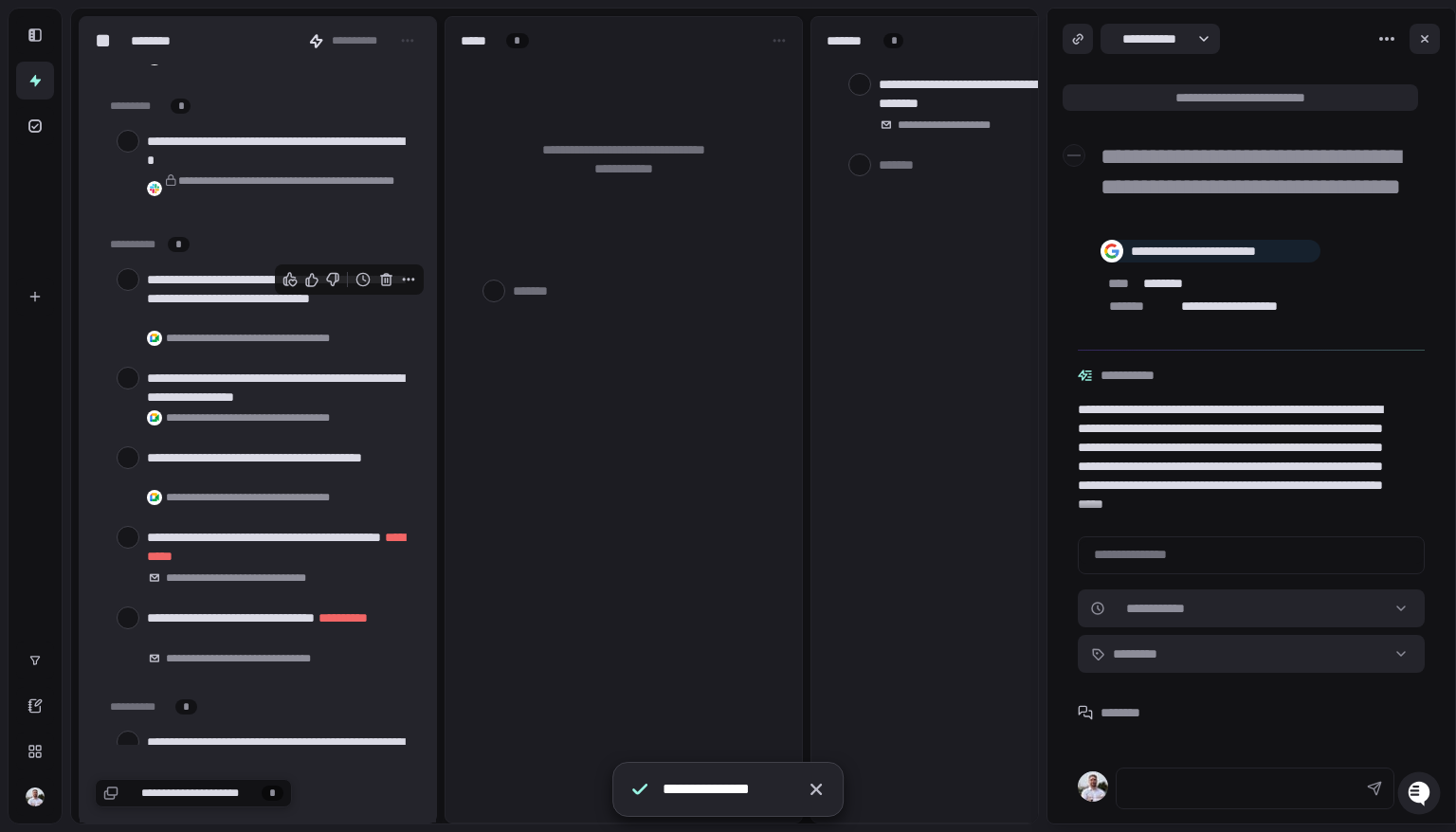 click 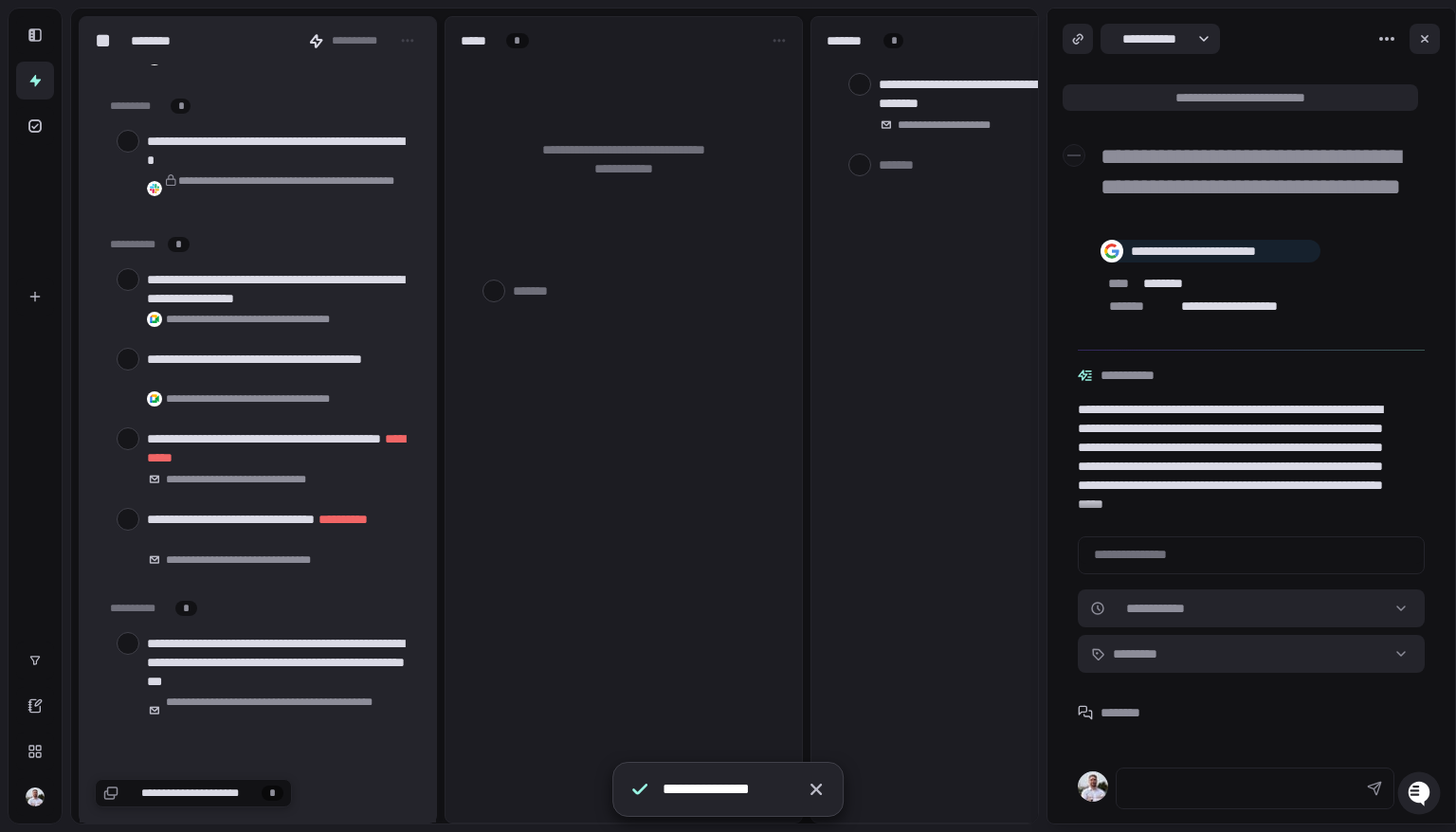 click on "**********" at bounding box center [258, 298] 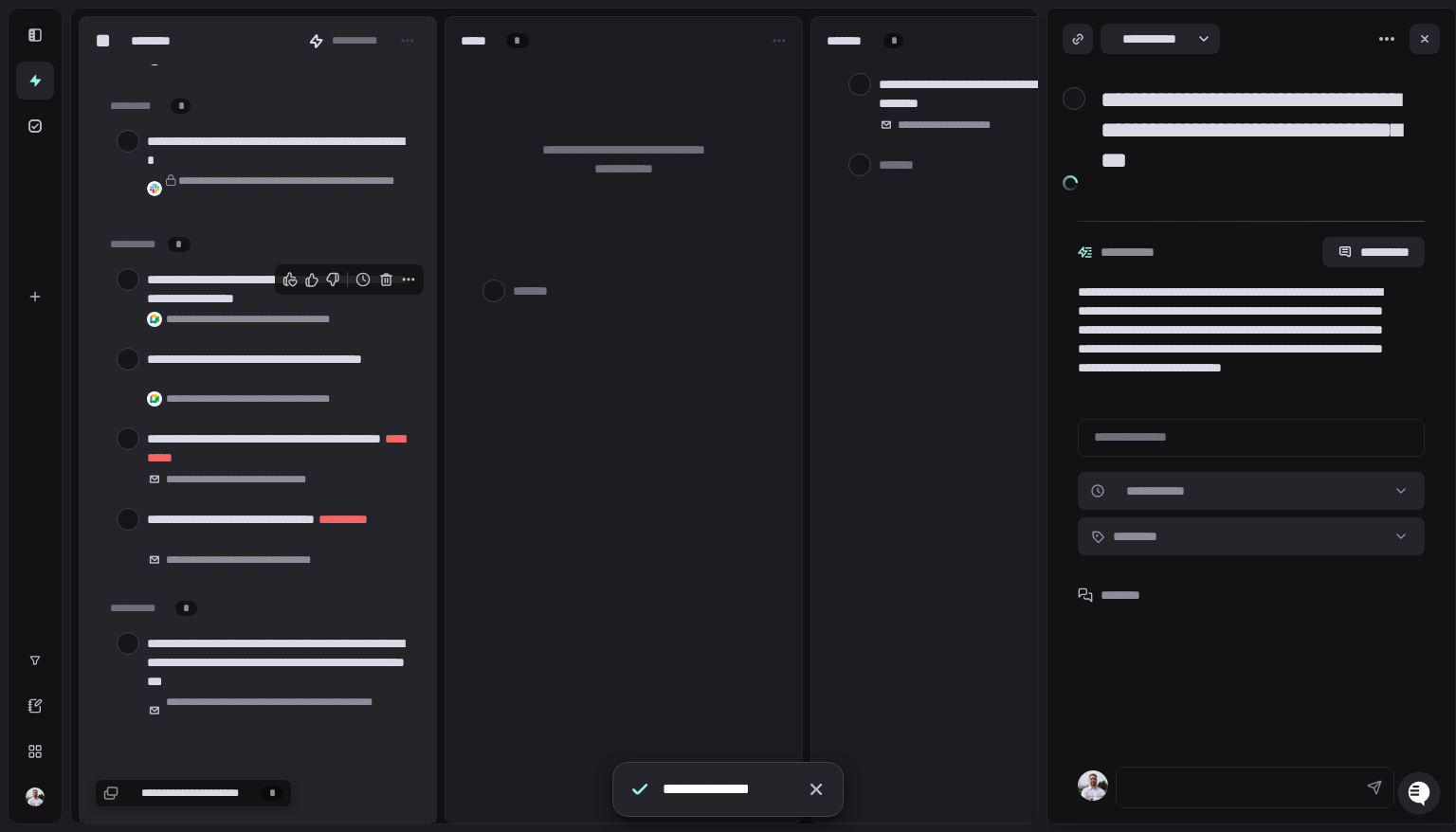 click 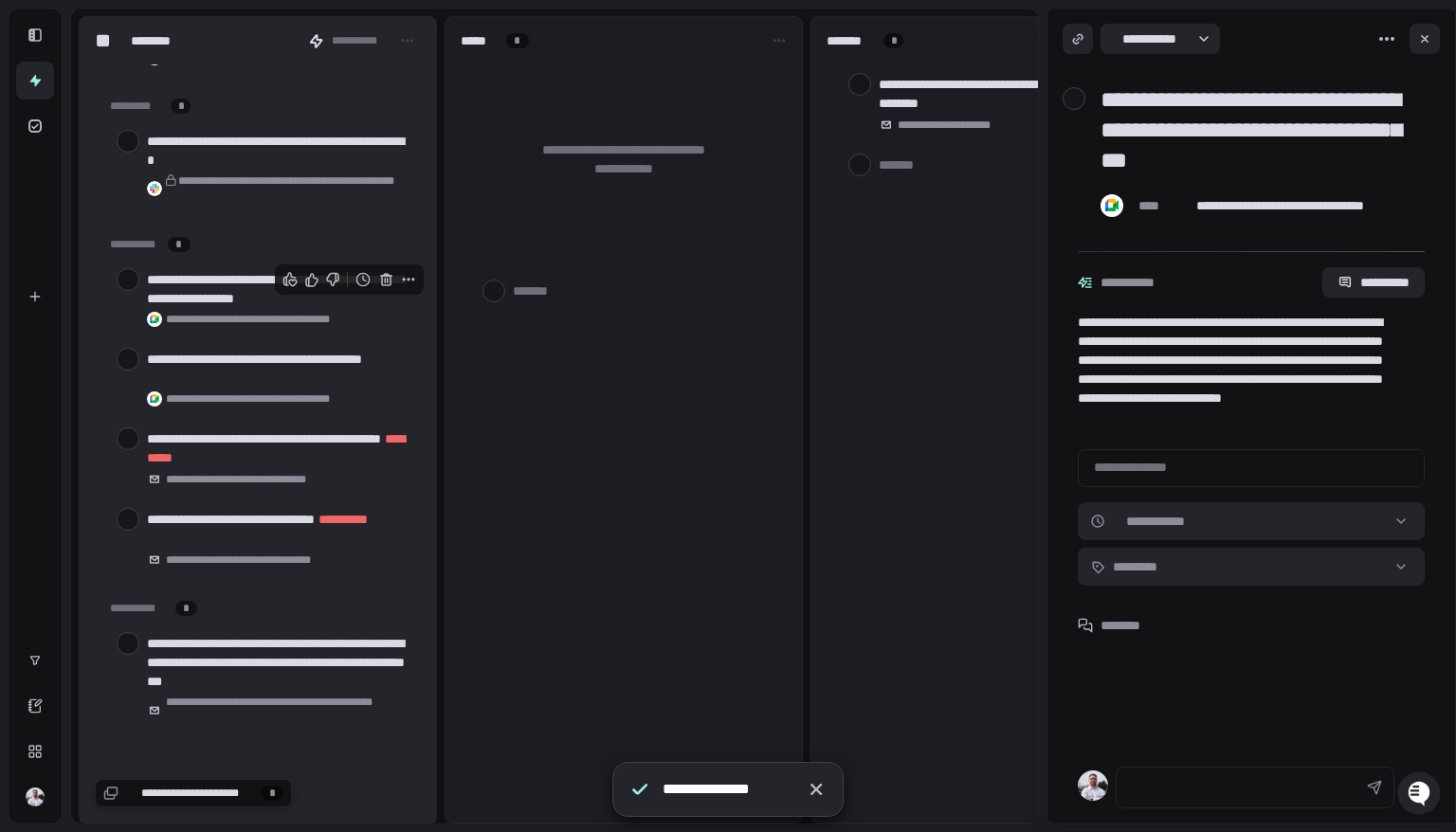 click 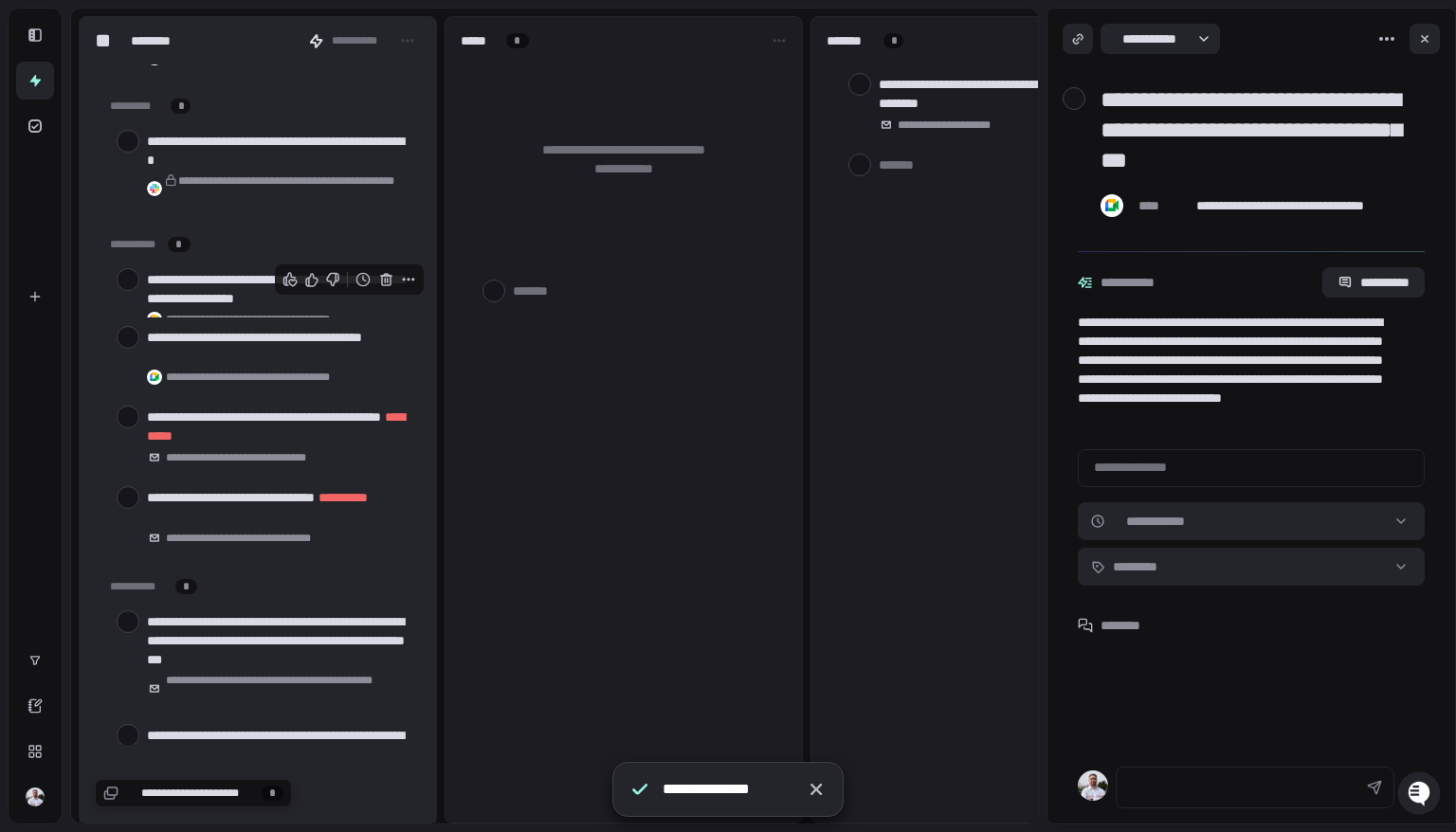 click on "**********" at bounding box center [258, 356] 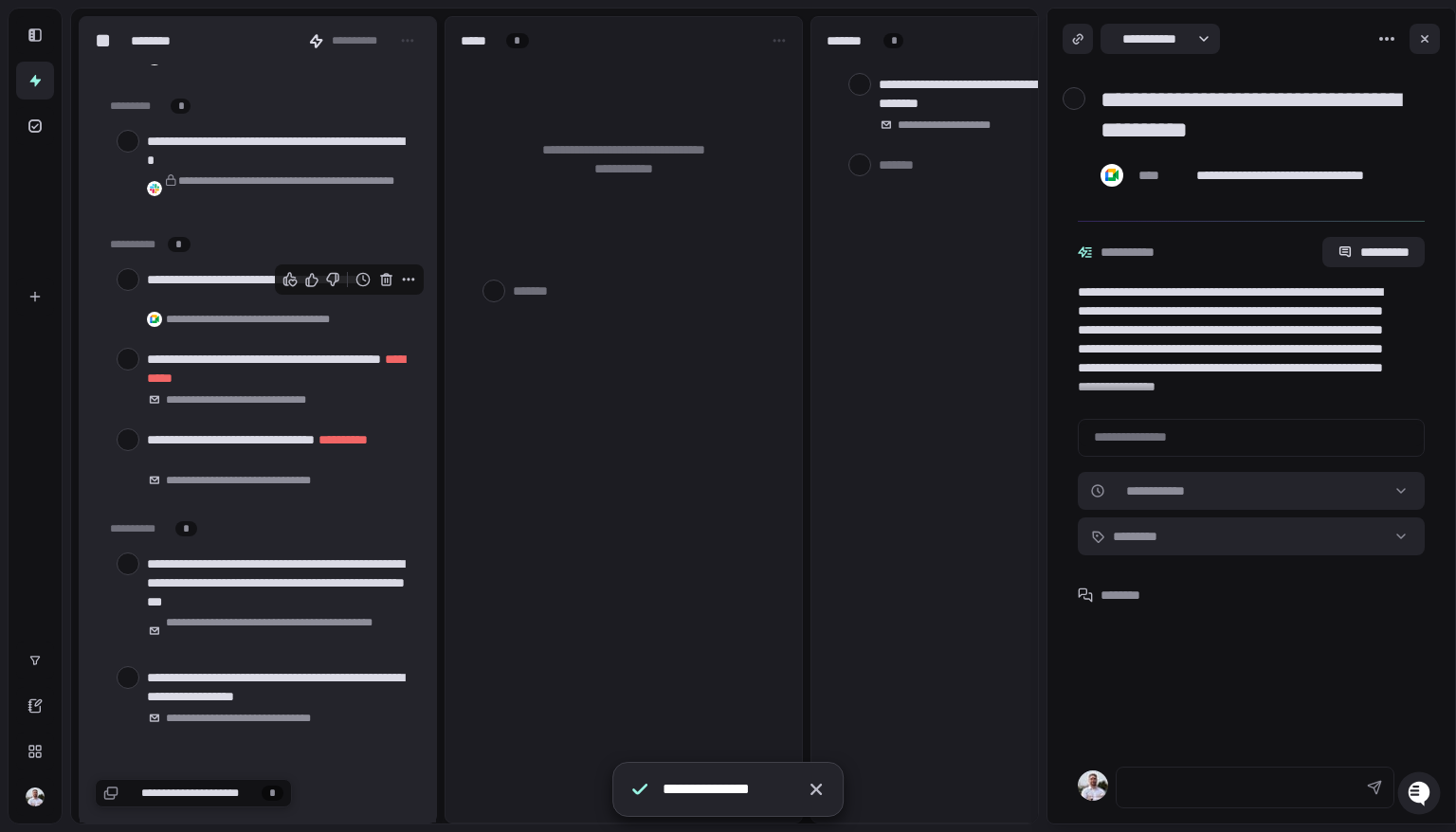 click 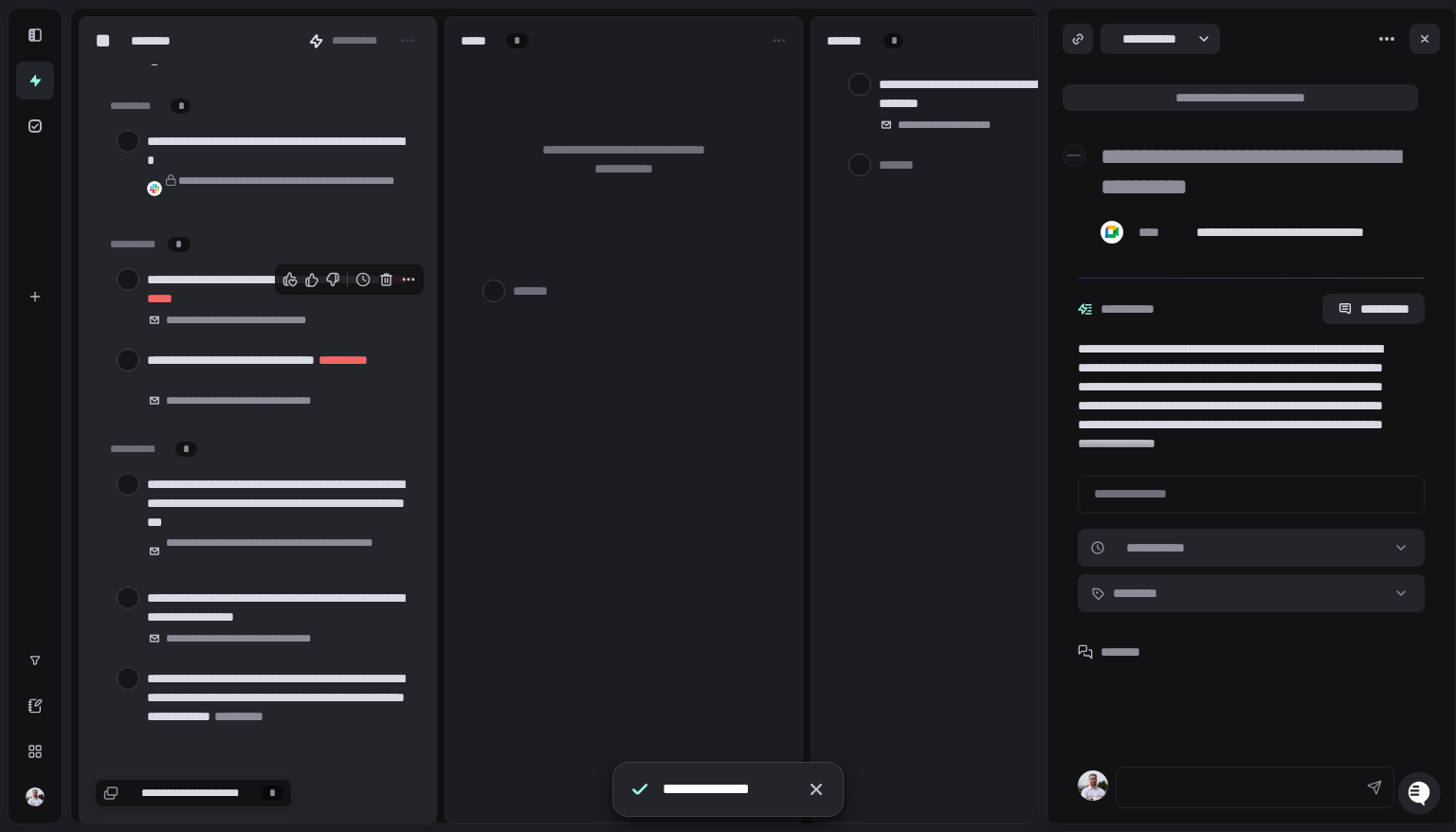 click 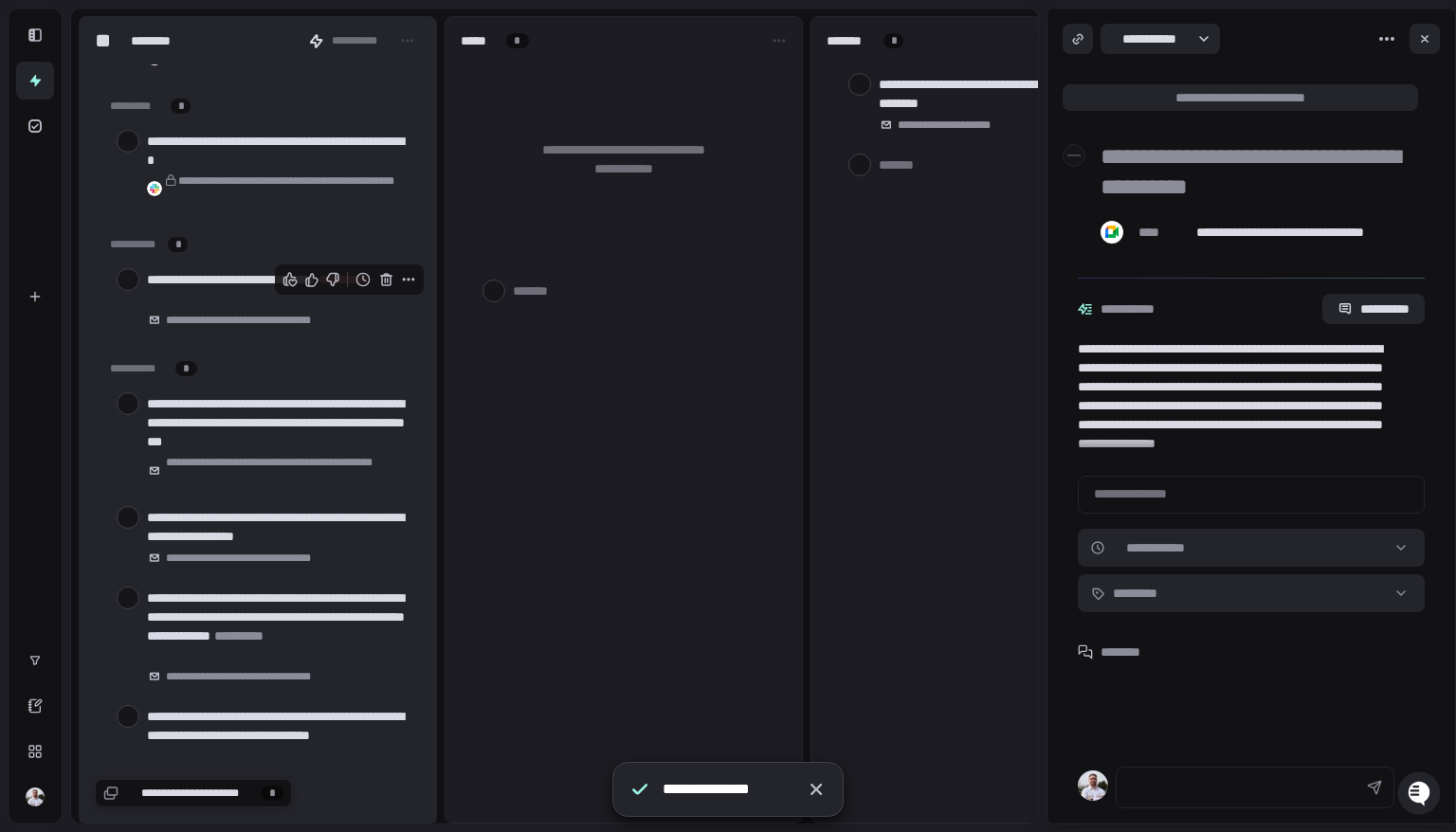 click 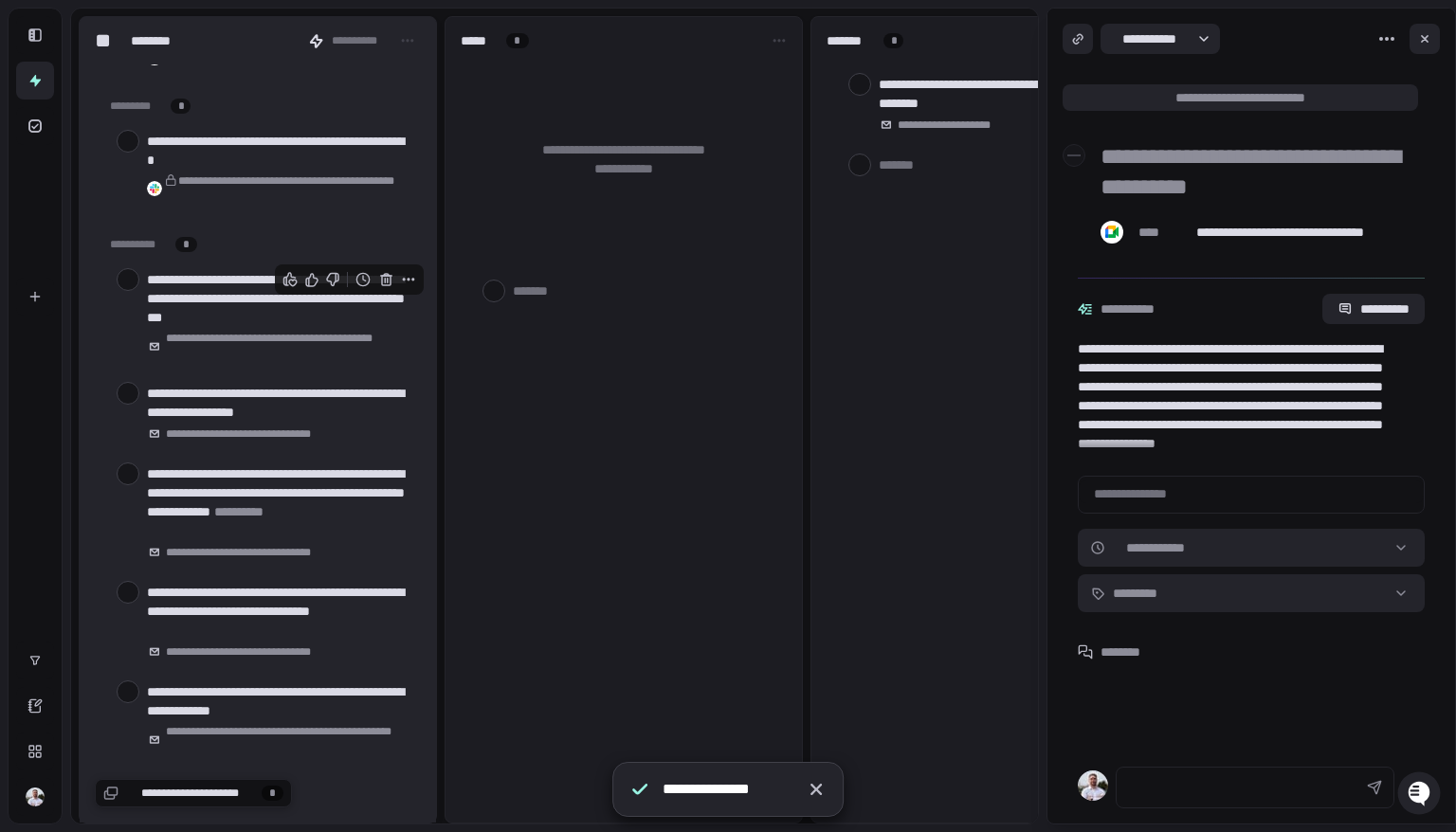 click 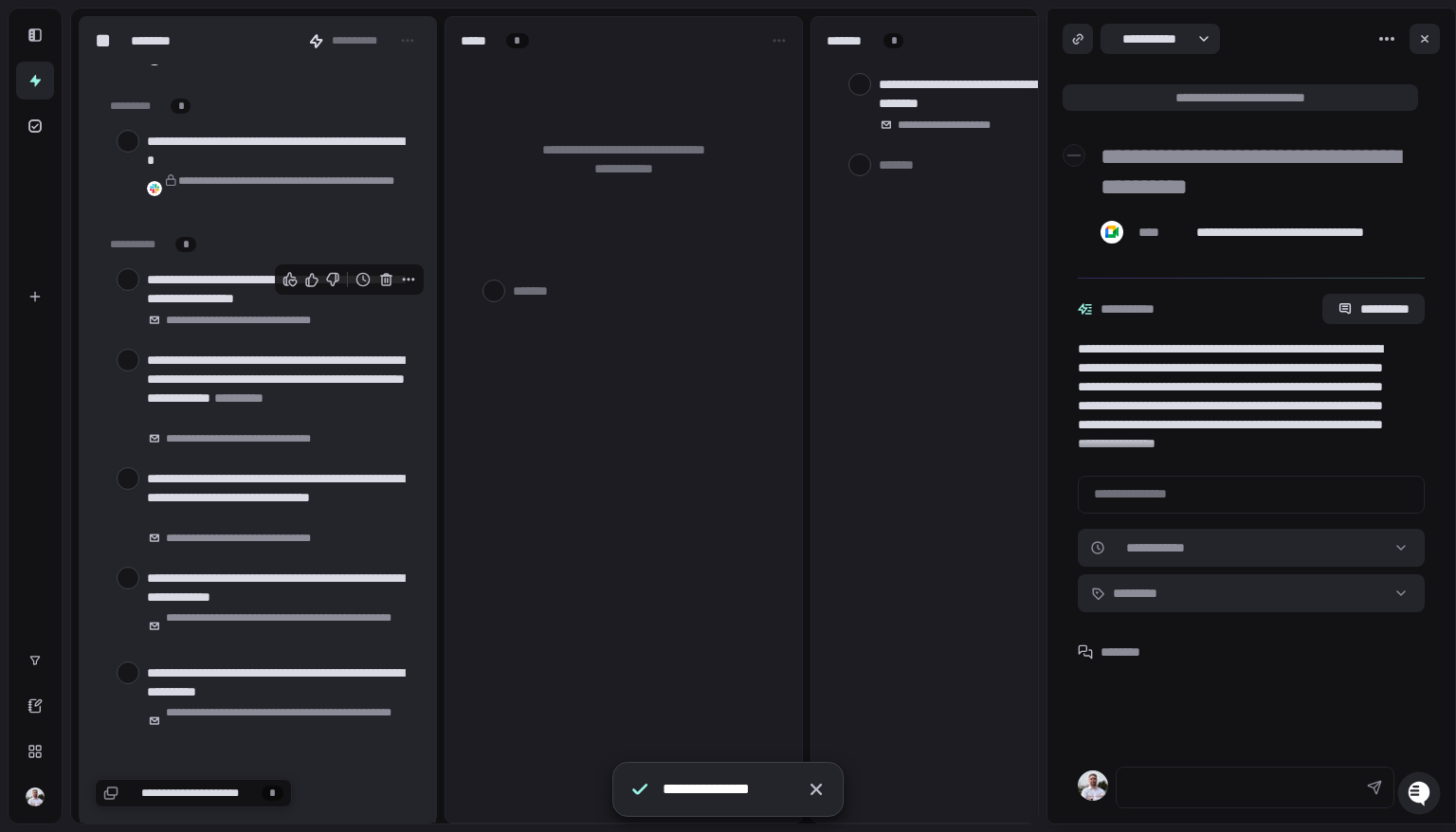 click 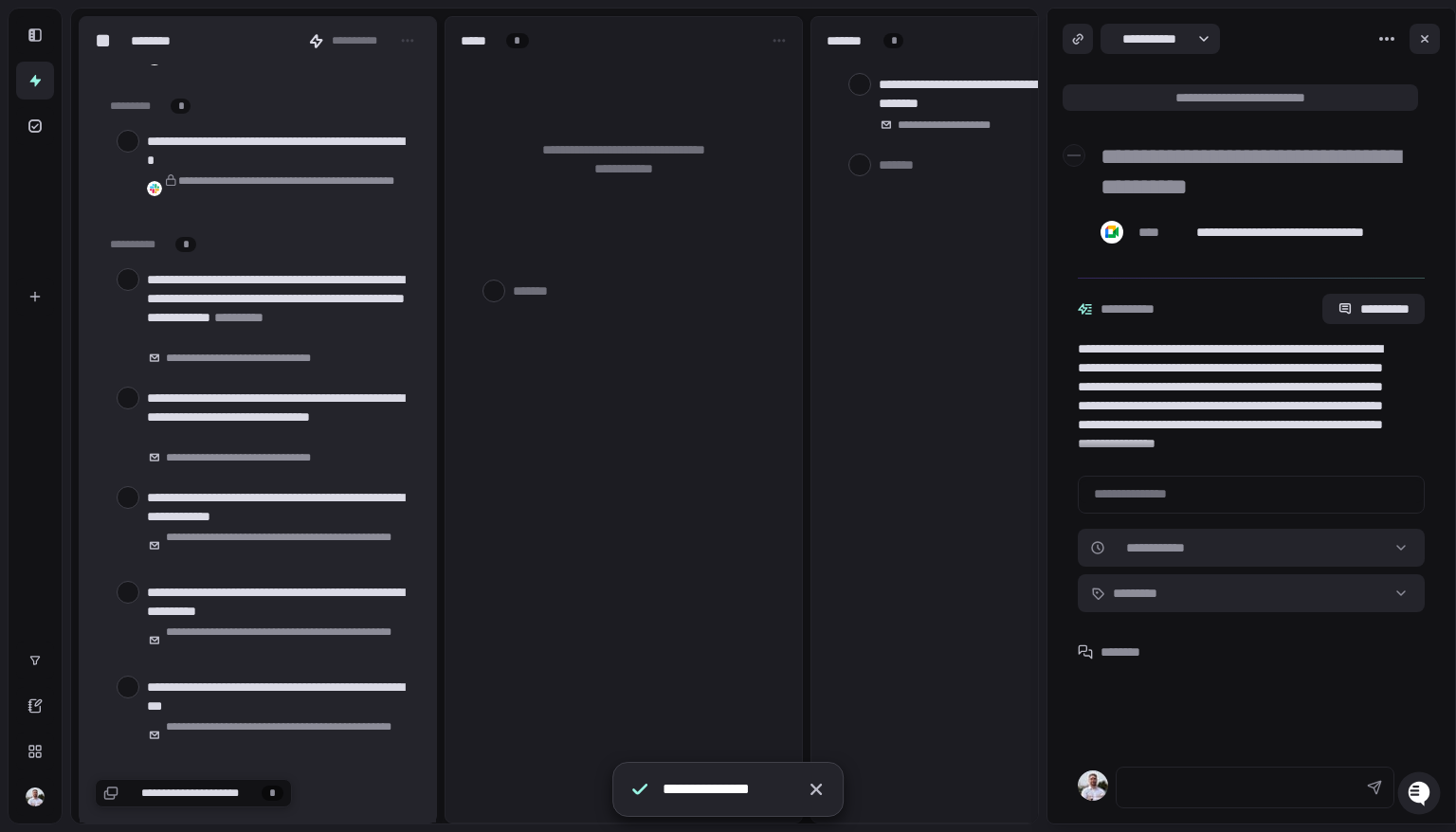 click 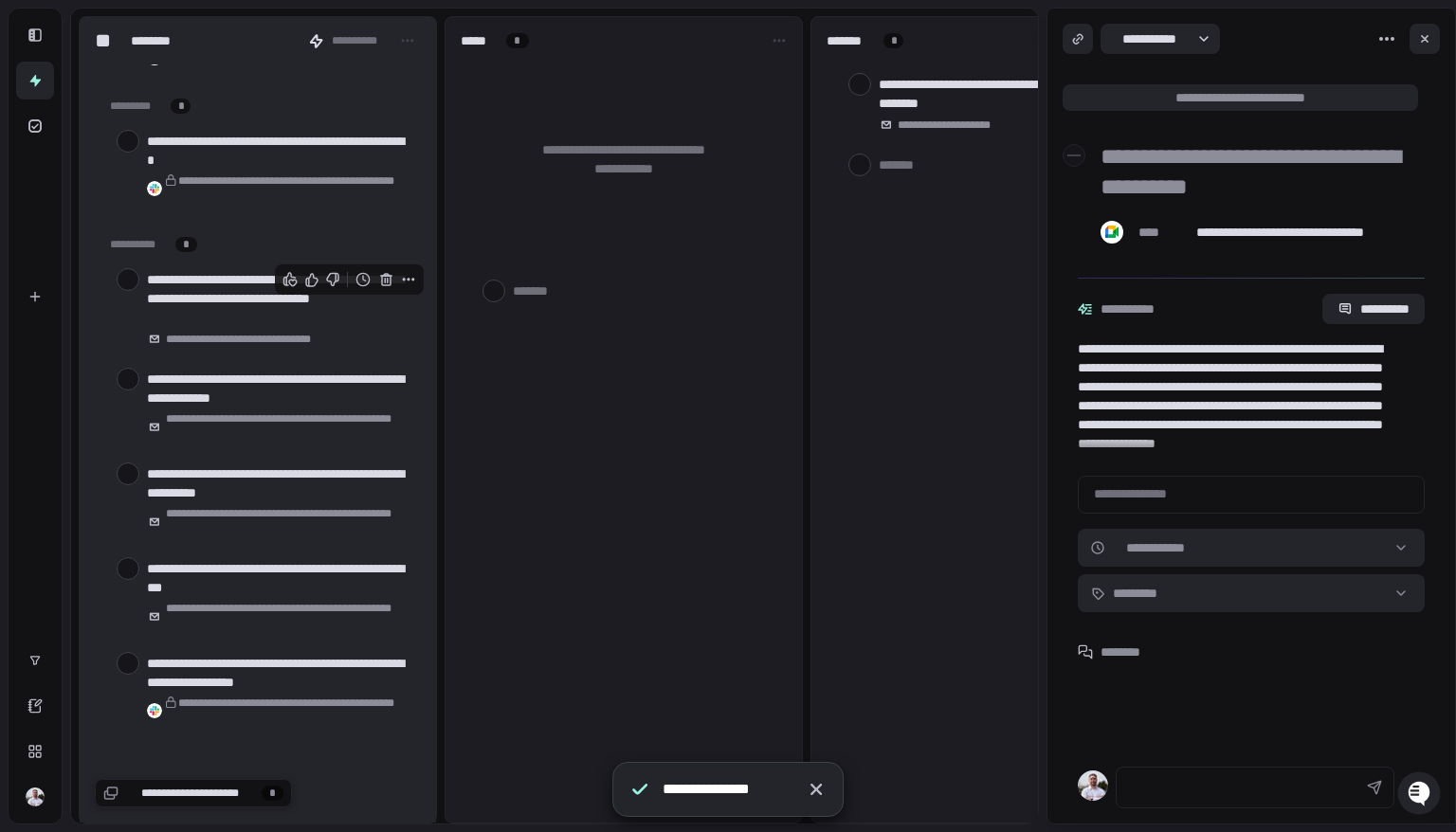 click 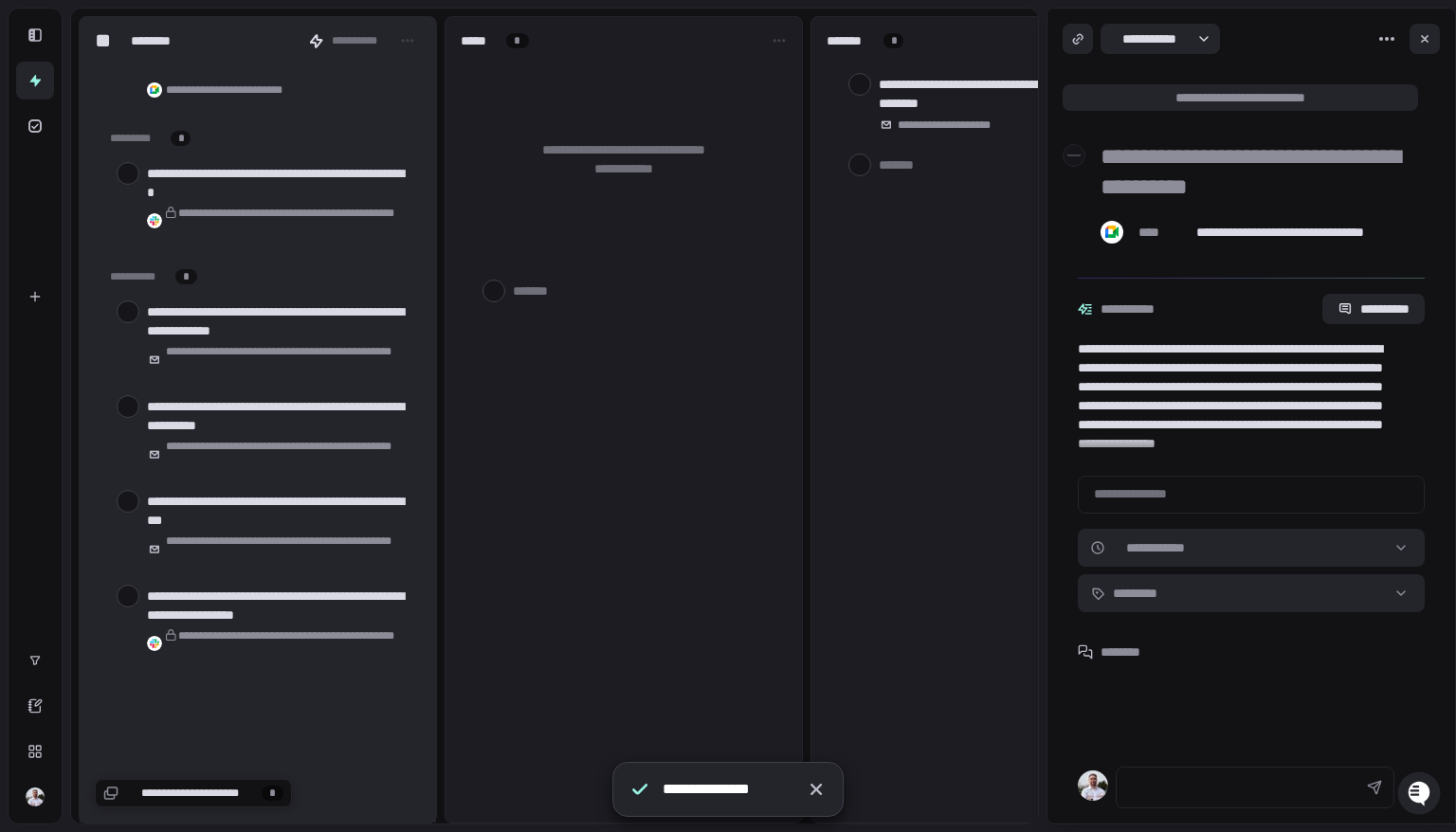 scroll, scrollTop: 342, scrollLeft: 0, axis: vertical 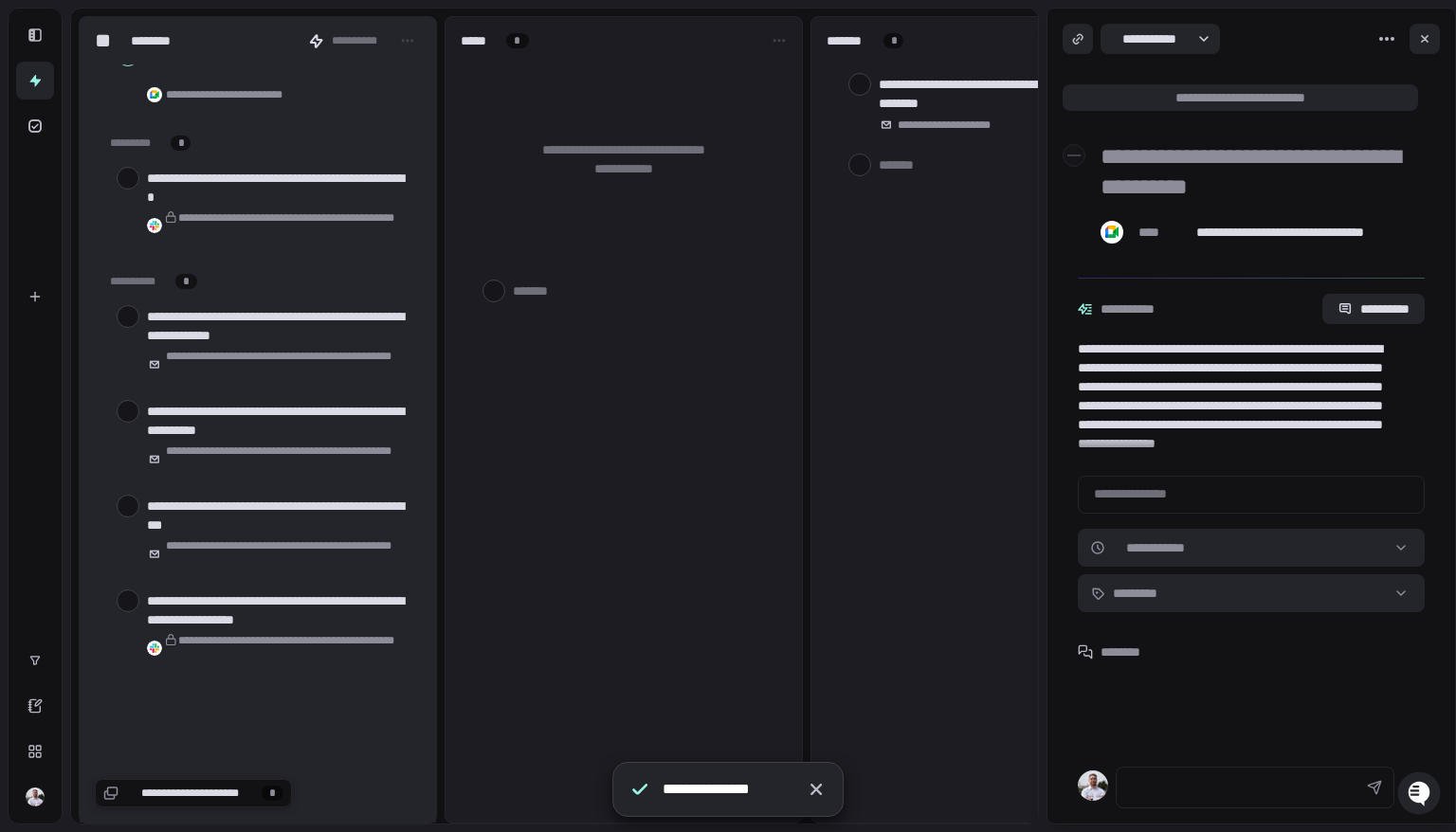 click on "**********" at bounding box center [258, 281] 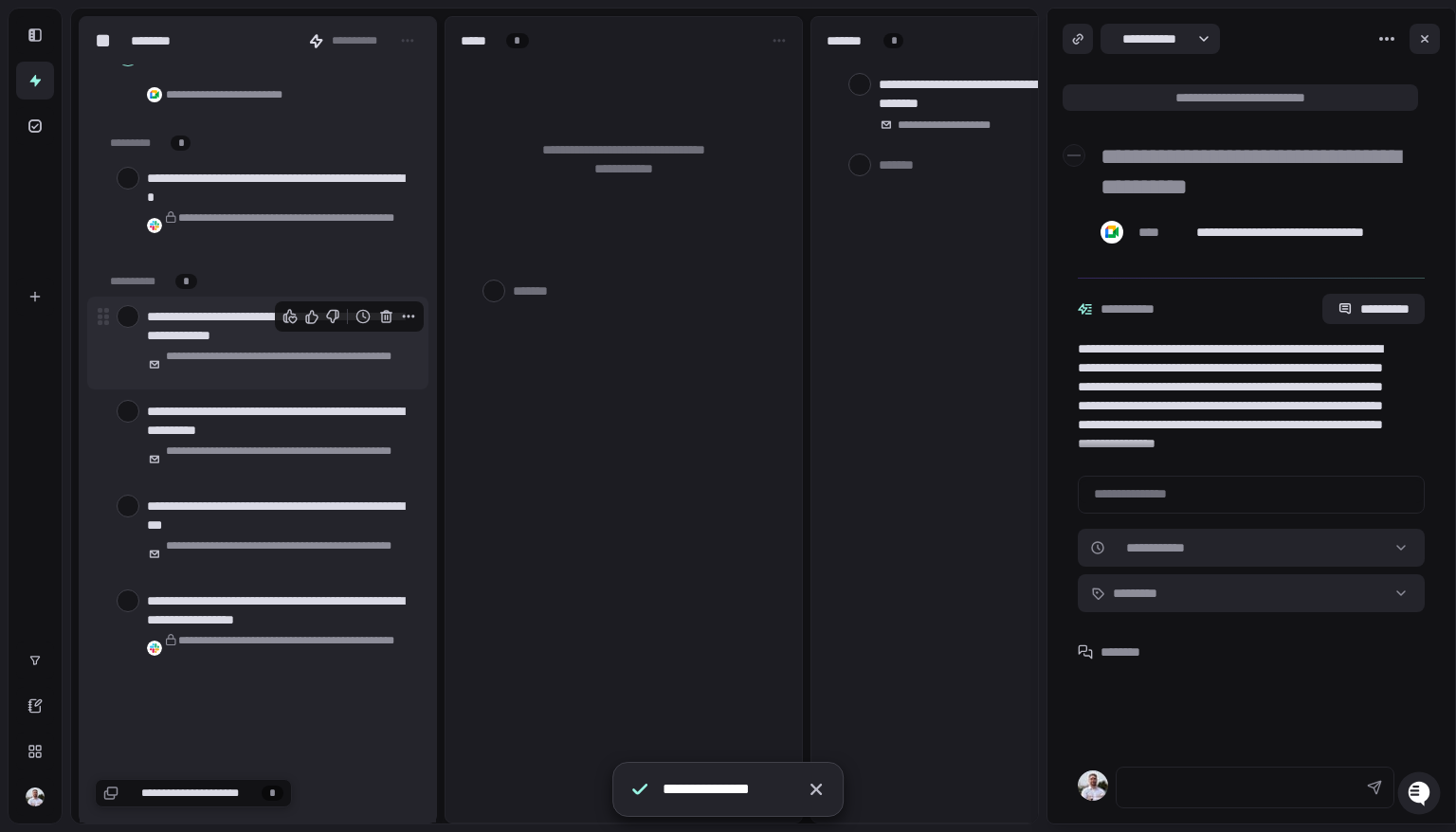 click at bounding box center (350, 317) 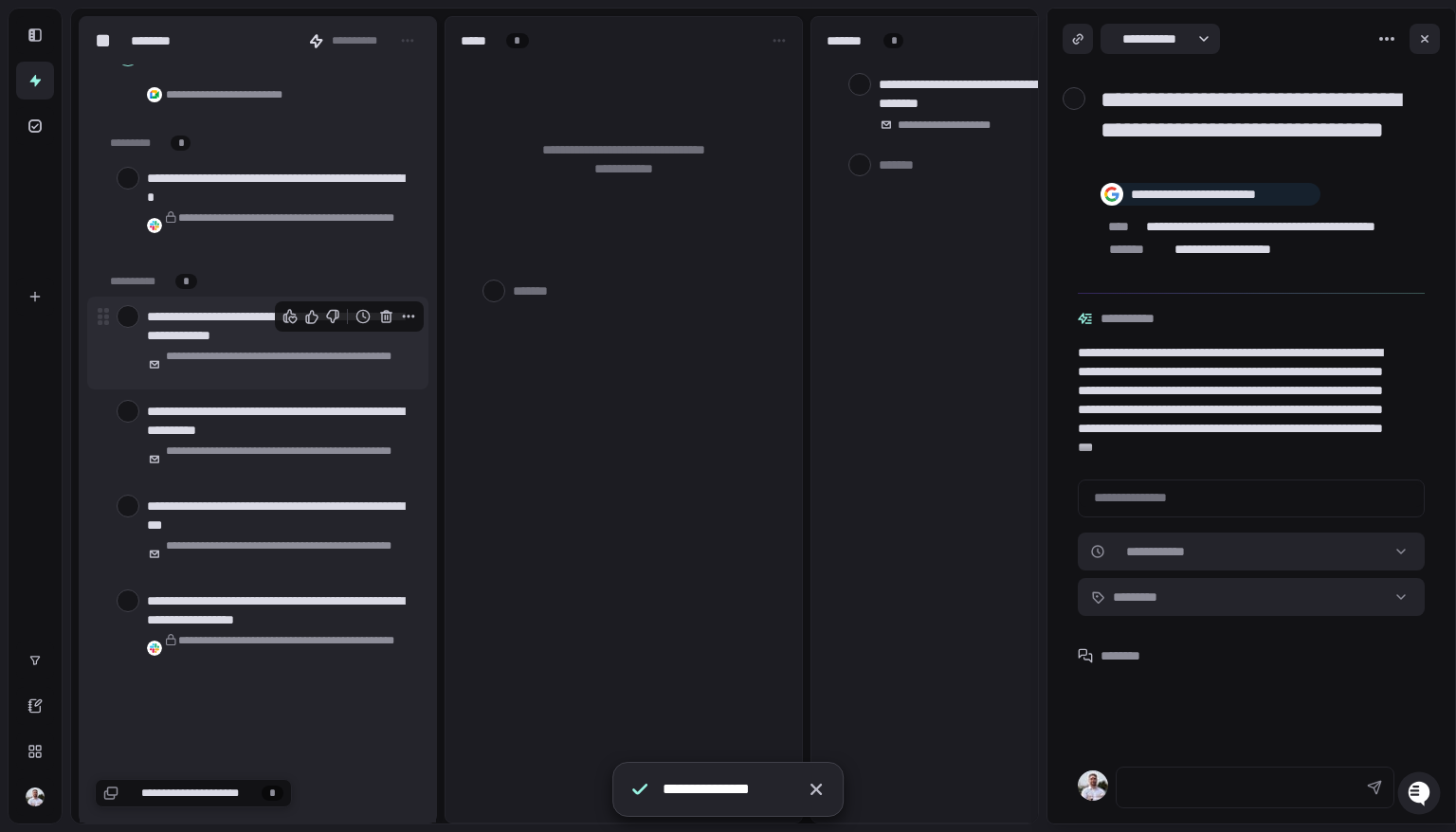 click at bounding box center (350, 317) 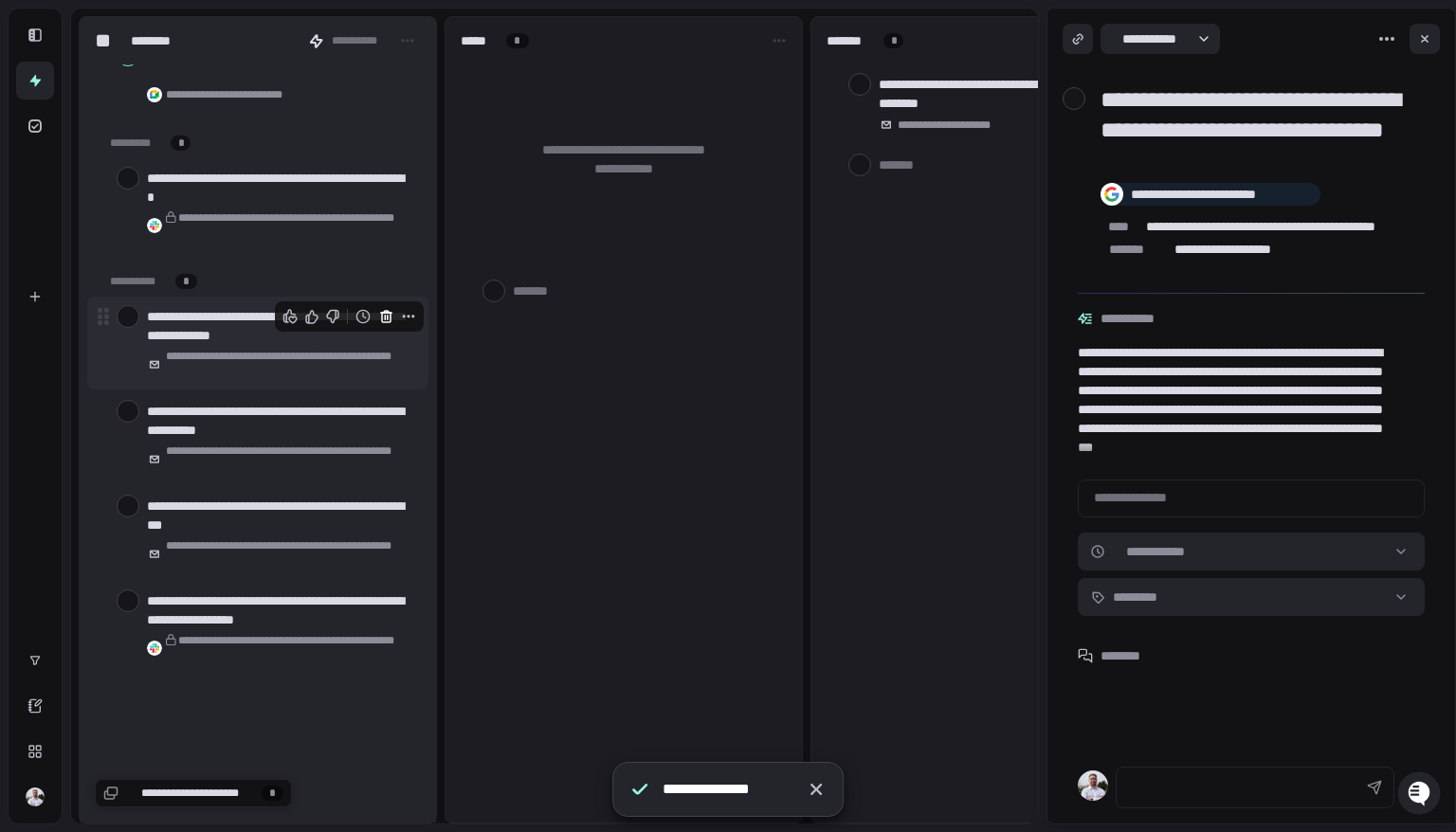 click 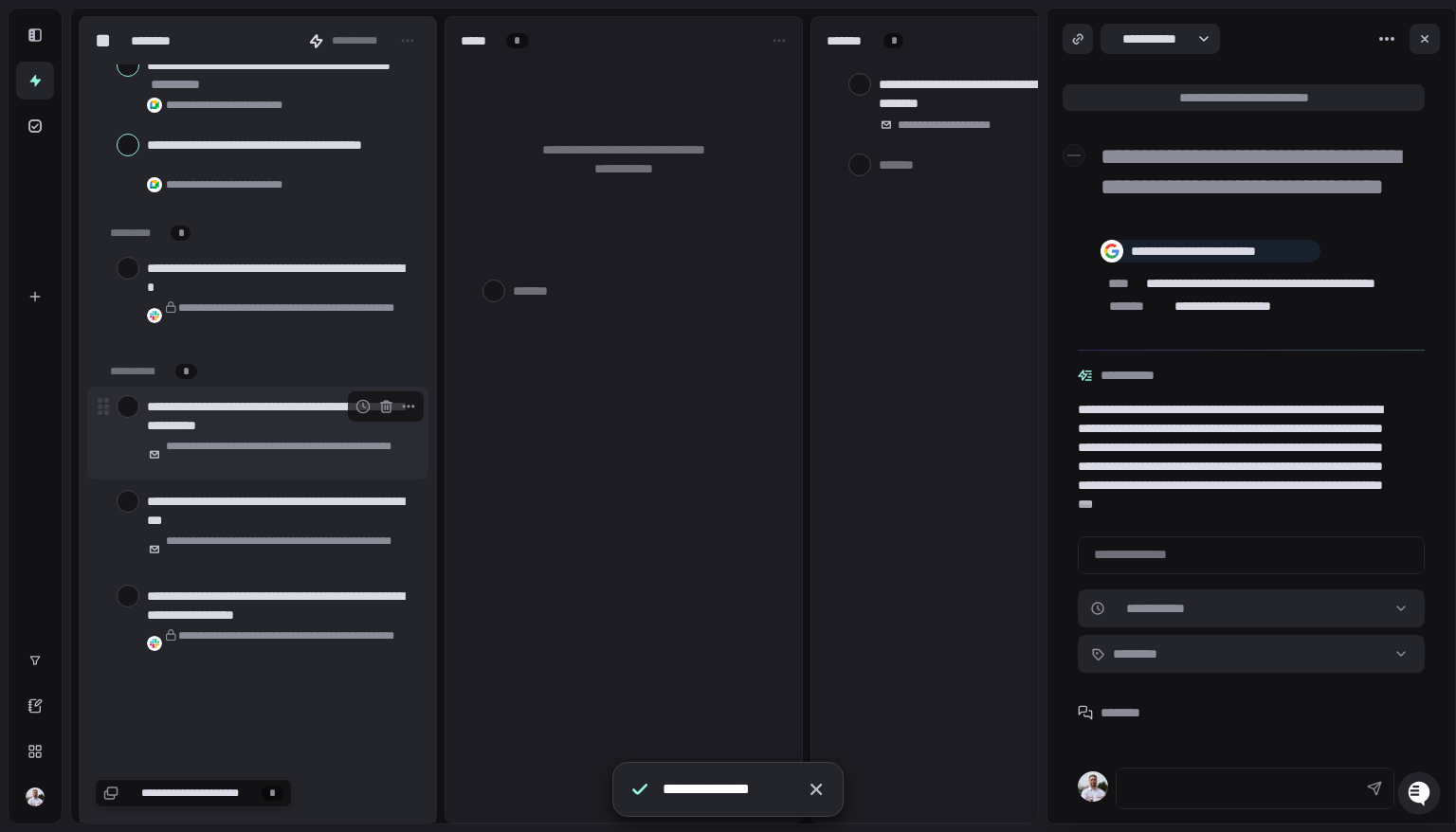 scroll, scrollTop: 248, scrollLeft: 0, axis: vertical 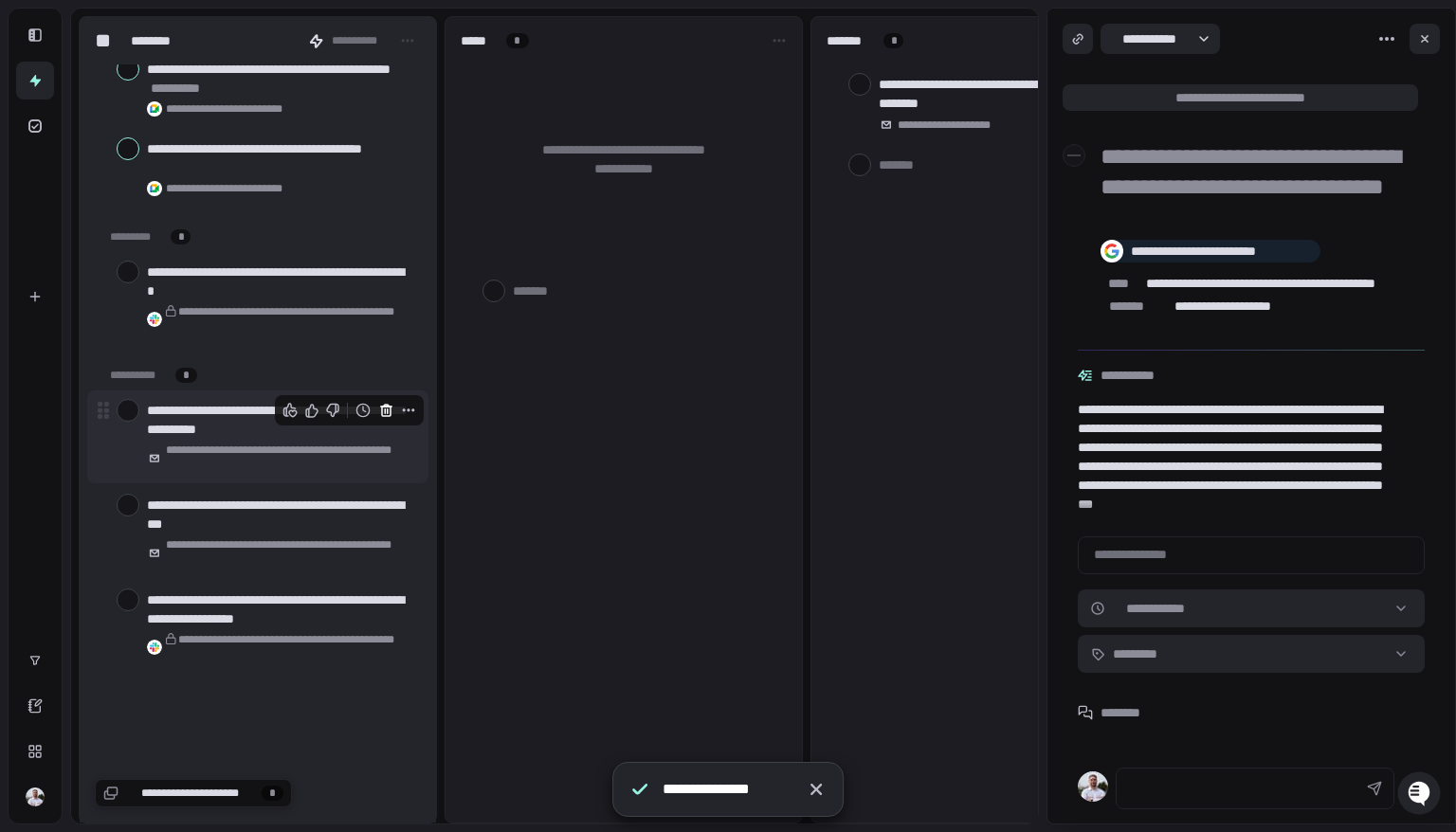 click 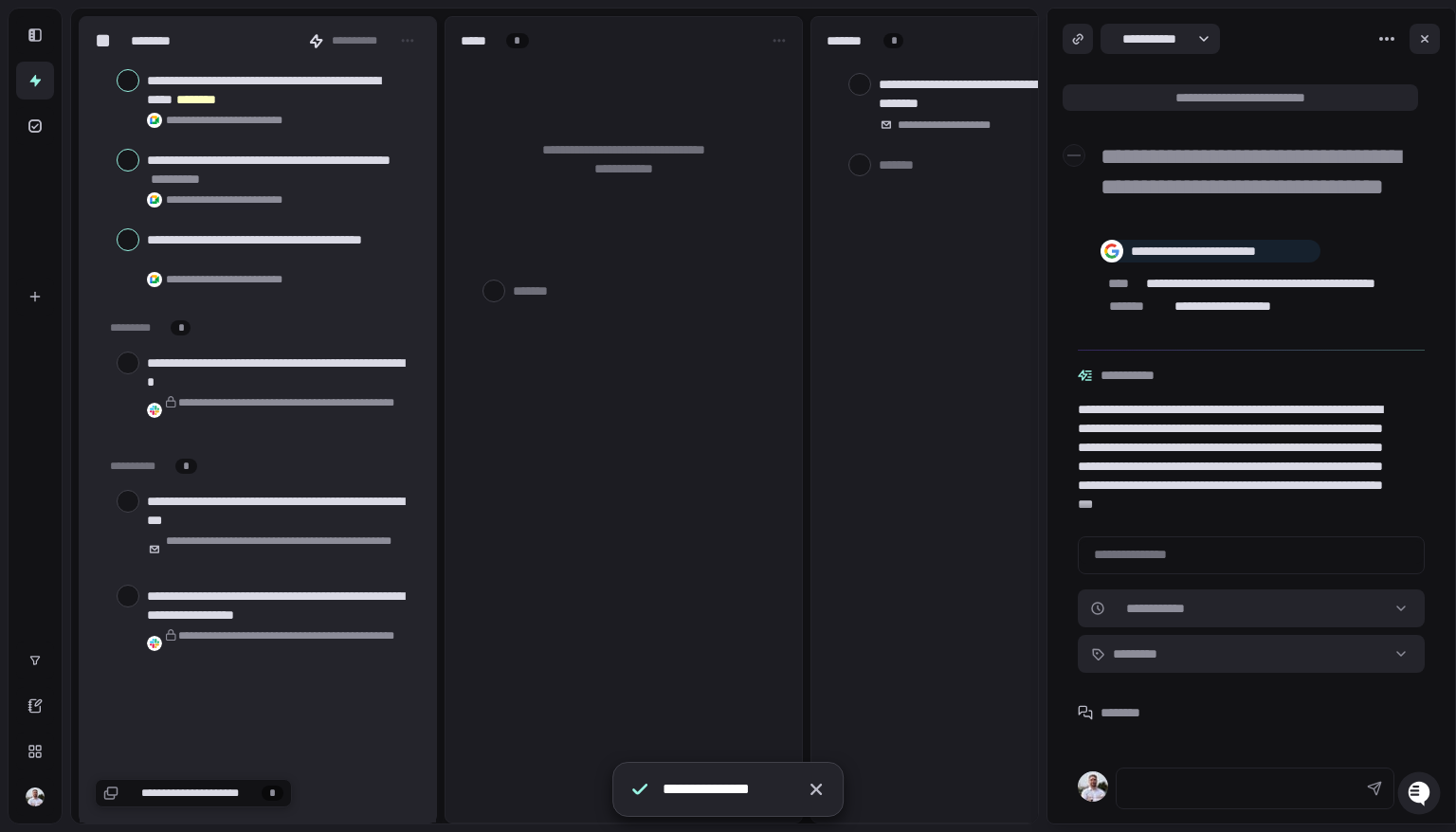 scroll, scrollTop: 154, scrollLeft: 0, axis: vertical 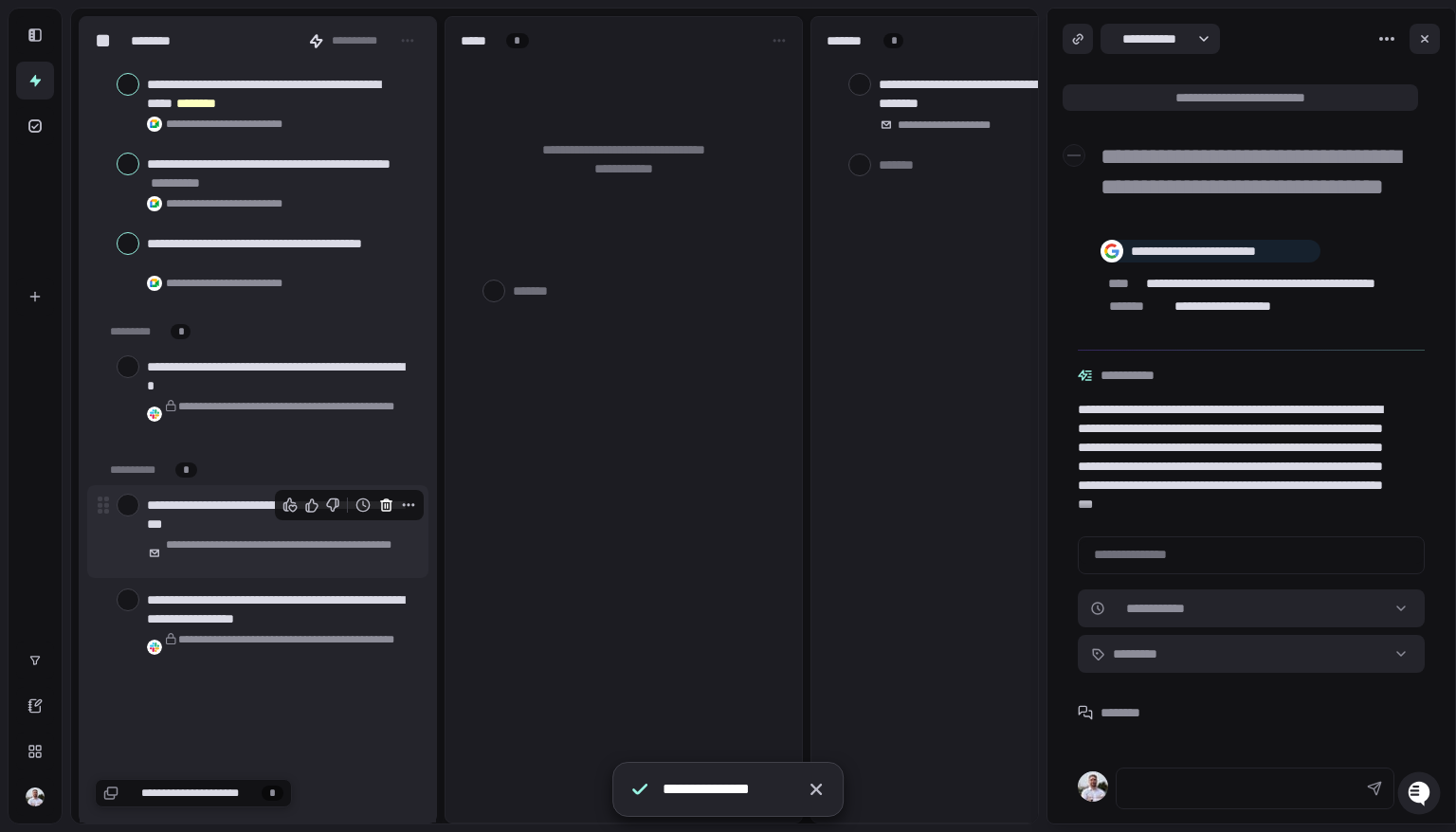 click 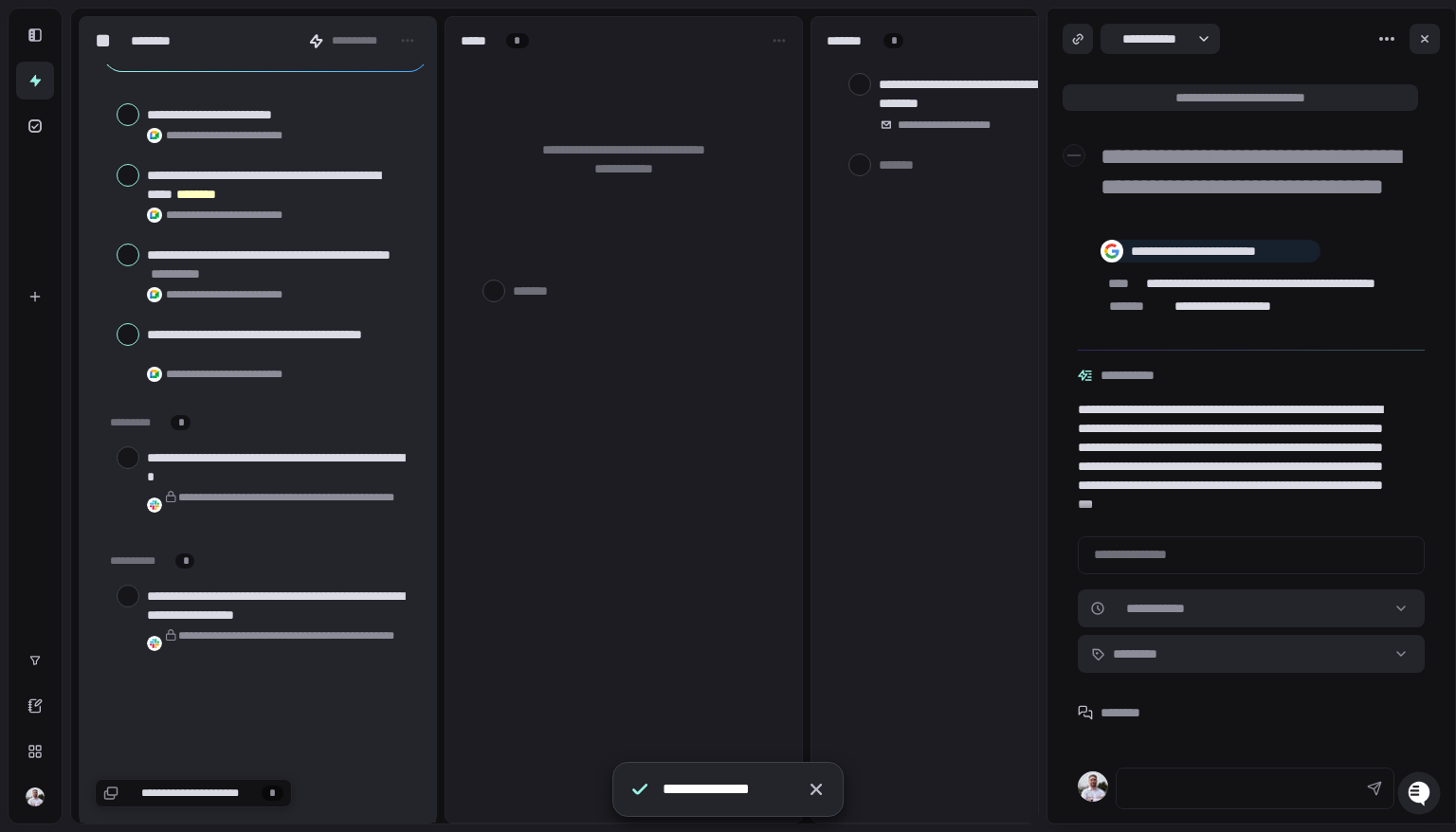 scroll, scrollTop: 60, scrollLeft: 0, axis: vertical 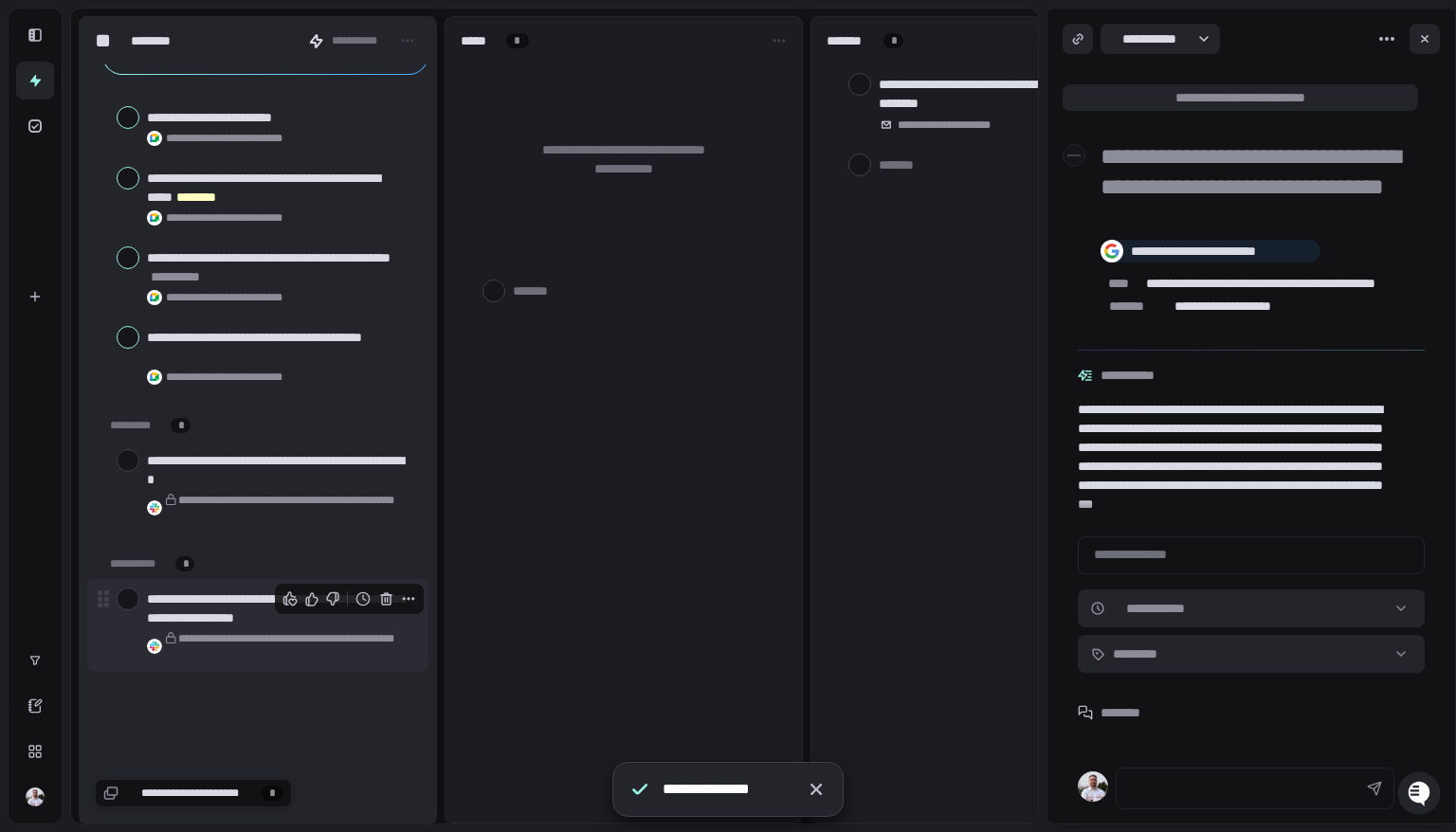 click at bounding box center [350, 599] 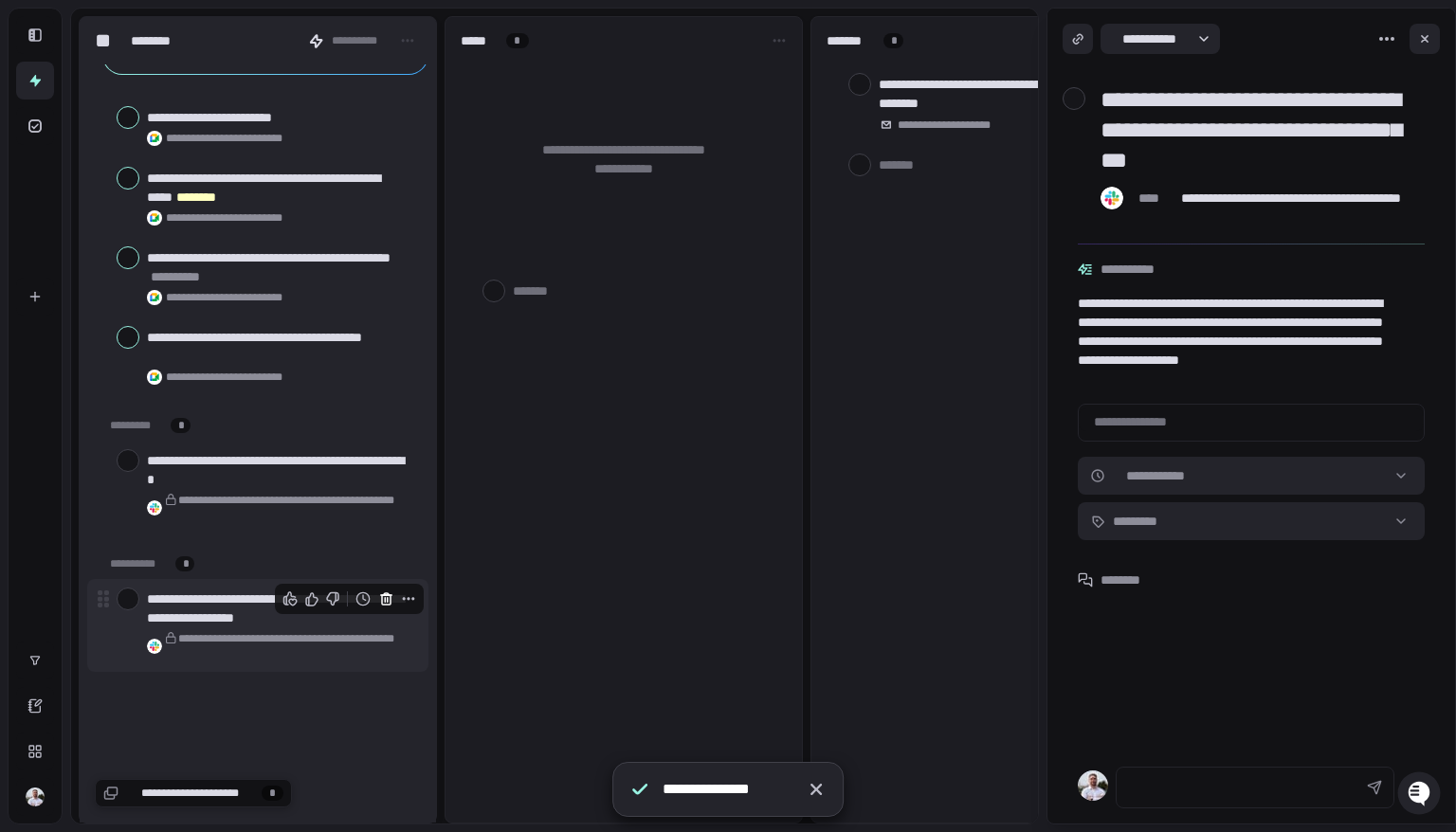 click 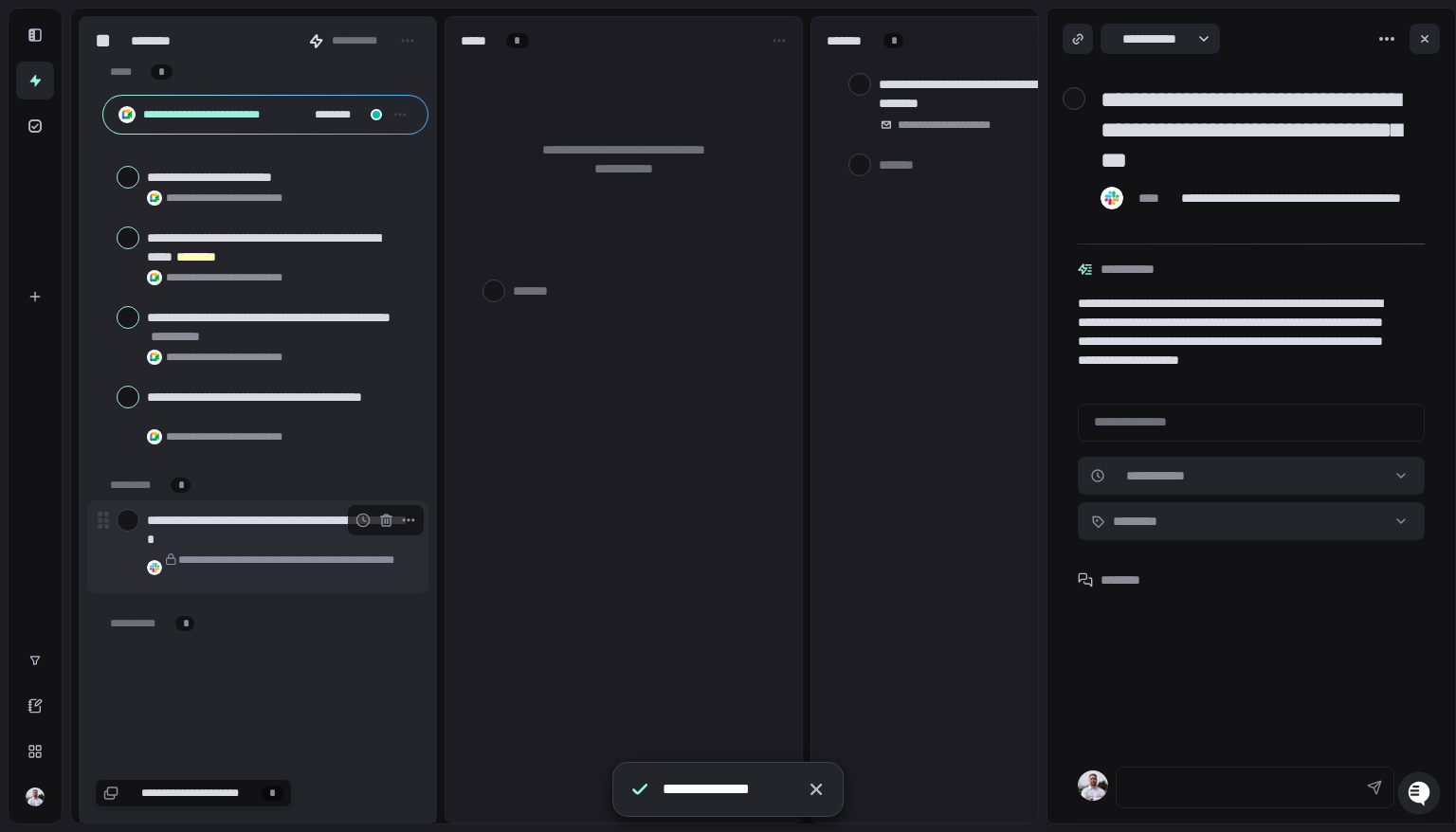 scroll, scrollTop: 0, scrollLeft: 0, axis: both 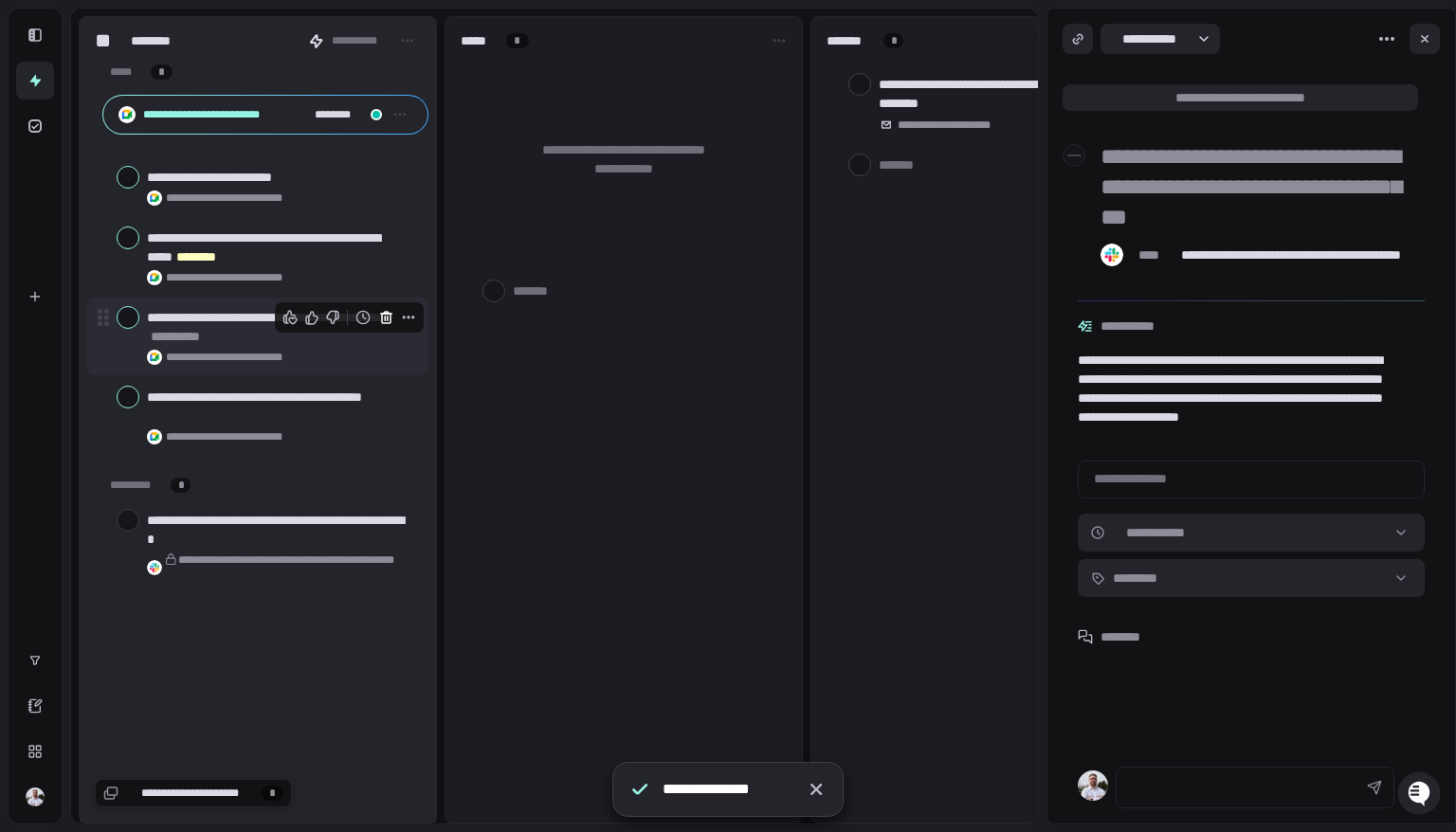 click 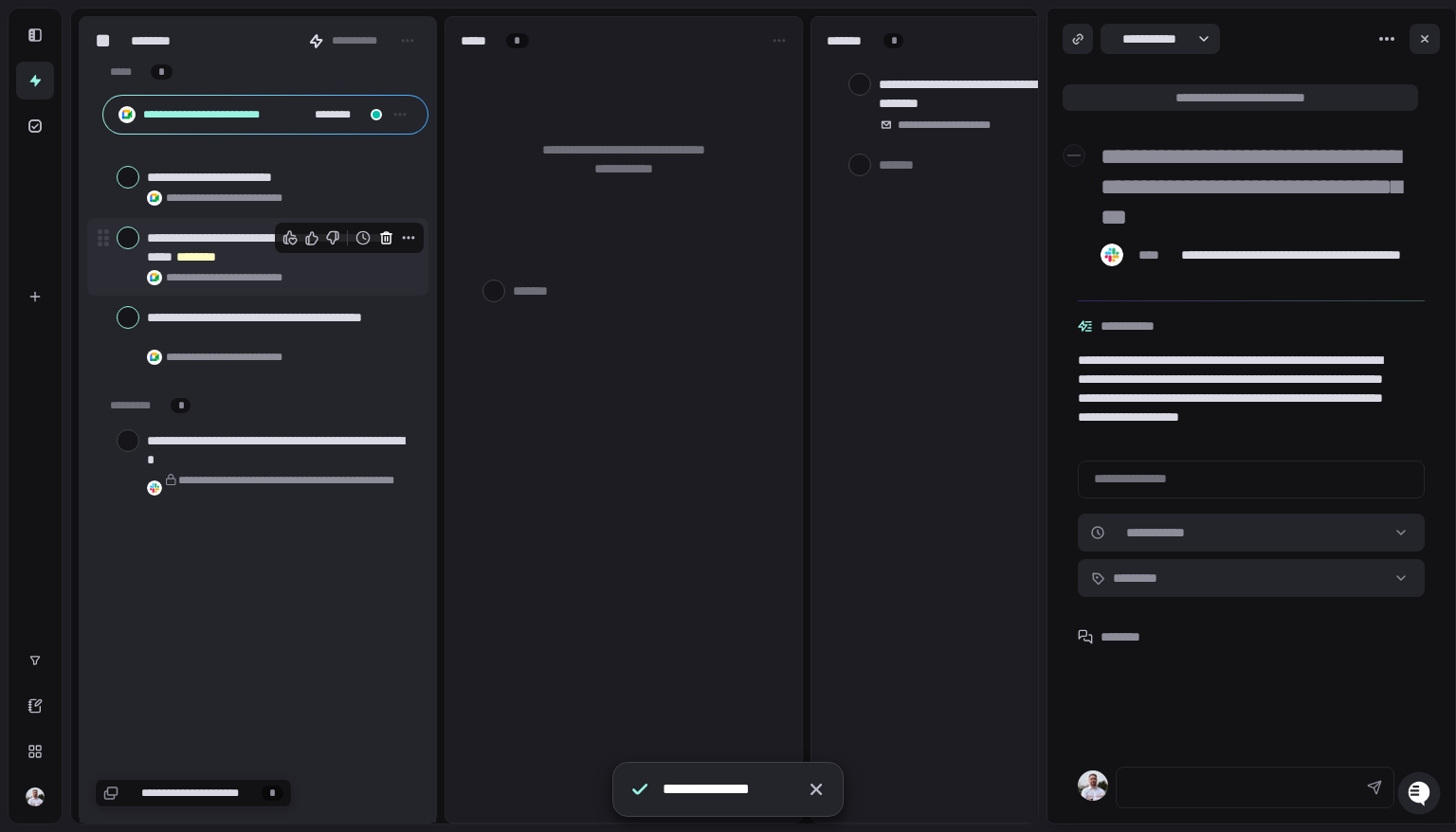 click 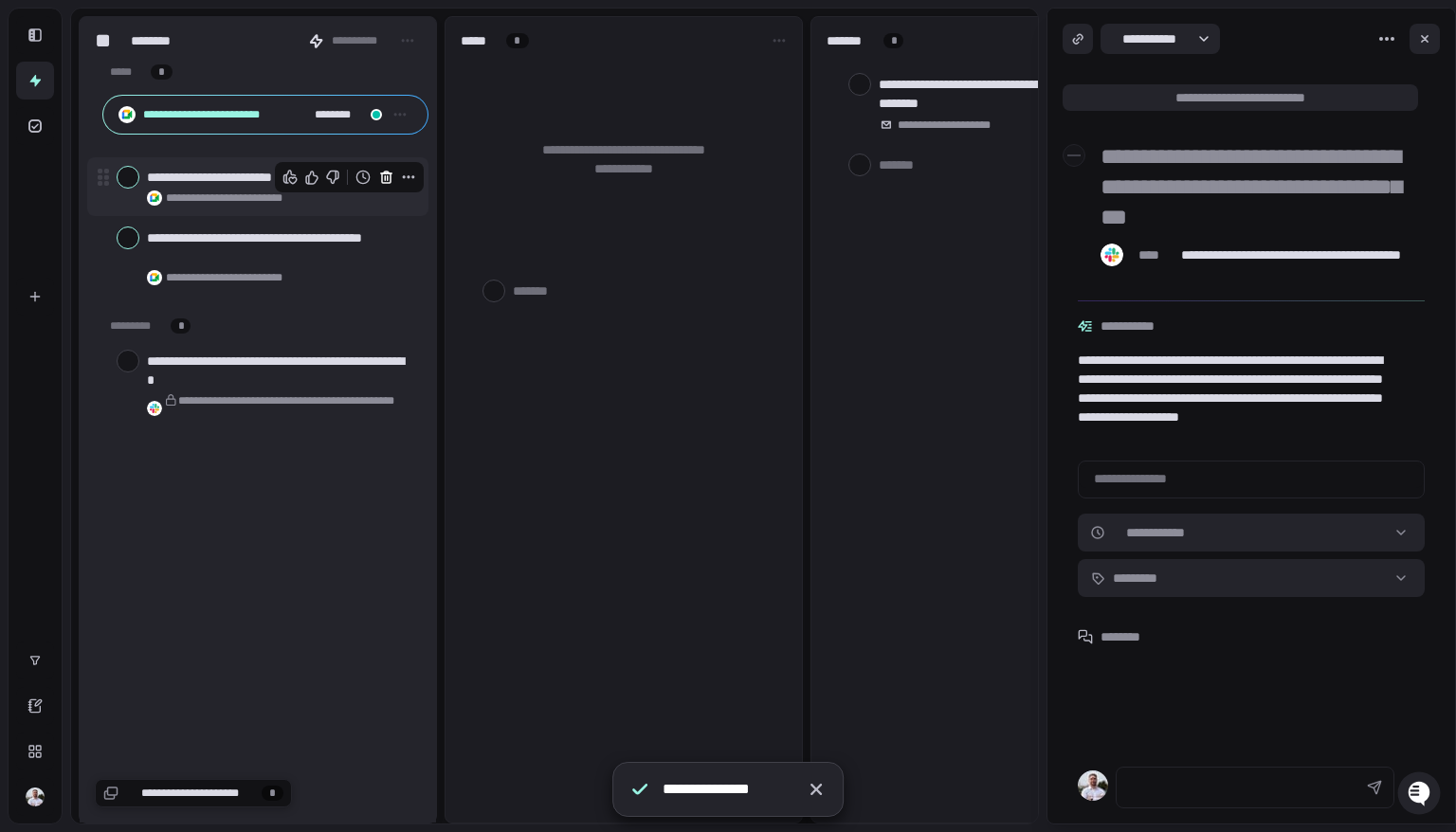 click at bounding box center (386, 177) 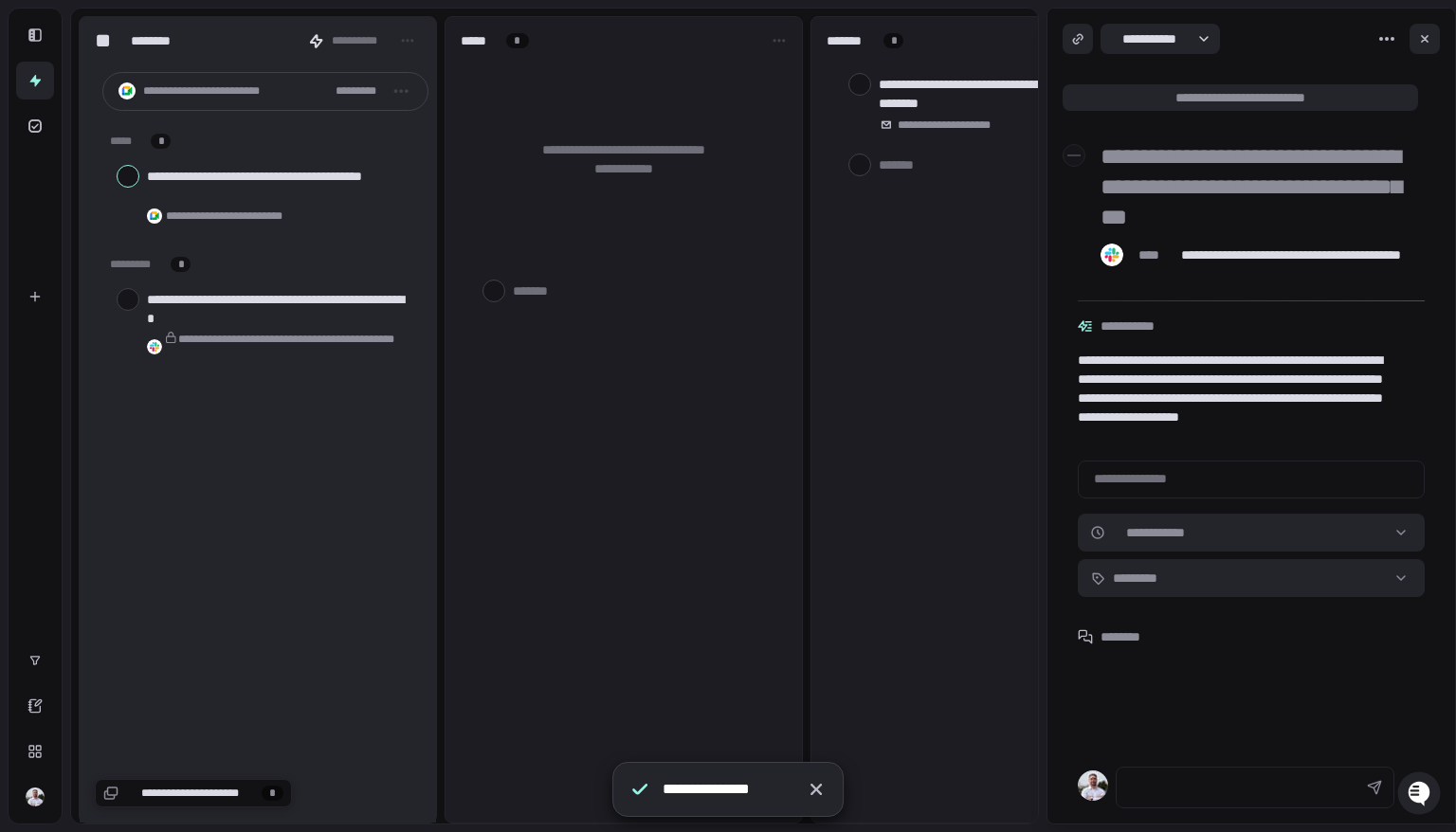 type on "*" 